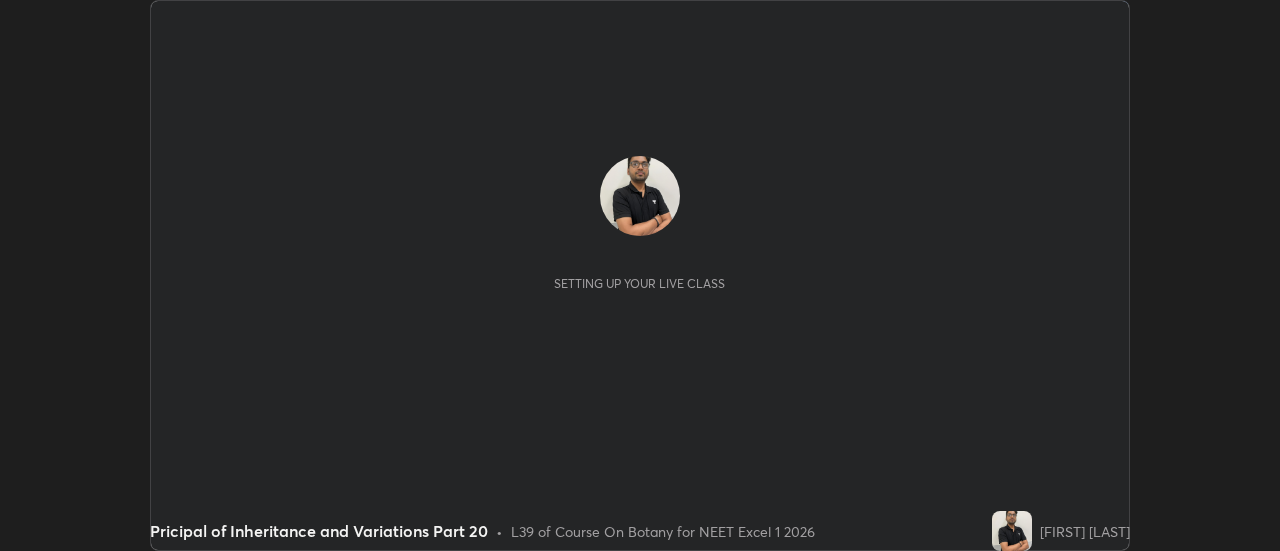scroll, scrollTop: 0, scrollLeft: 0, axis: both 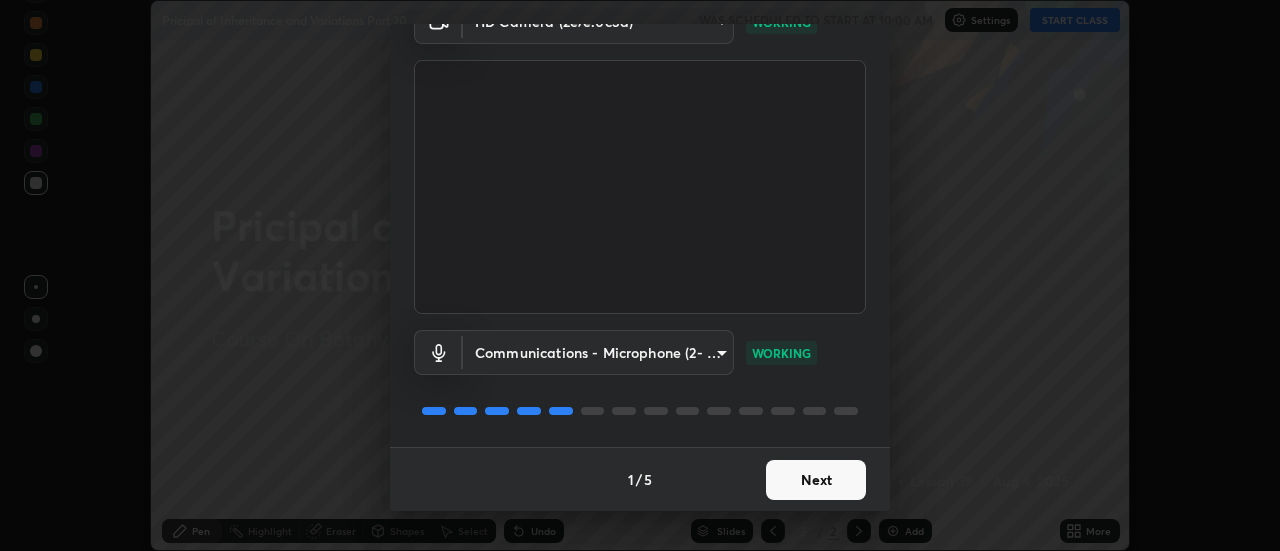 click on "Next" at bounding box center (816, 480) 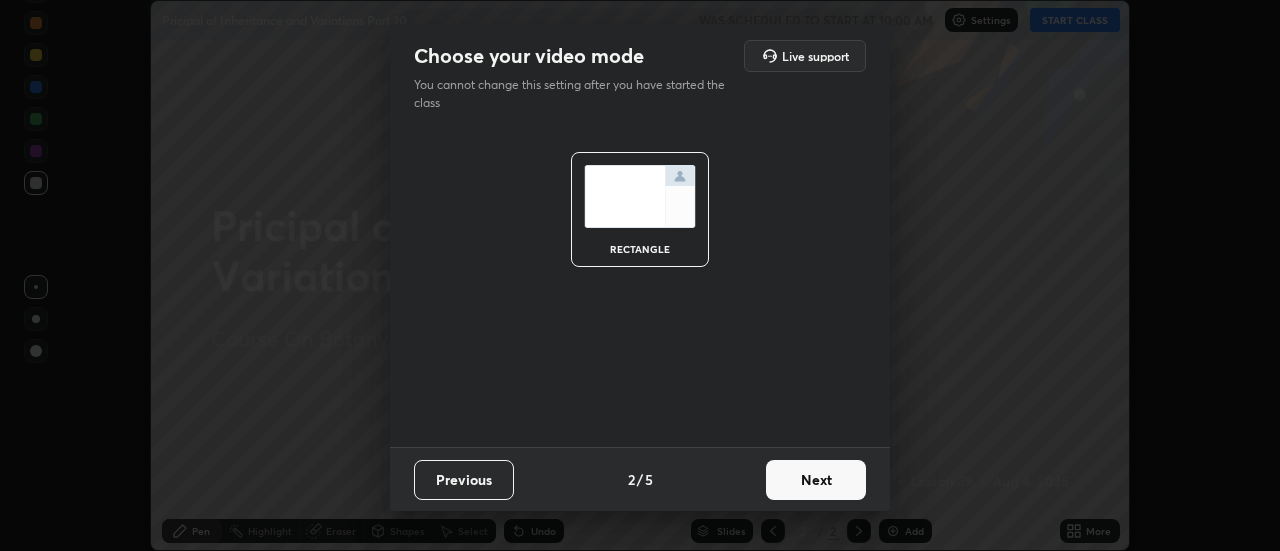 scroll, scrollTop: 0, scrollLeft: 0, axis: both 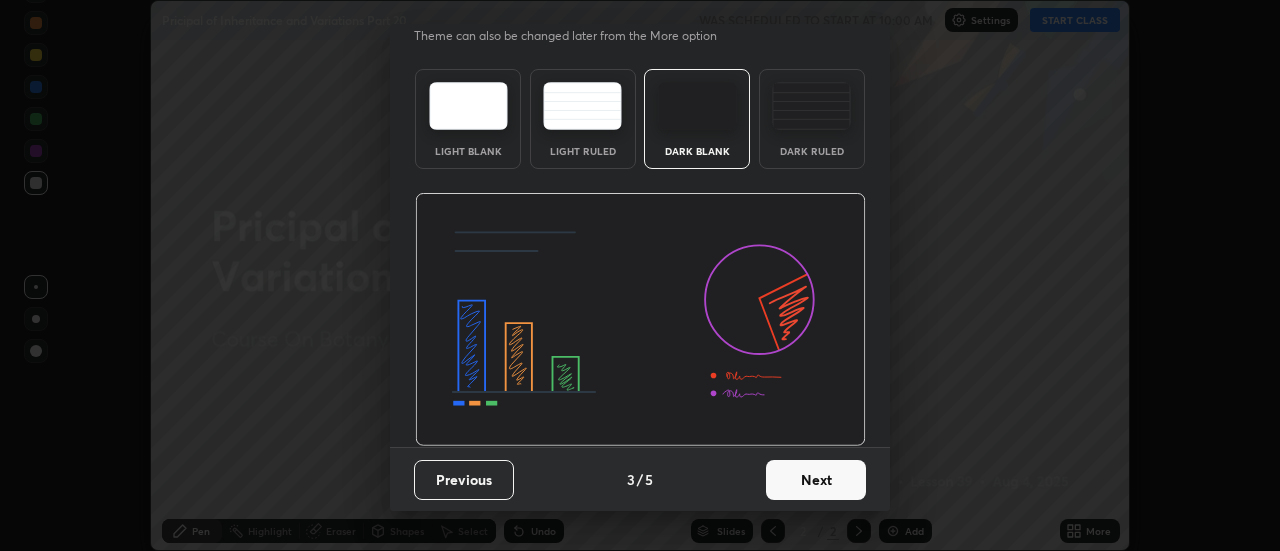 click on "Next" at bounding box center [816, 480] 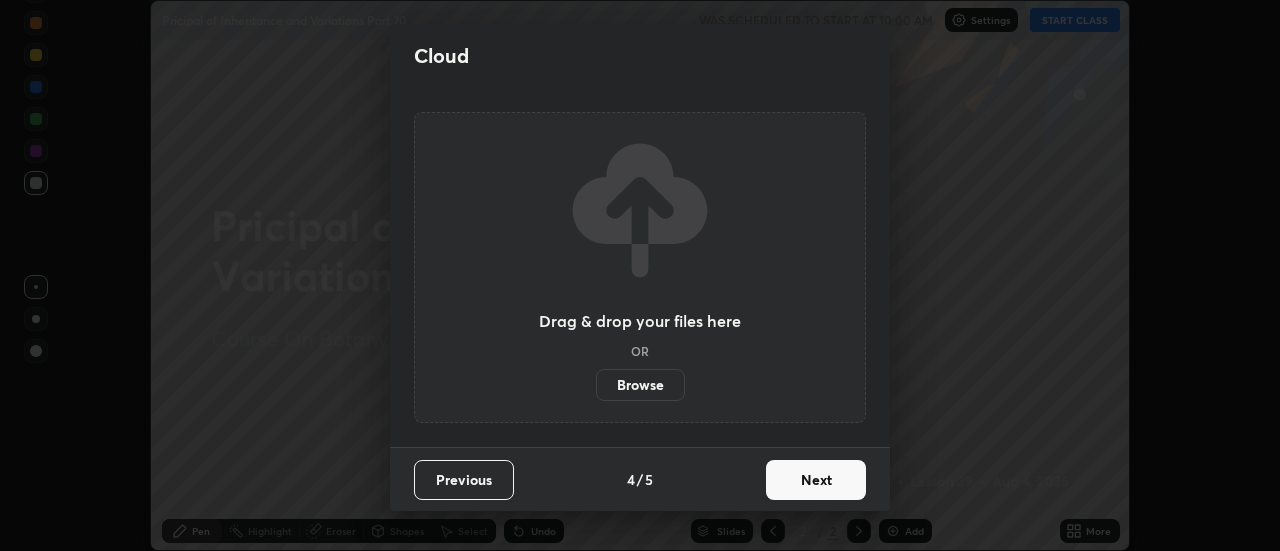 scroll, scrollTop: 0, scrollLeft: 0, axis: both 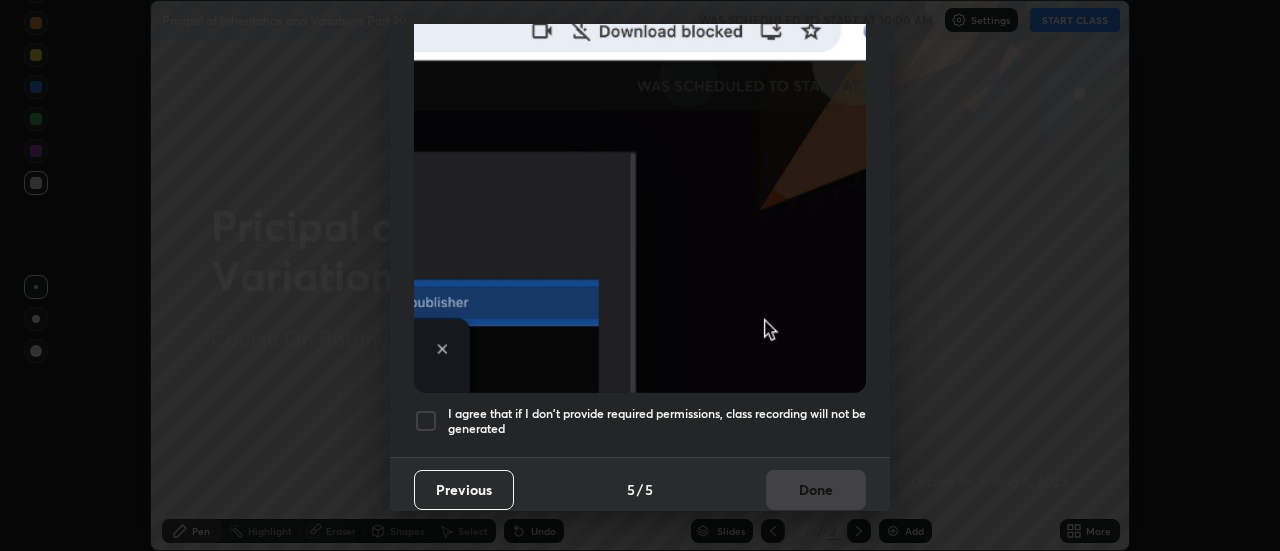 click at bounding box center [426, 421] 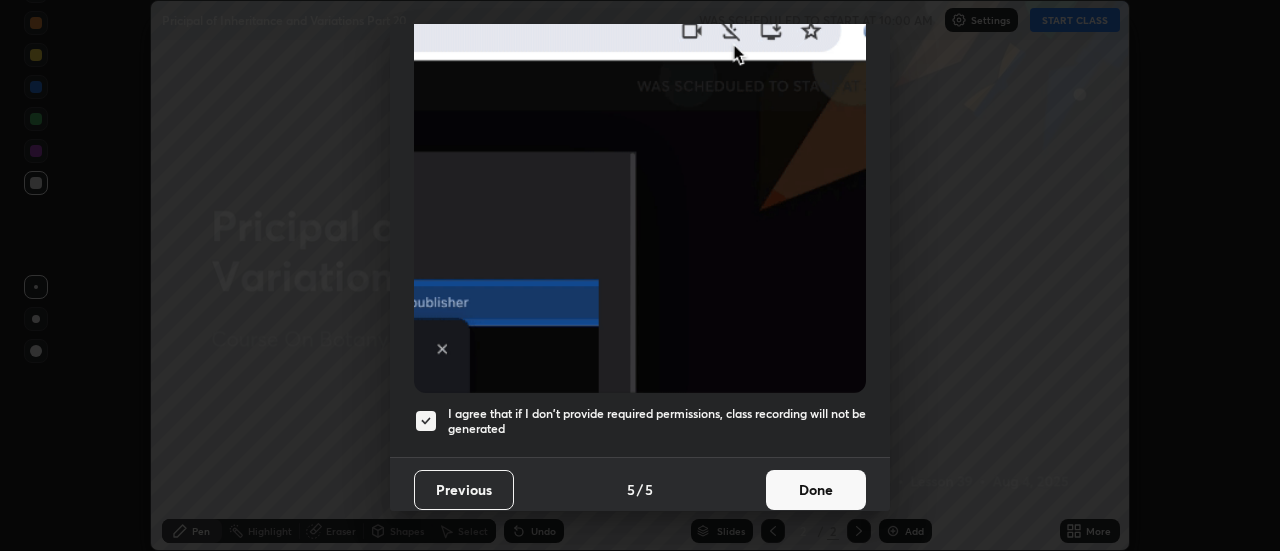 click on "Done" at bounding box center (816, 490) 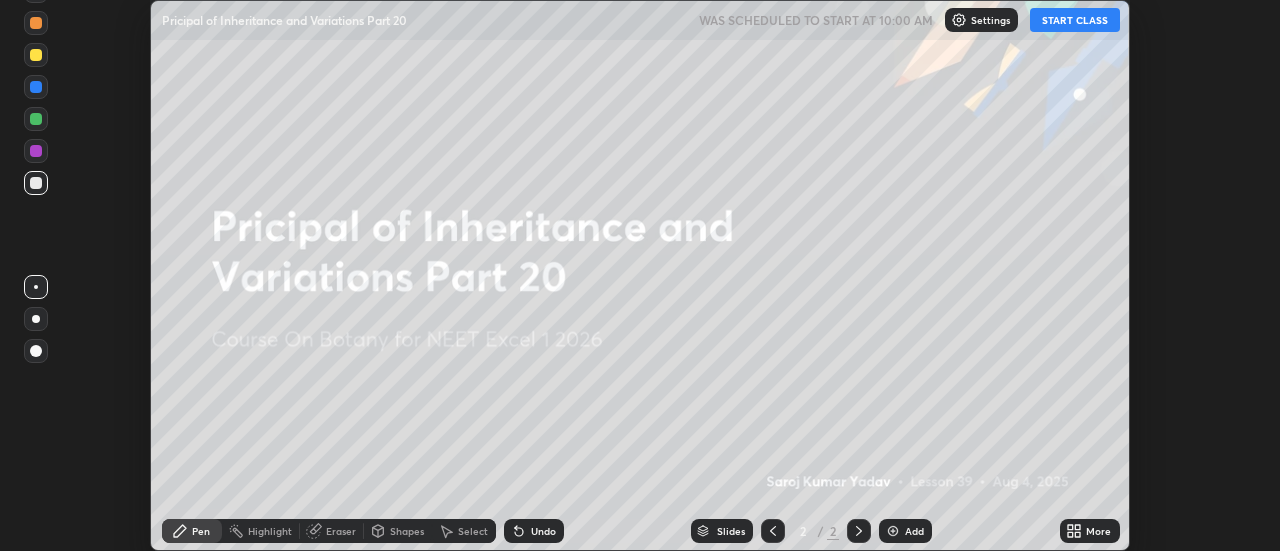 click on "START CLASS" at bounding box center [1075, 20] 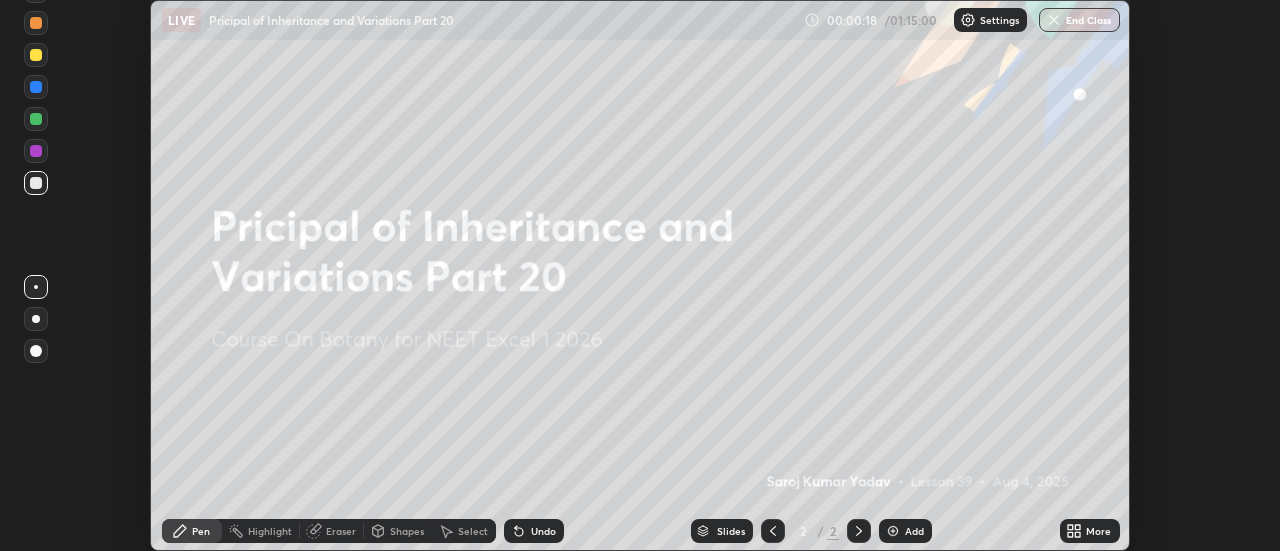 click 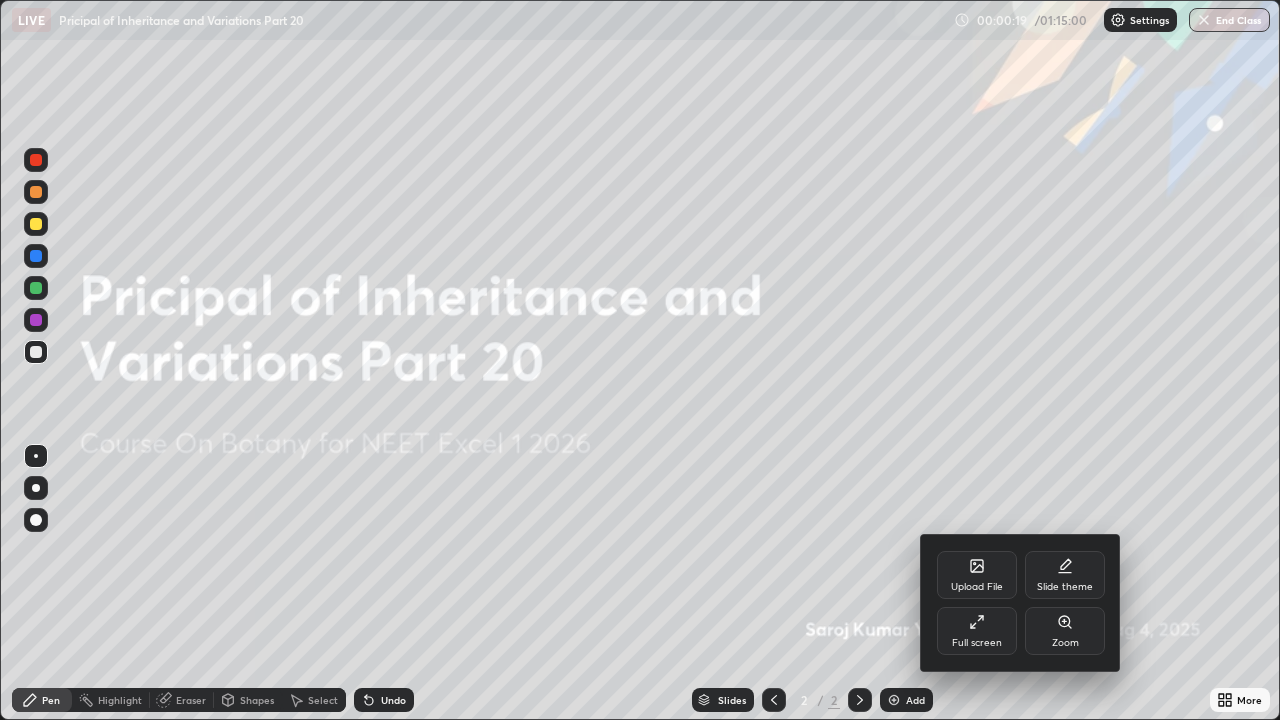 scroll, scrollTop: 99280, scrollLeft: 98720, axis: both 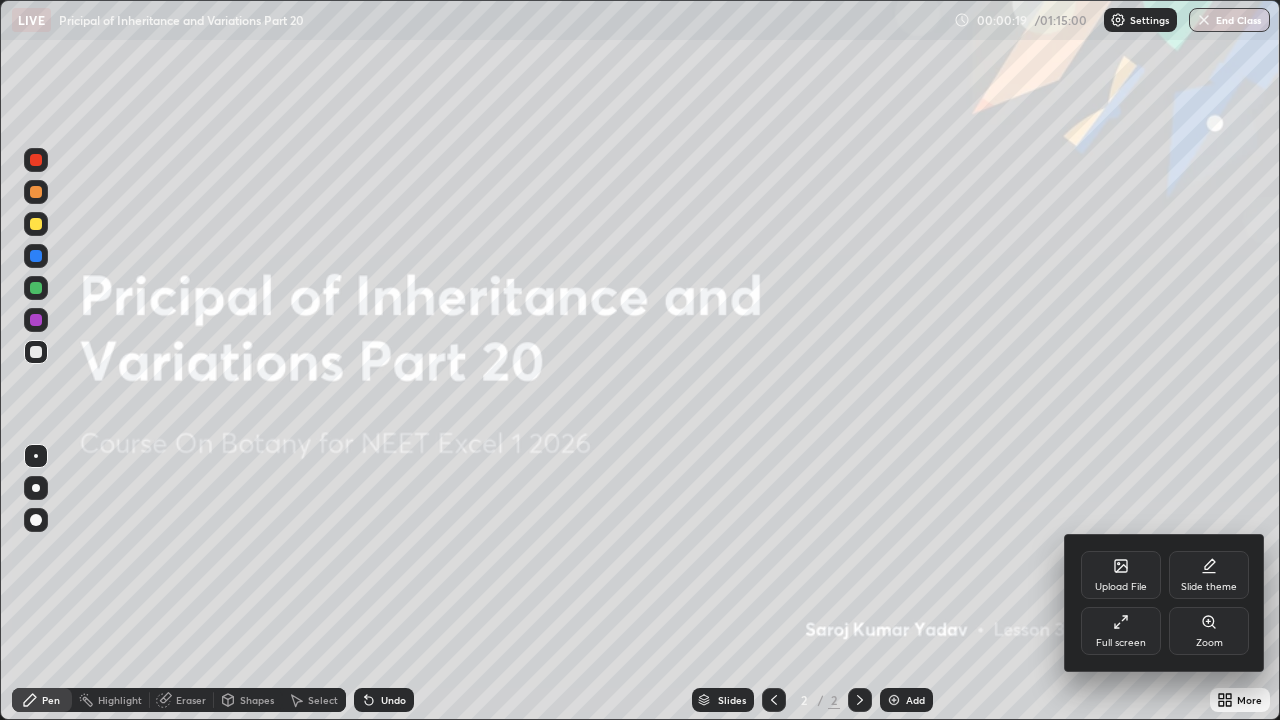 click at bounding box center [640, 360] 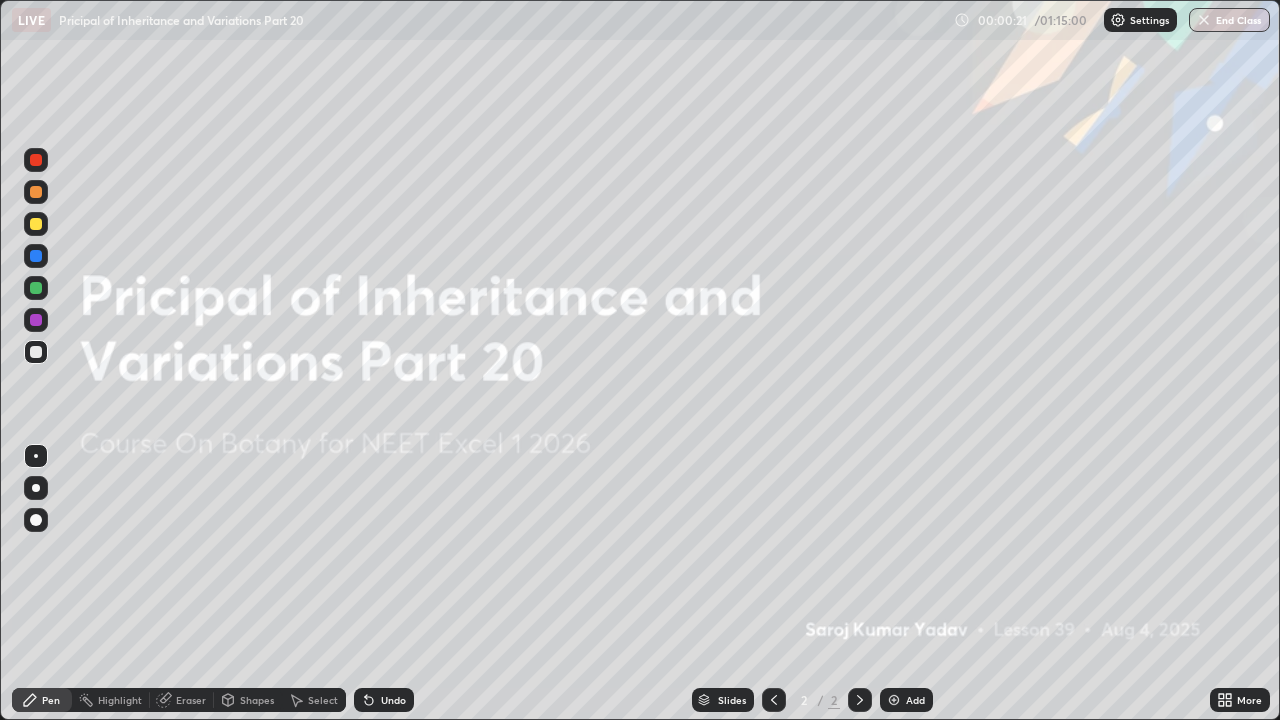 click at bounding box center (894, 700) 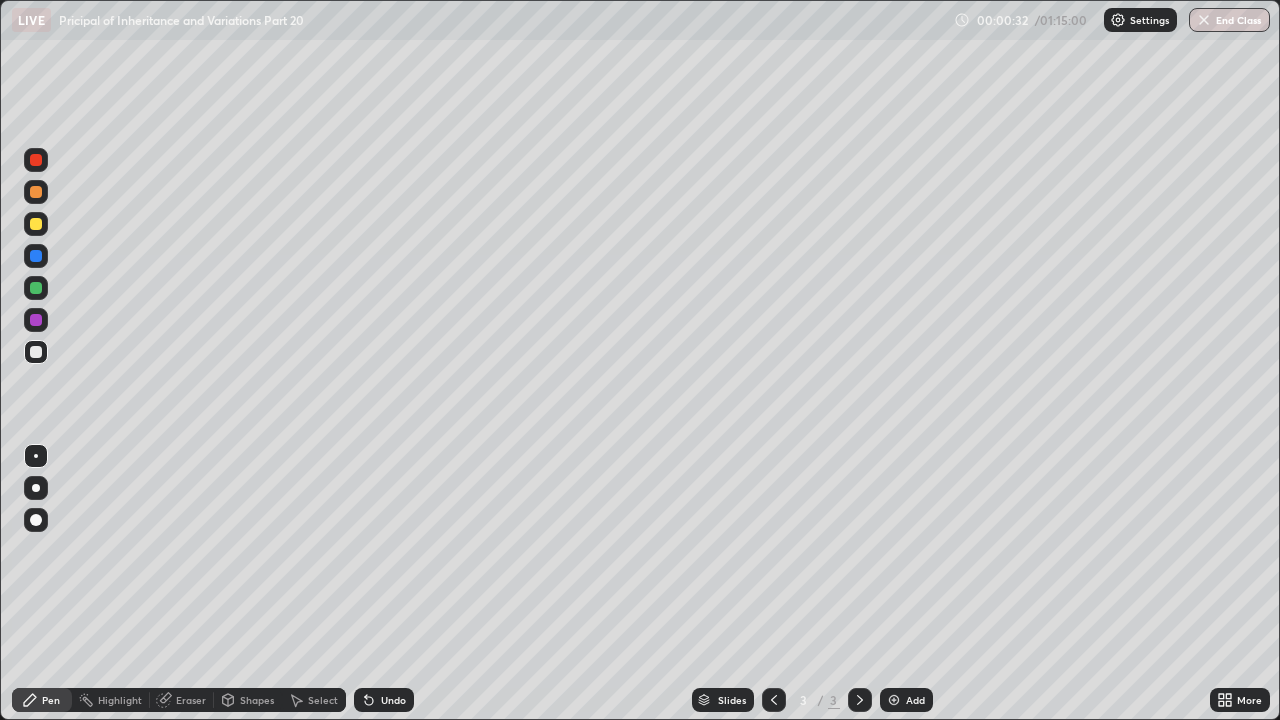 click 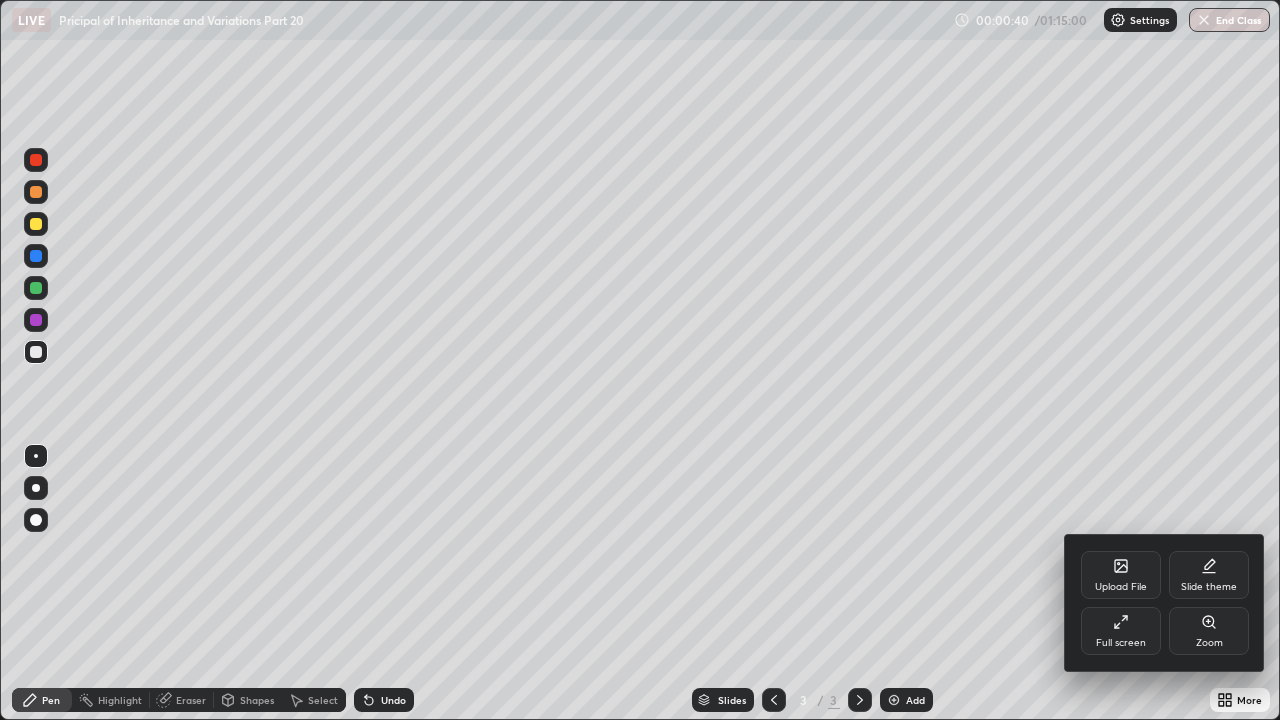 click on "Upload File" at bounding box center (1121, 575) 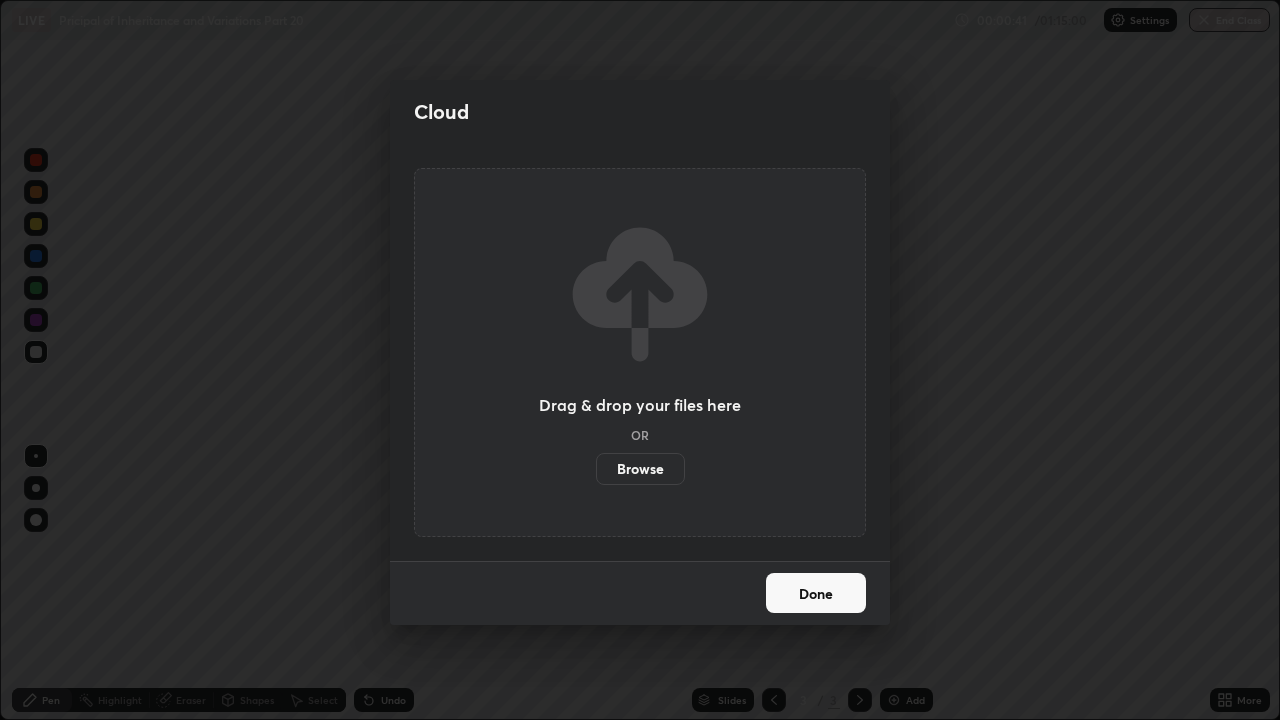 click on "Browse" at bounding box center [640, 469] 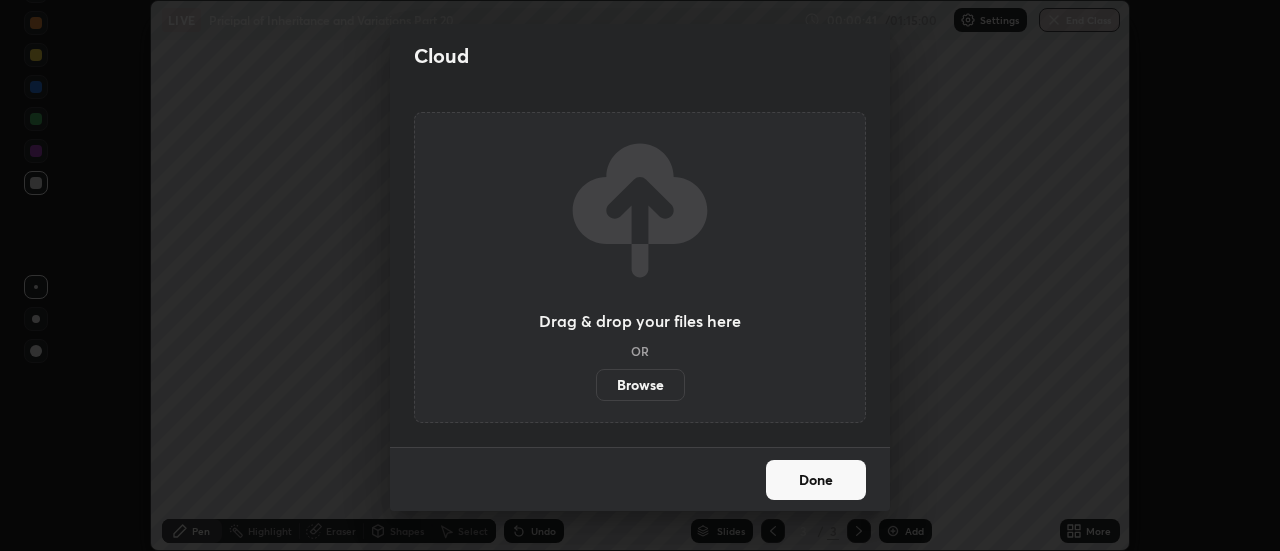 scroll, scrollTop: 551, scrollLeft: 1280, axis: both 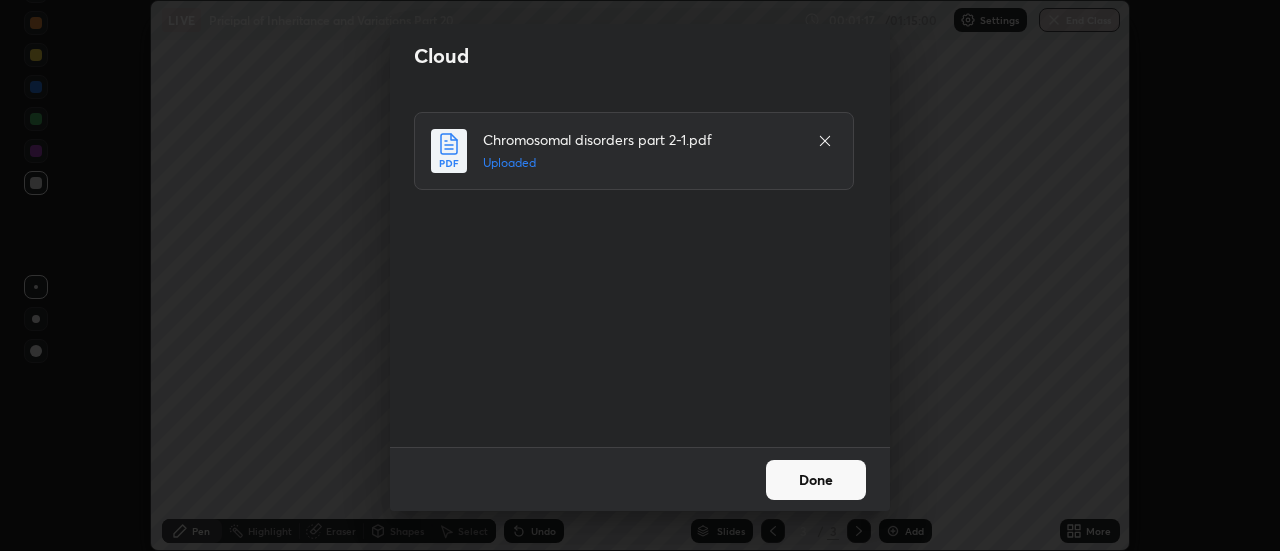click on "Done" at bounding box center (816, 480) 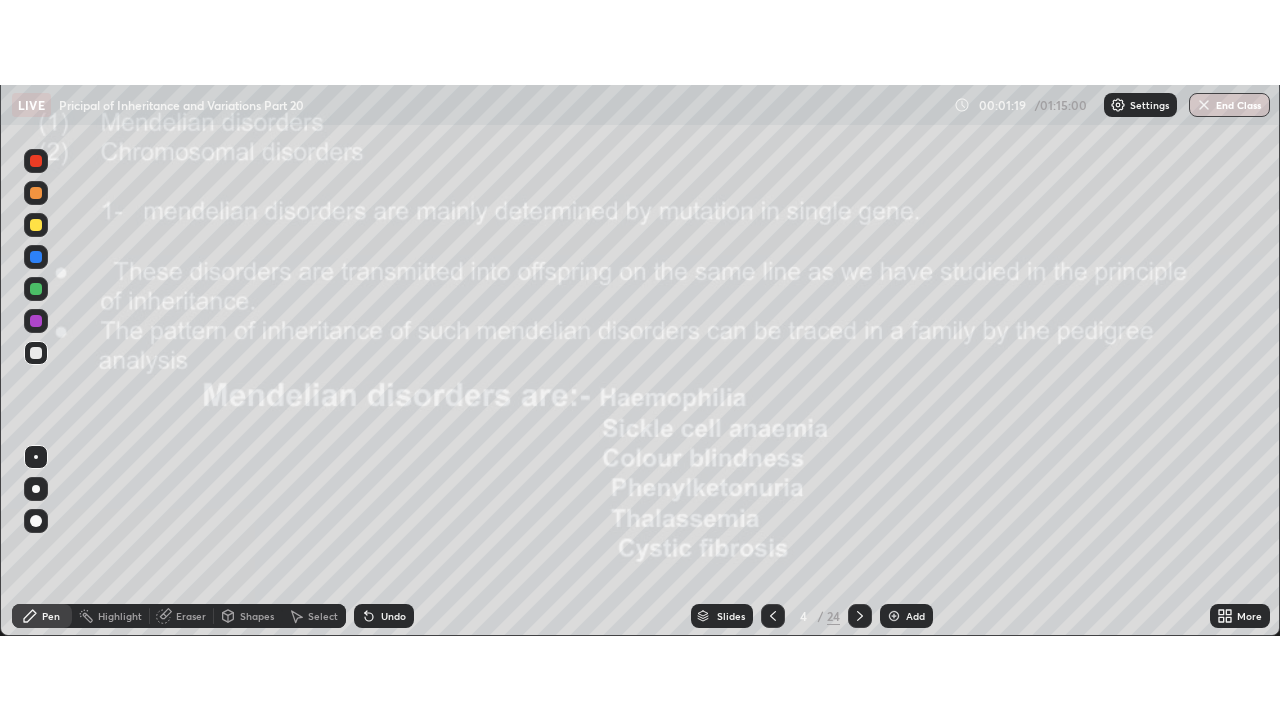 scroll, scrollTop: 99280, scrollLeft: 98720, axis: both 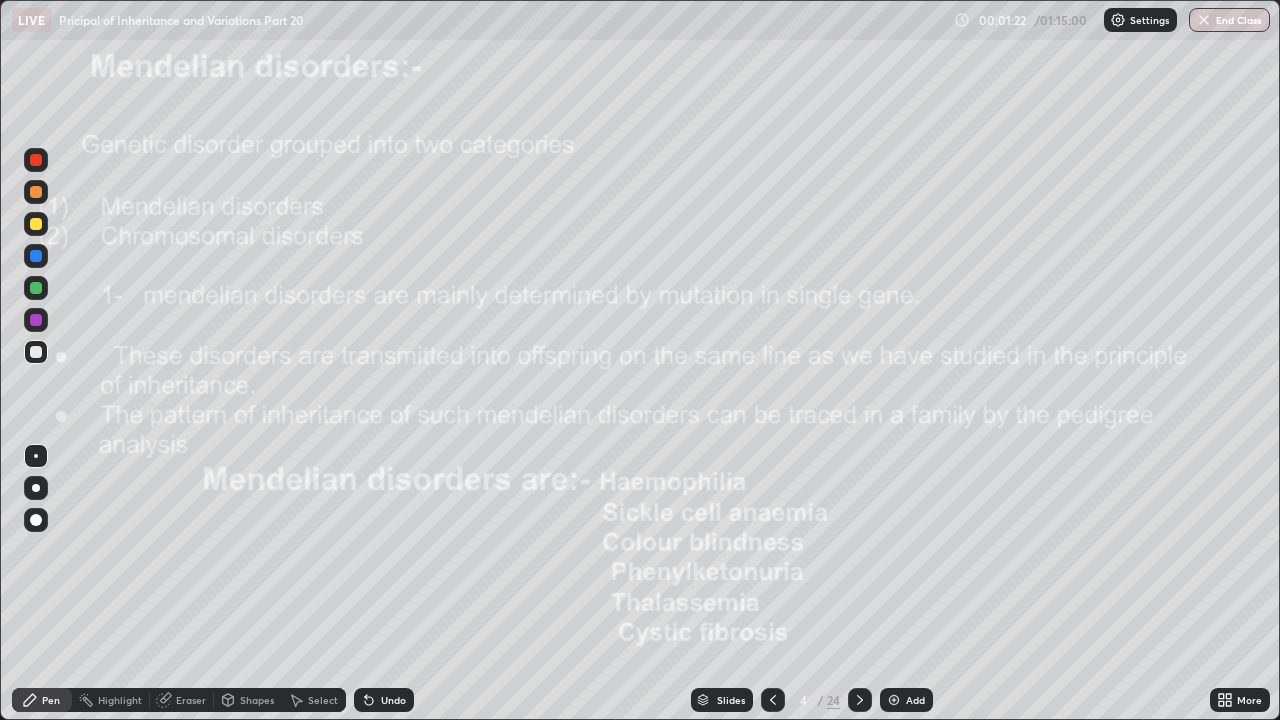 click 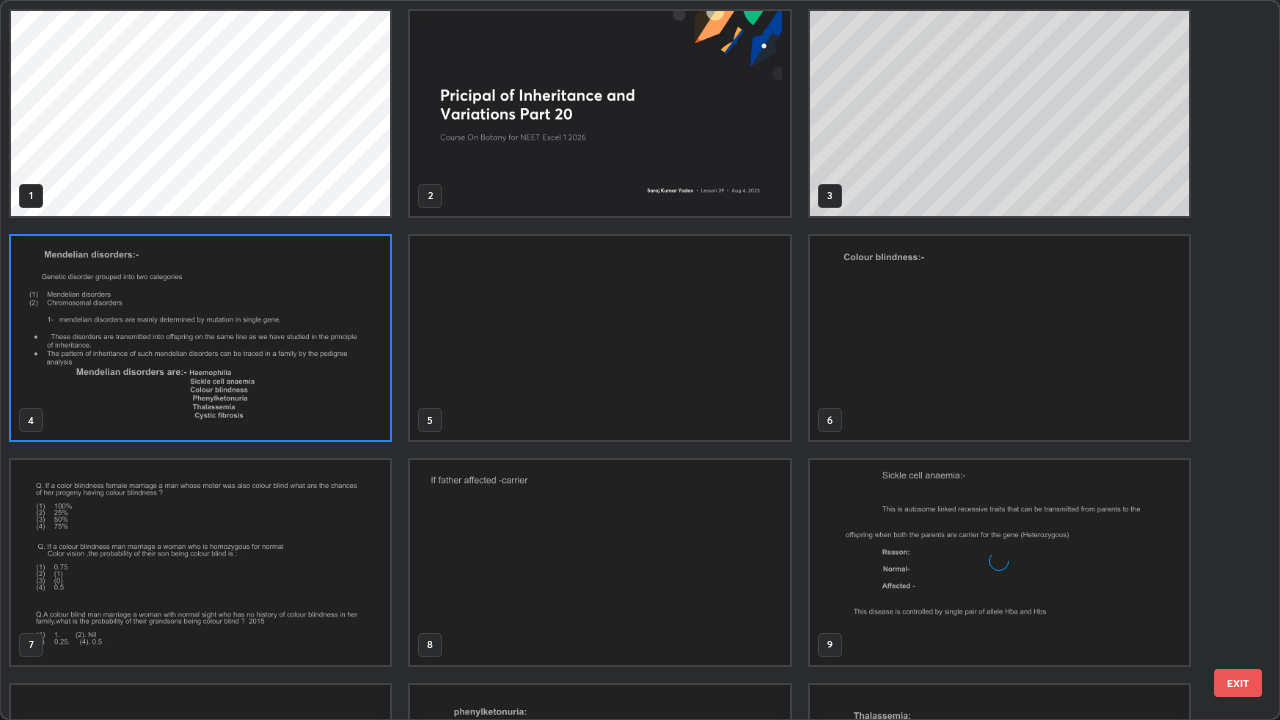 scroll, scrollTop: 7, scrollLeft: 11, axis: both 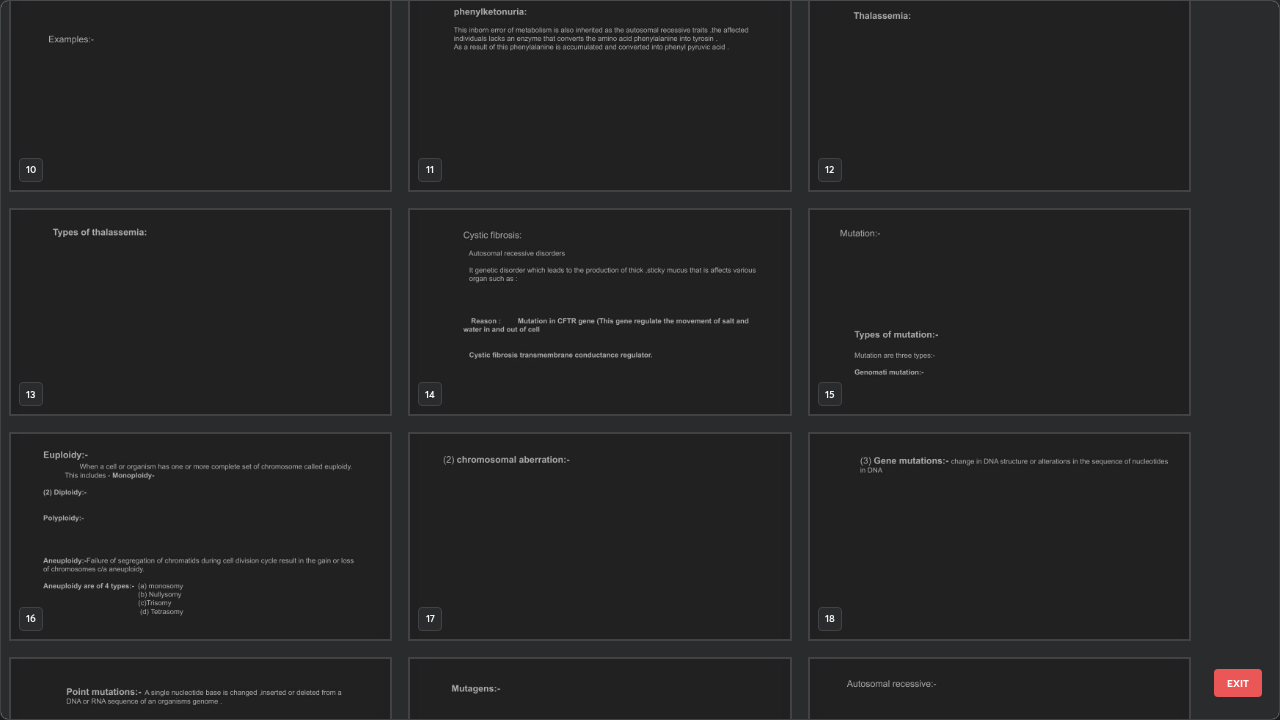click at bounding box center [999, 312] 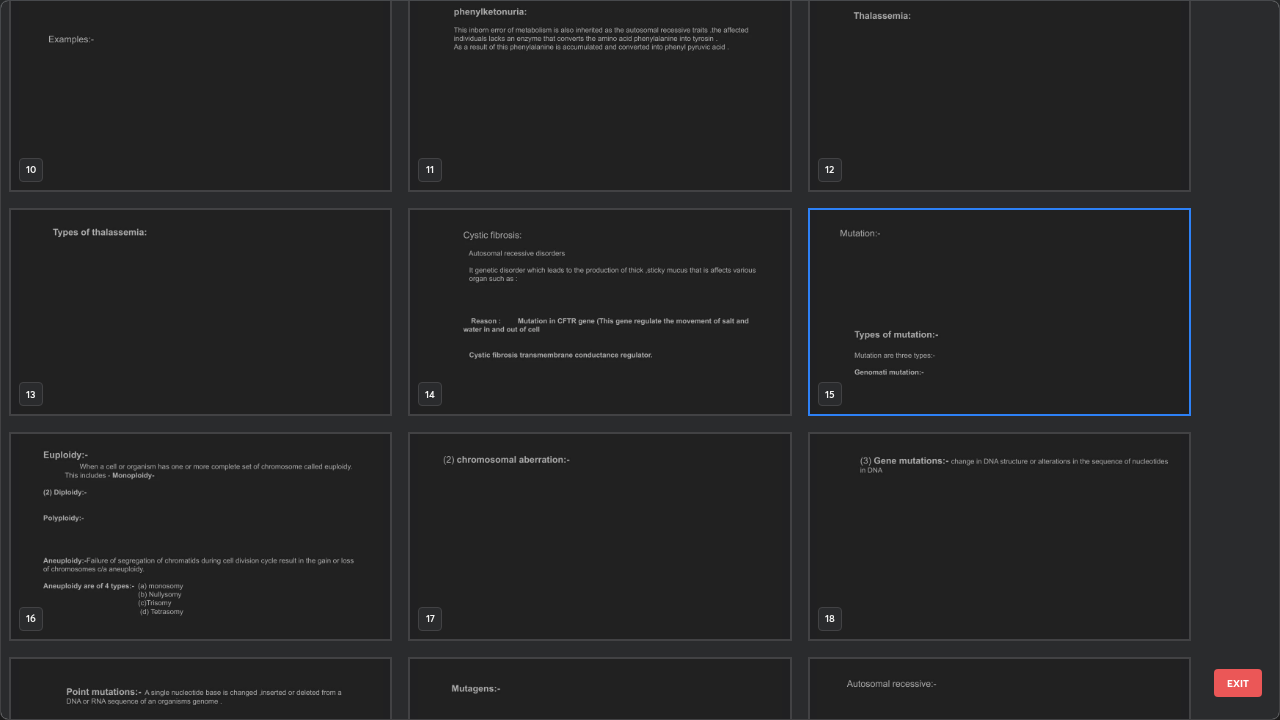 click at bounding box center [999, 312] 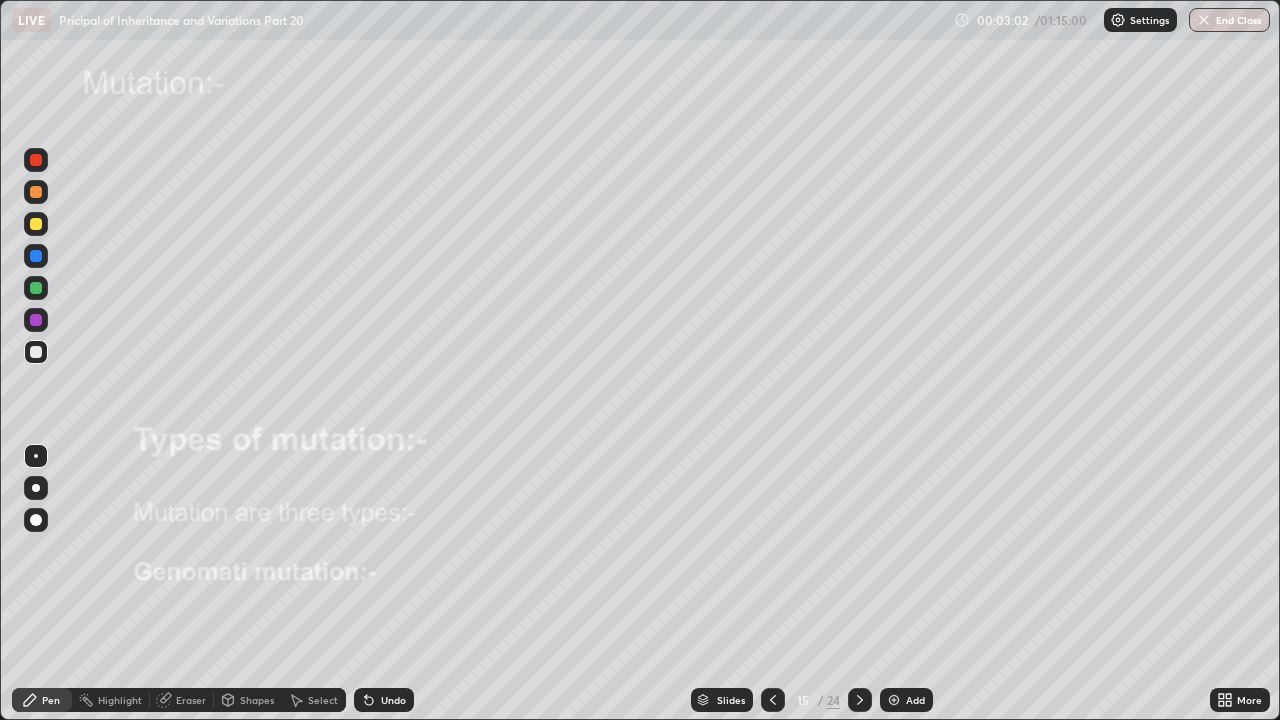 click on "Shapes" at bounding box center (257, 700) 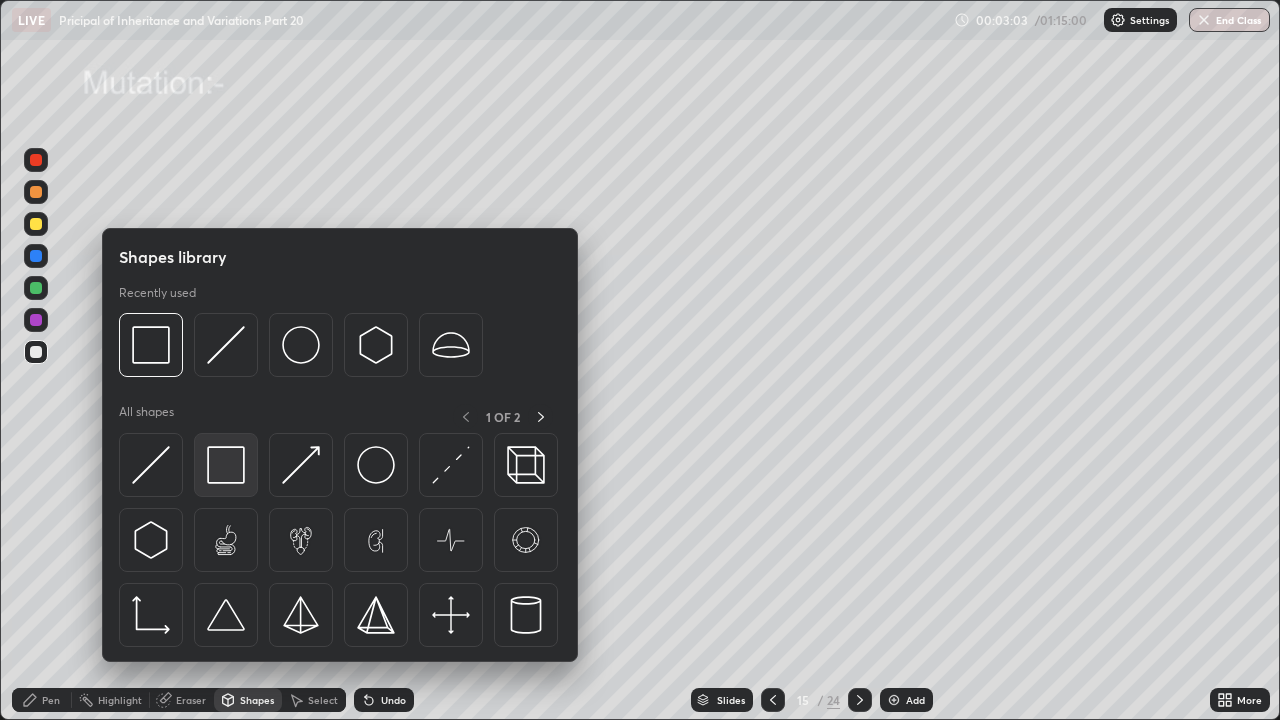 click at bounding box center (226, 465) 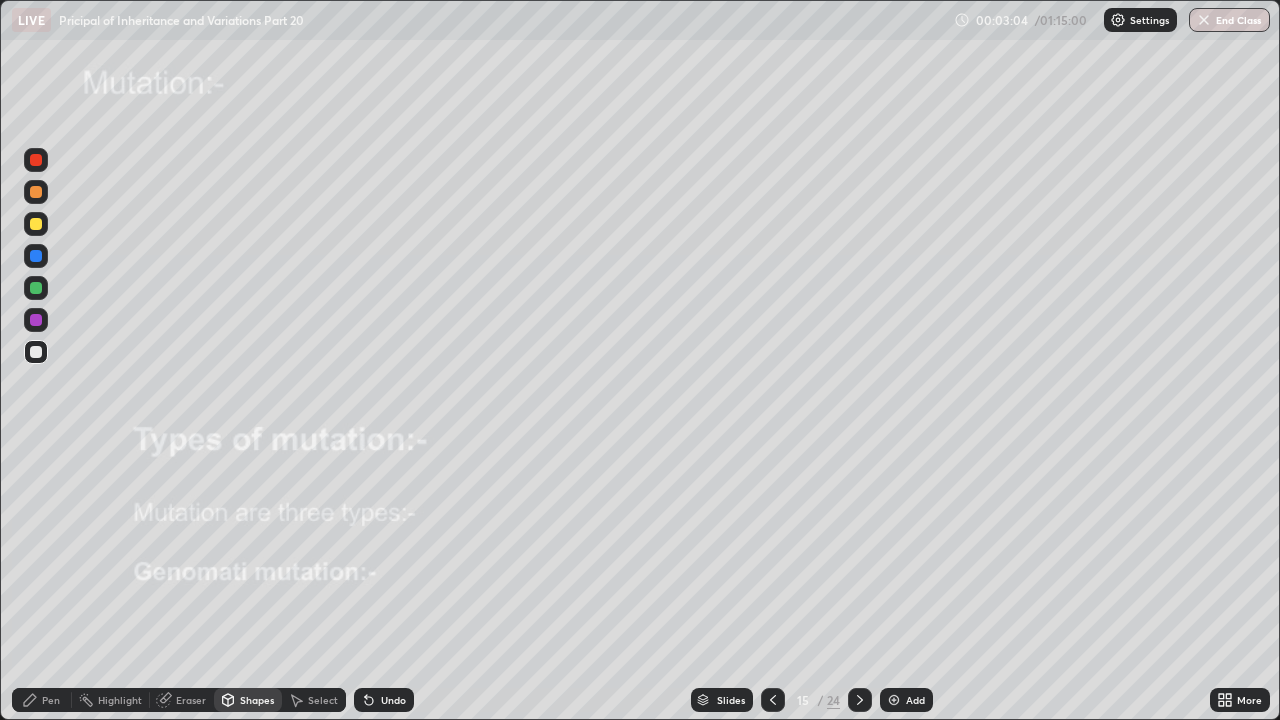 click at bounding box center (36, 192) 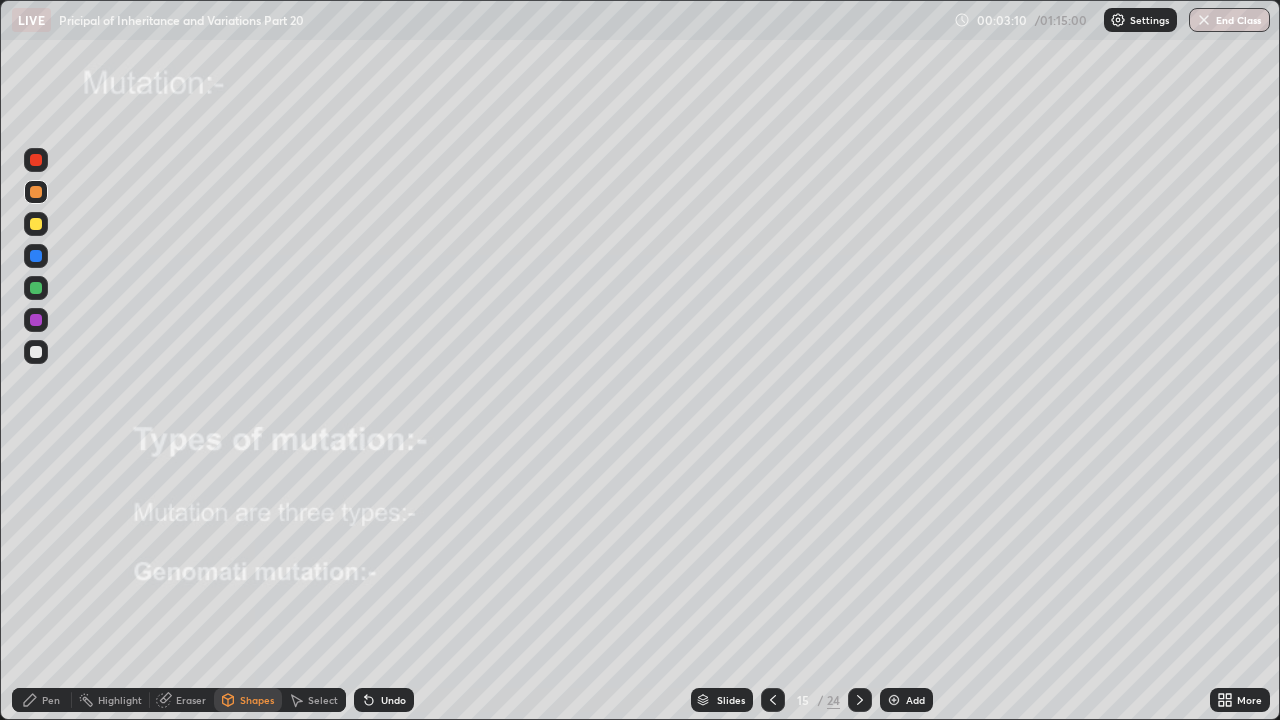 click on "Pen" at bounding box center (42, 700) 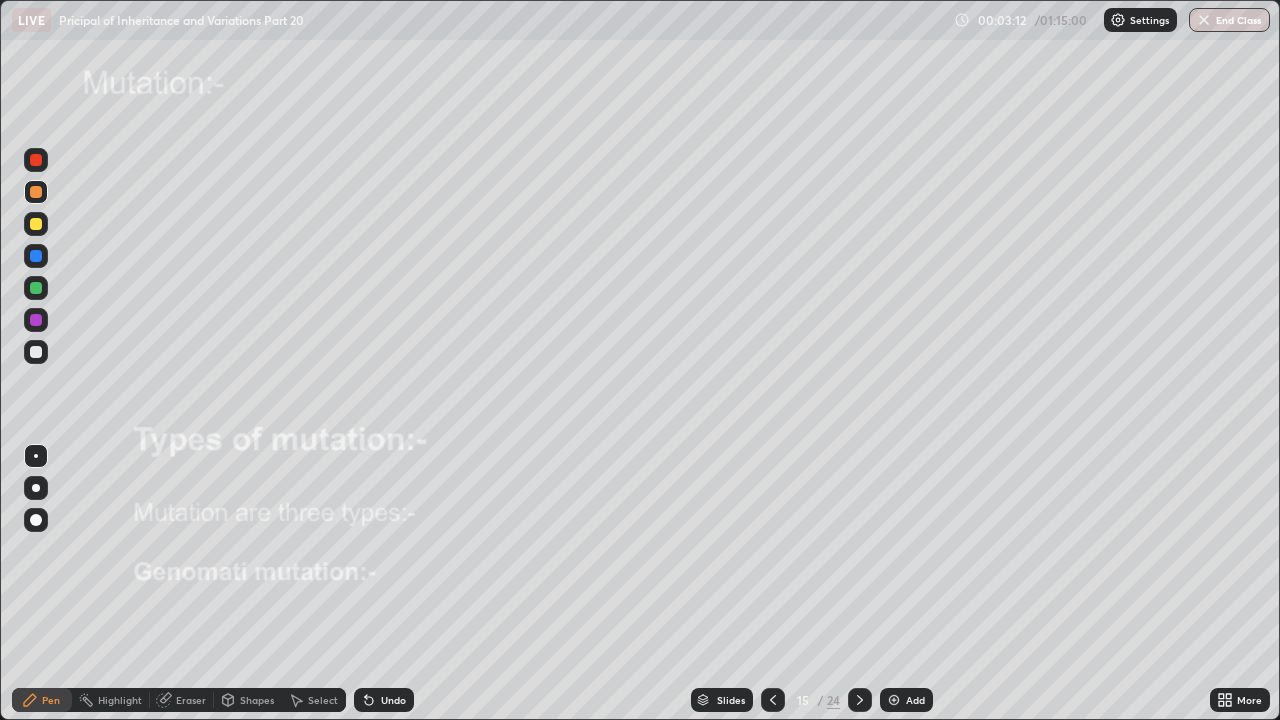 click at bounding box center (36, 352) 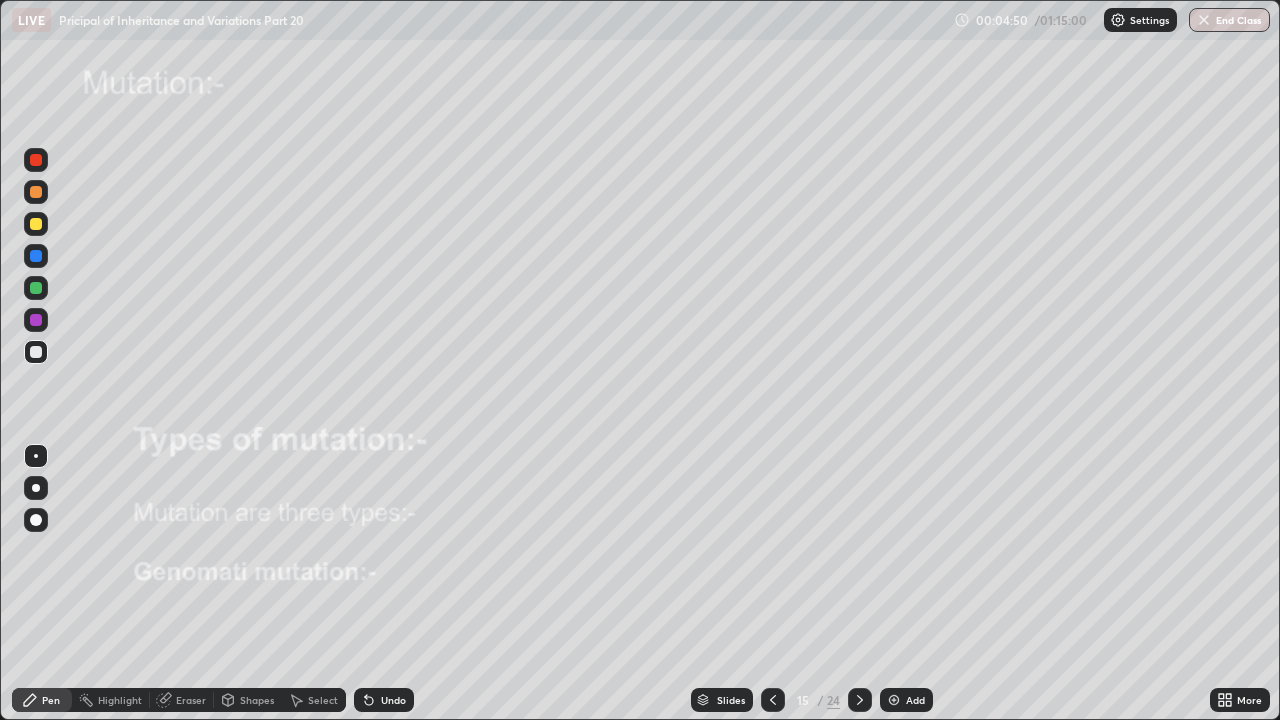click at bounding box center [36, 352] 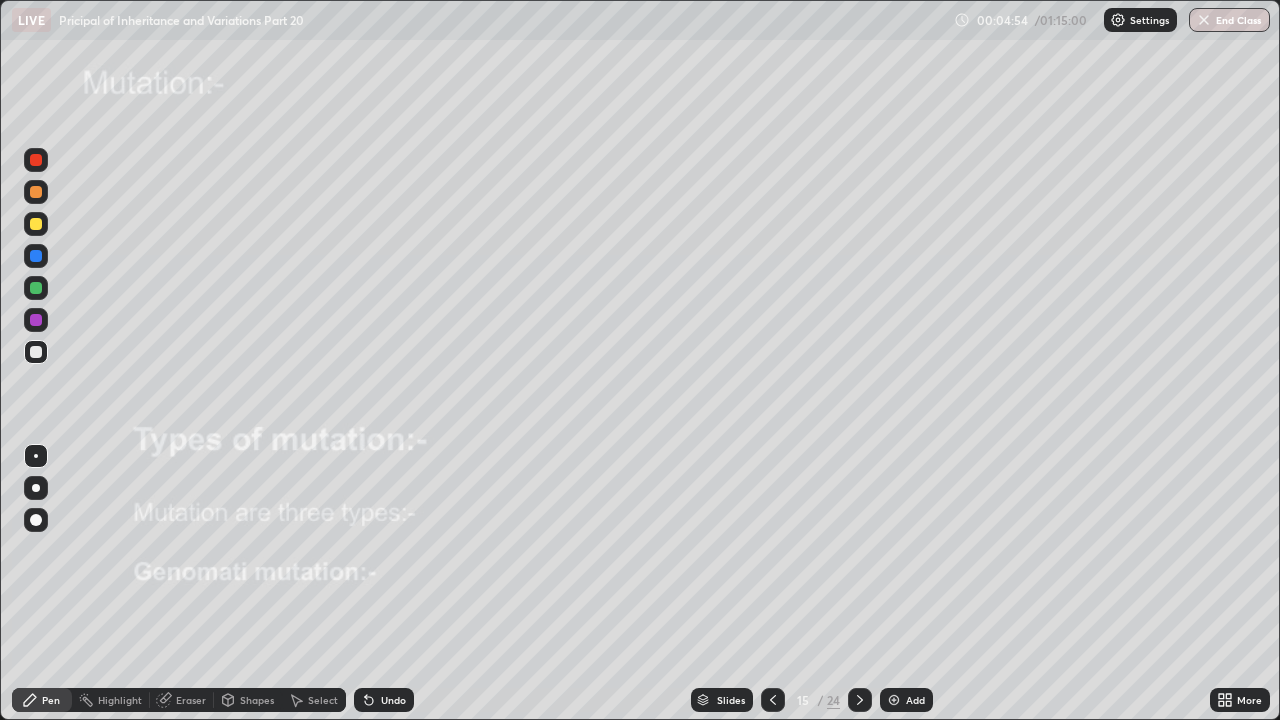 click on "Undo" at bounding box center [393, 700] 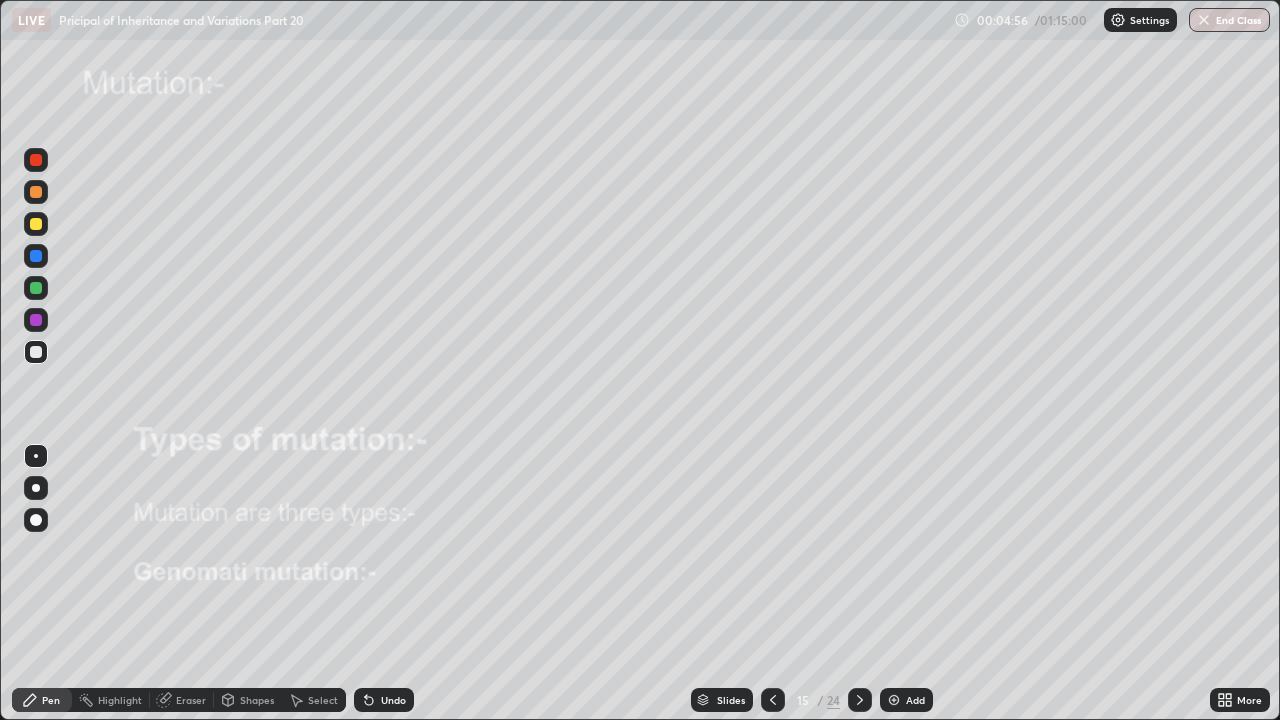 click at bounding box center [36, 488] 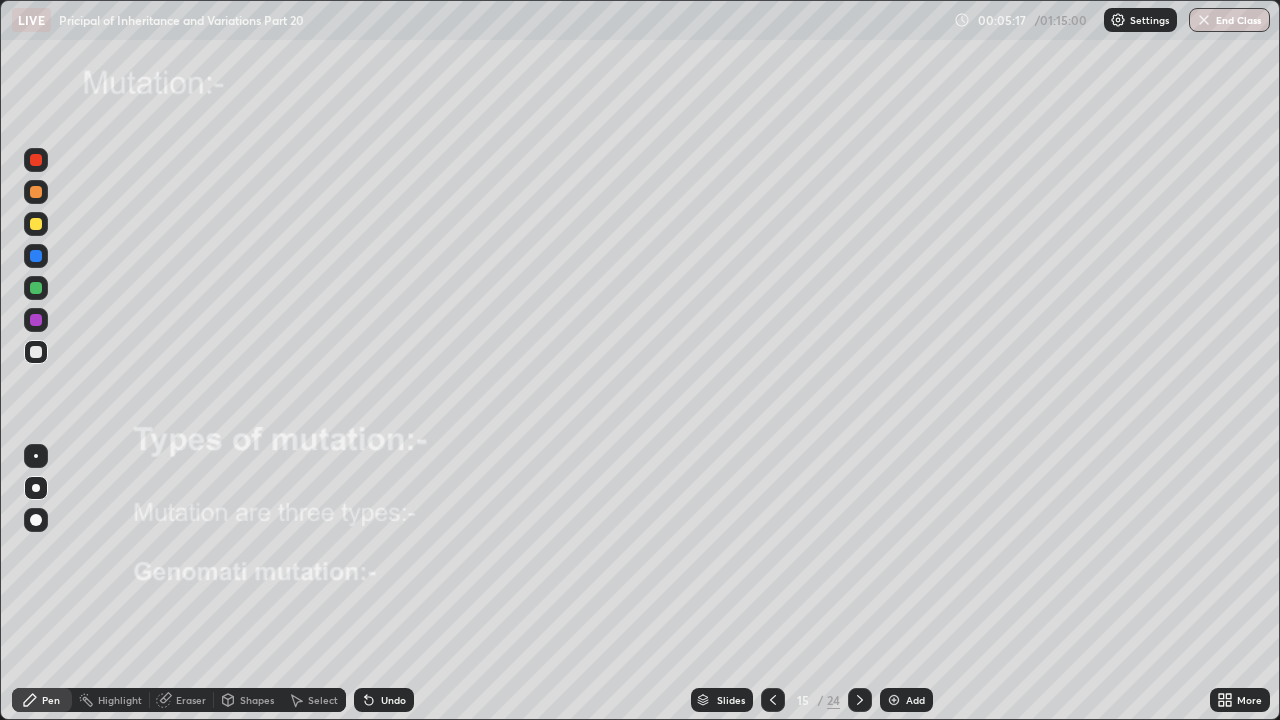 click on "Undo" at bounding box center [393, 700] 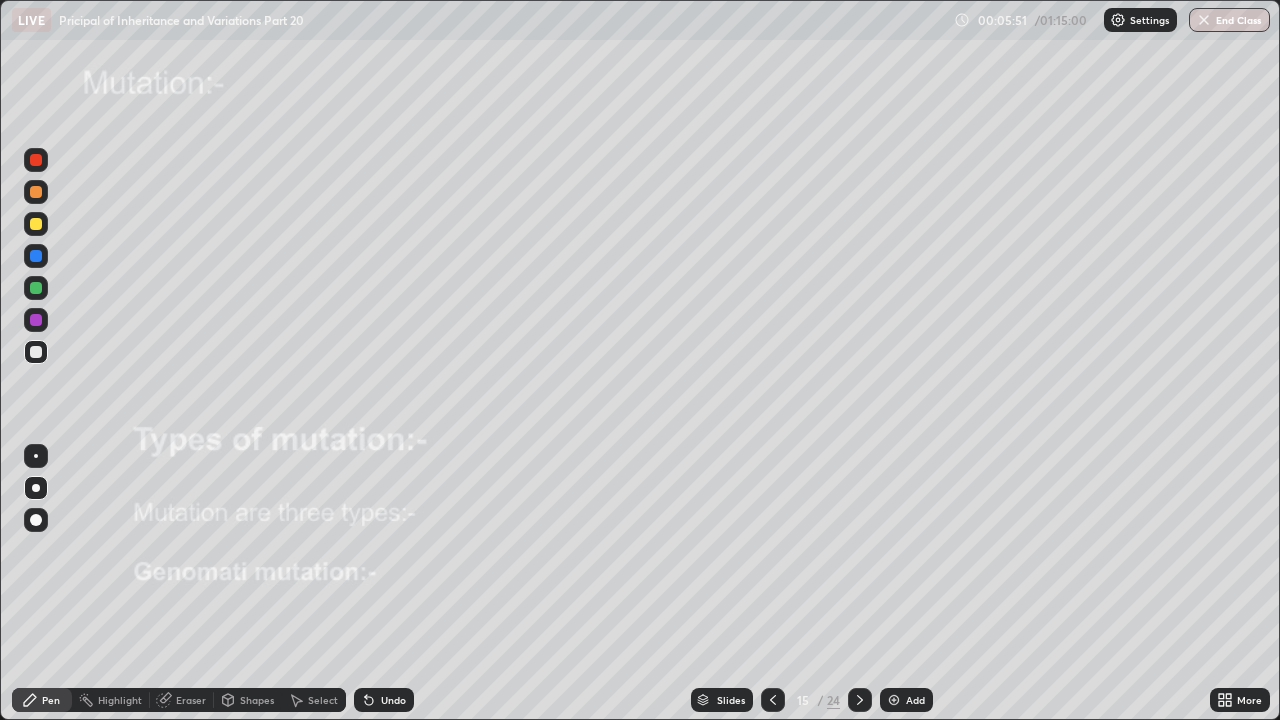 click on "Undo" at bounding box center [393, 700] 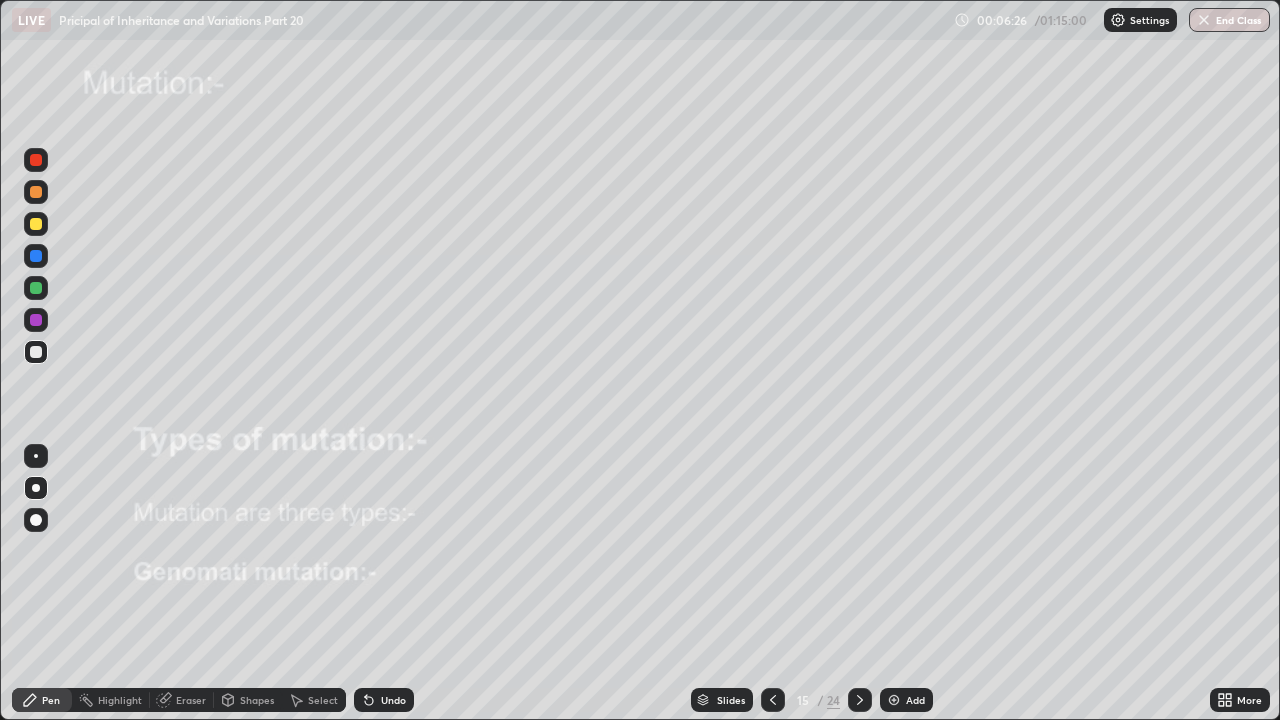 click at bounding box center [36, 352] 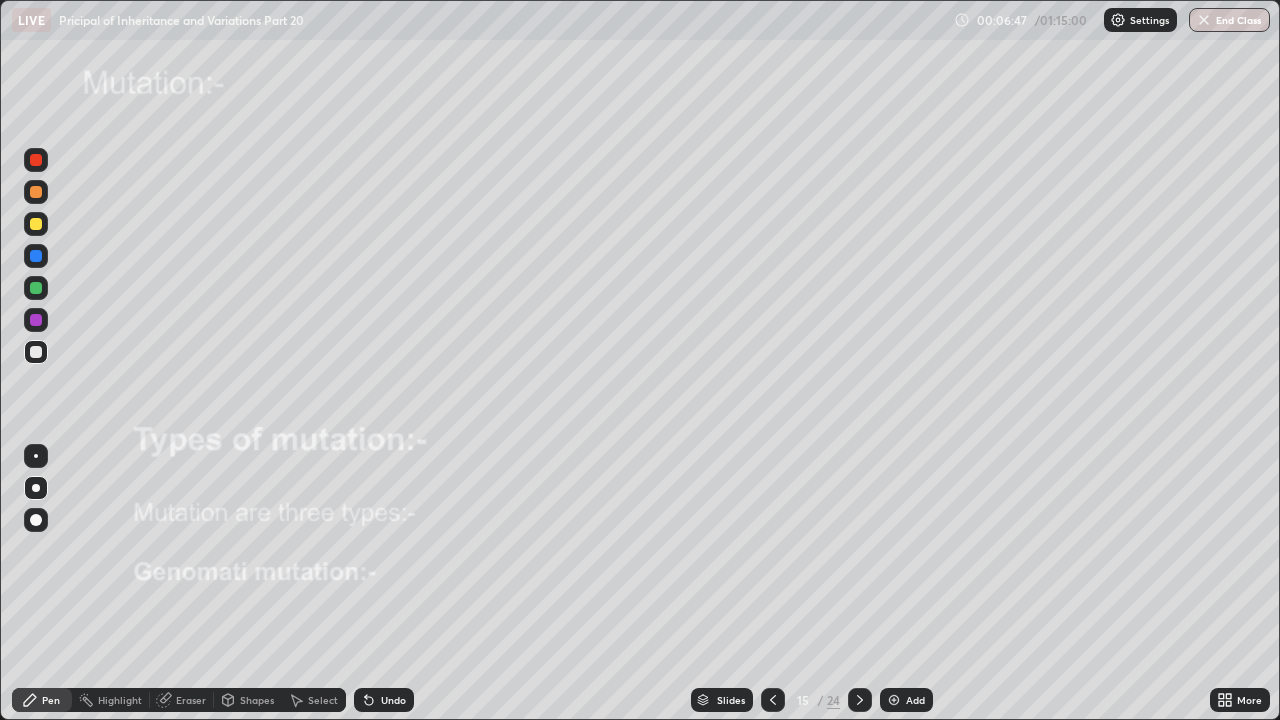 click on "Undo" at bounding box center (393, 700) 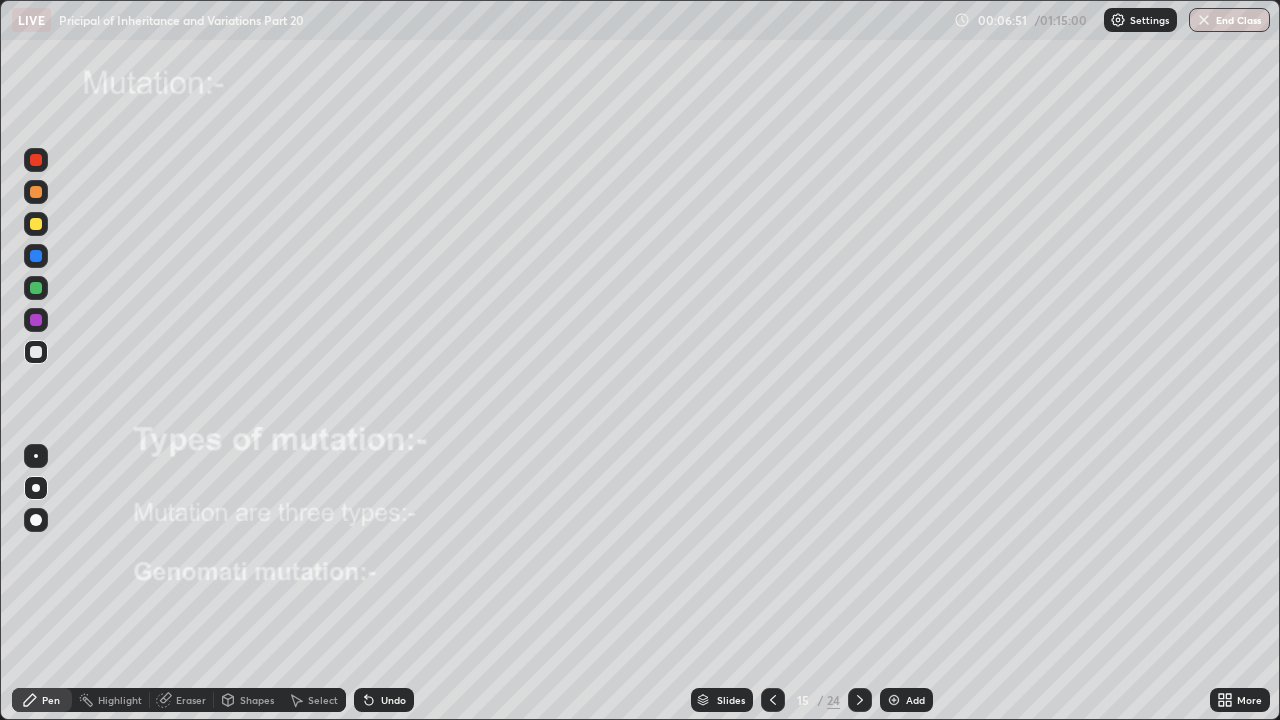 click on "Undo" at bounding box center [393, 700] 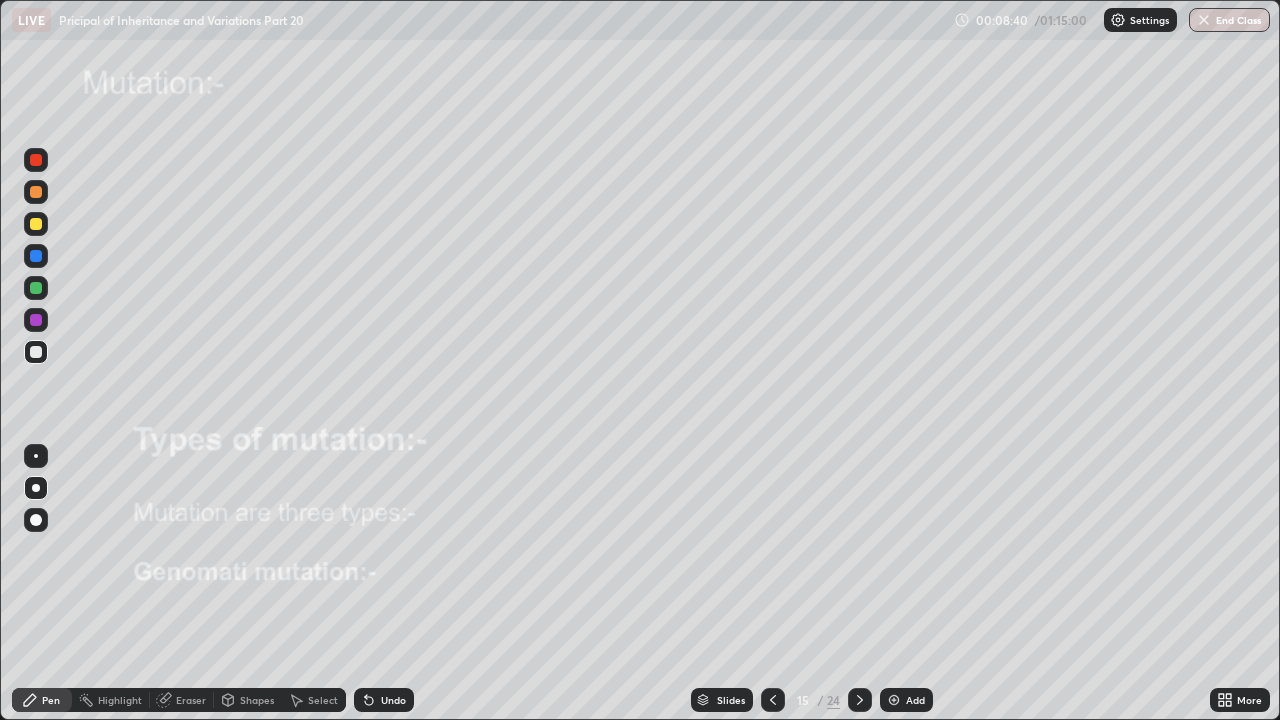 click at bounding box center (36, 160) 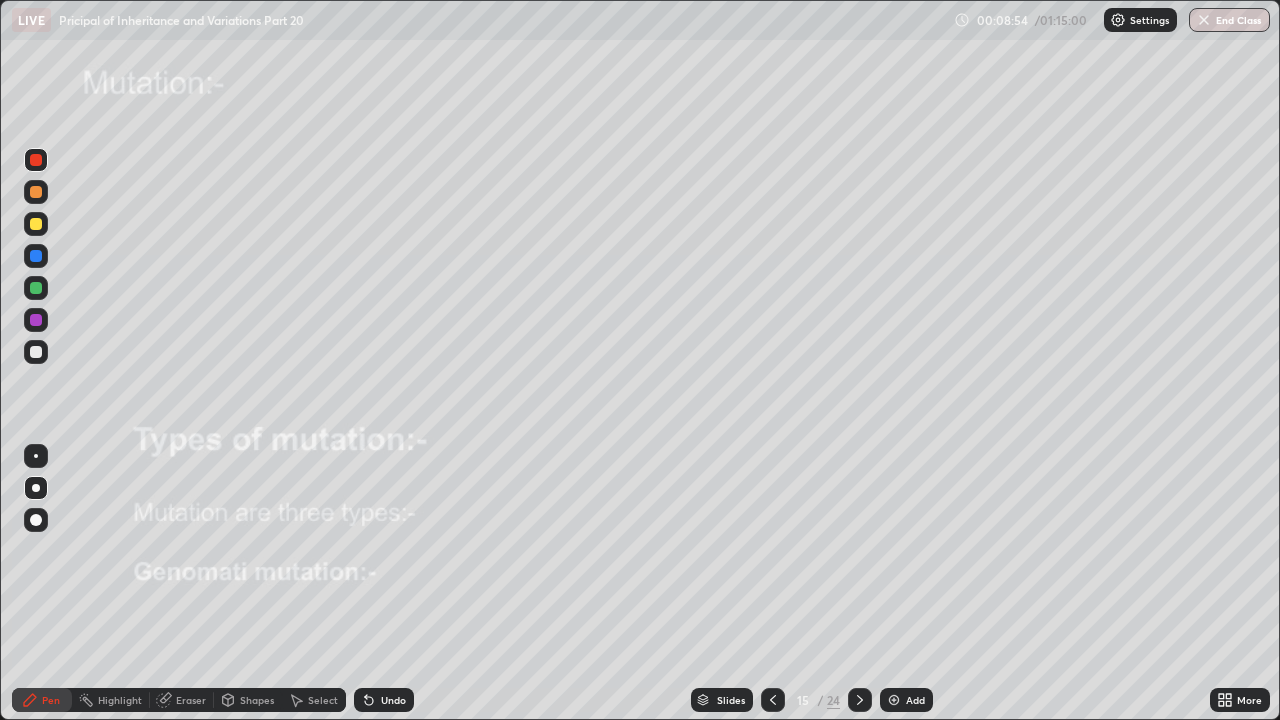 click on "Shapes" at bounding box center [257, 700] 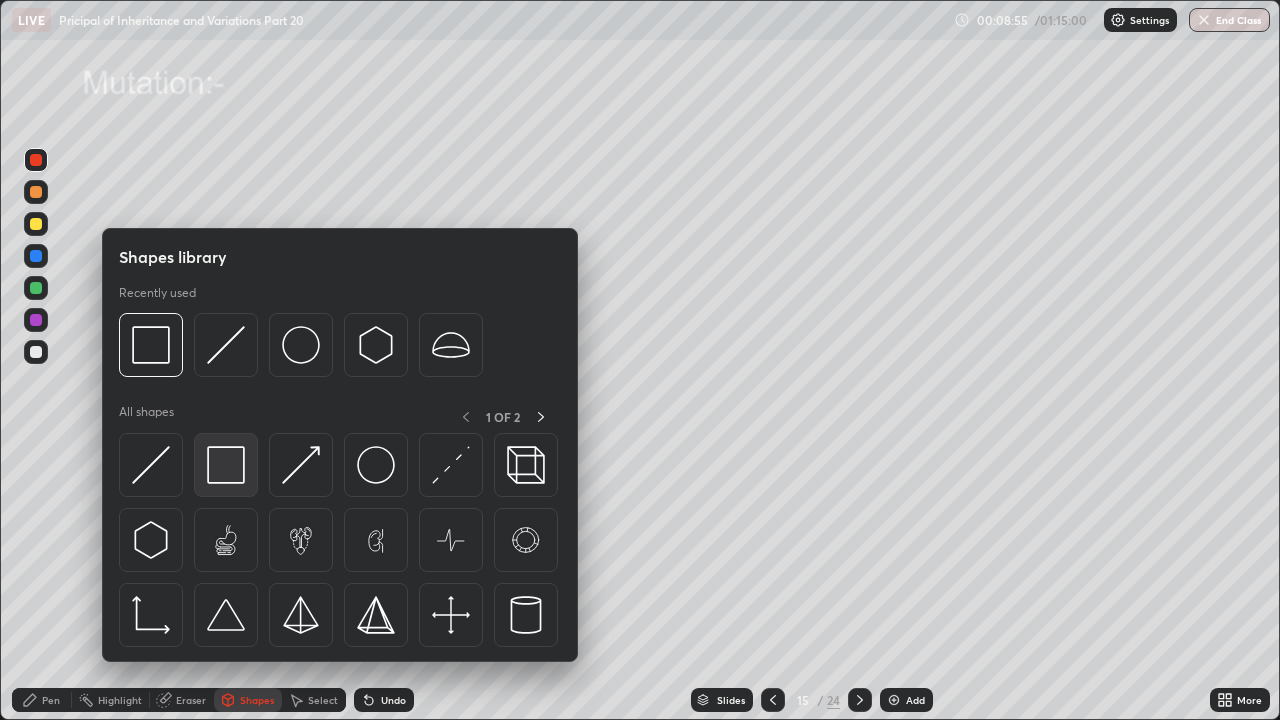 click at bounding box center (226, 465) 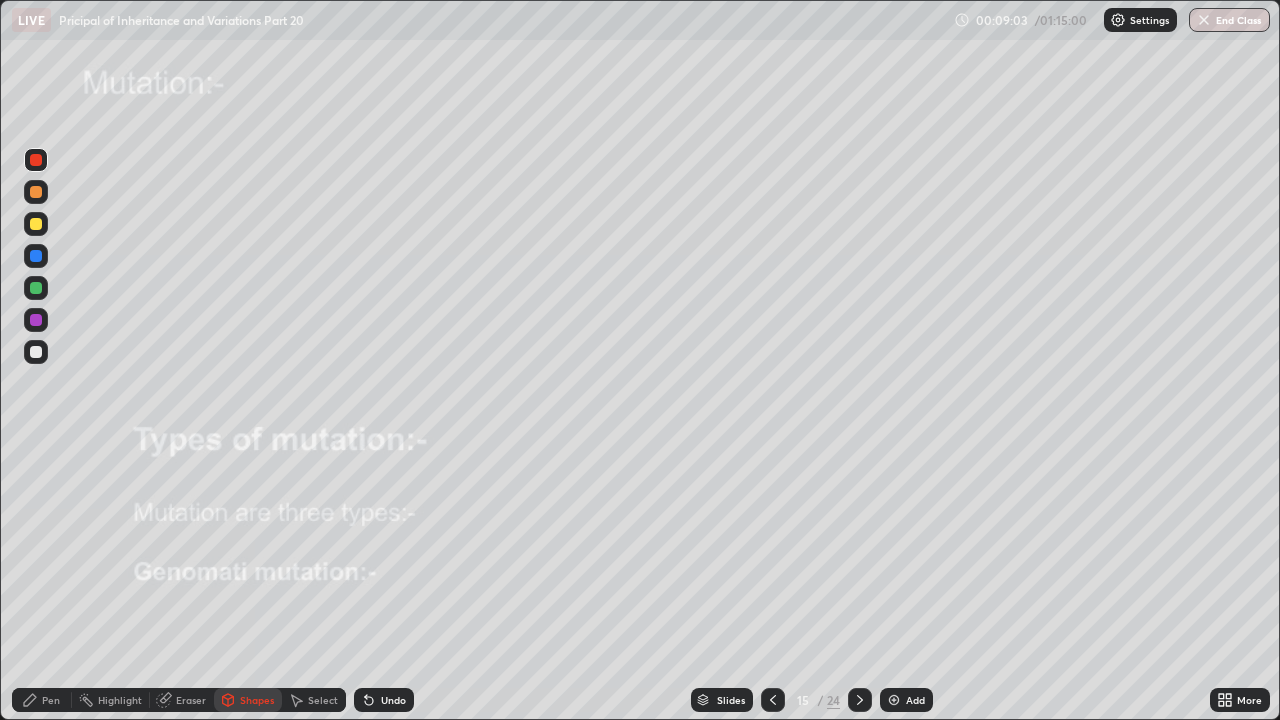 click at bounding box center (36, 352) 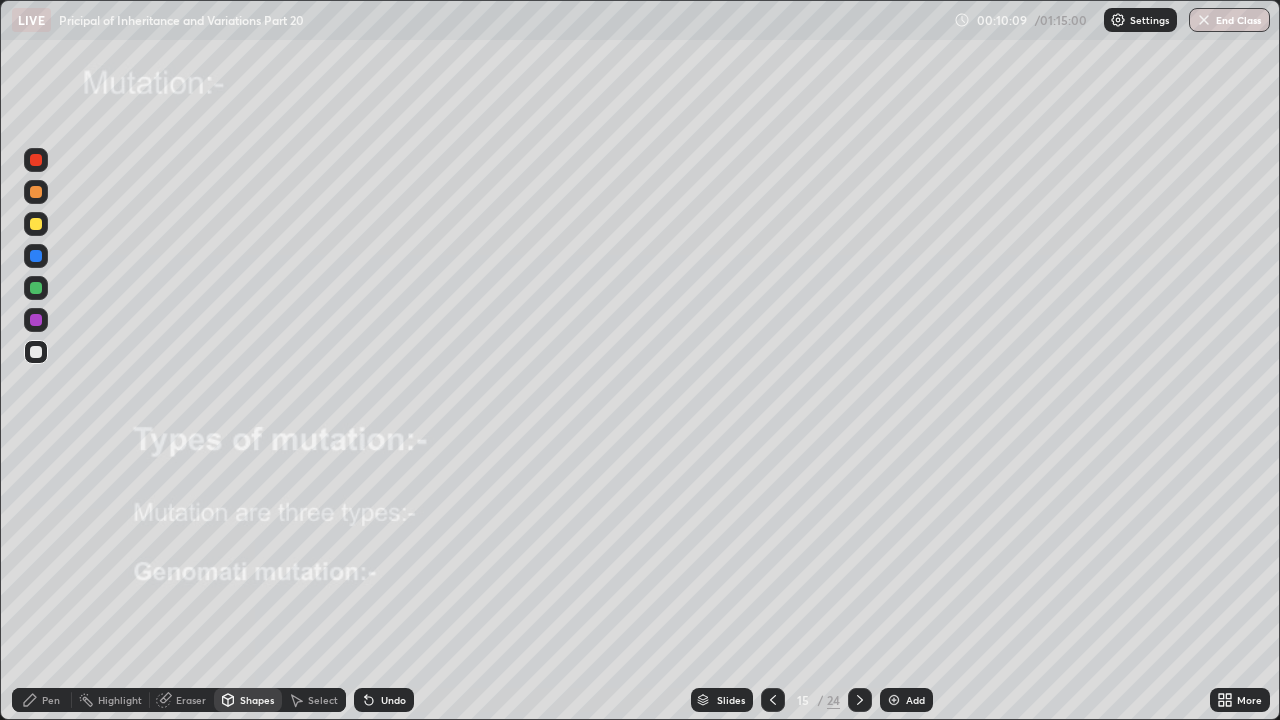 click at bounding box center (36, 352) 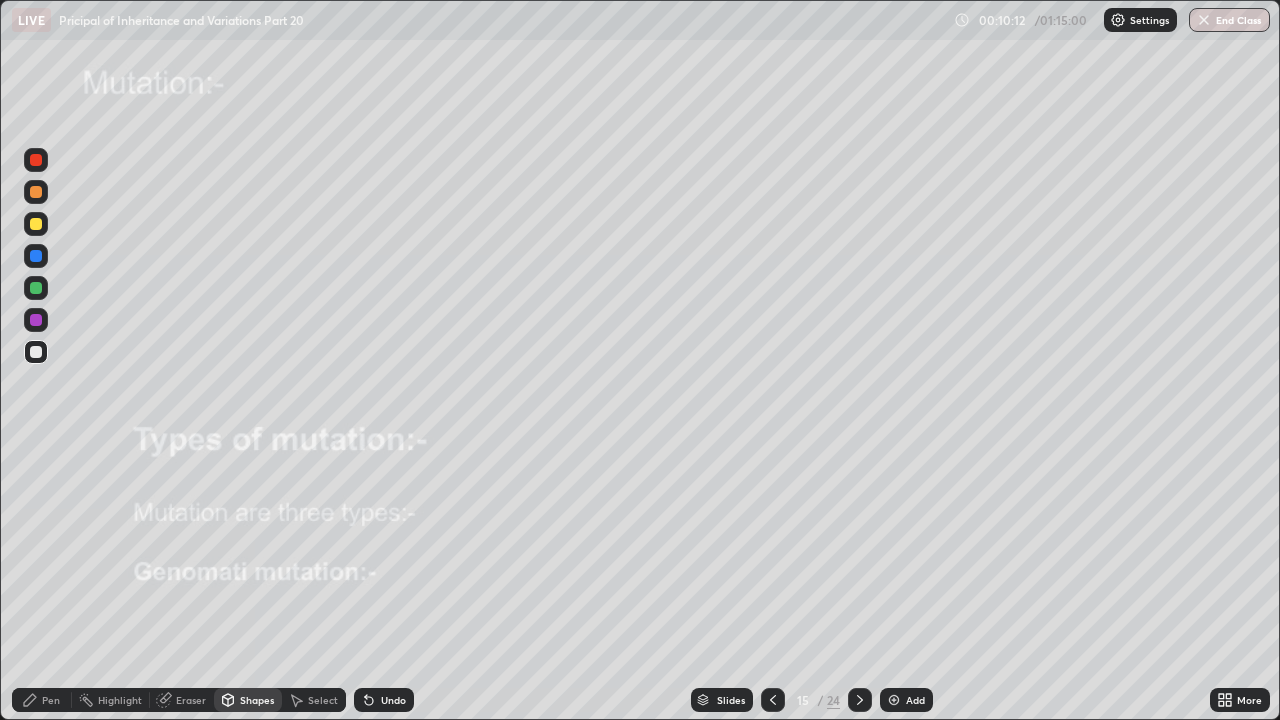 click on "Undo" at bounding box center (393, 700) 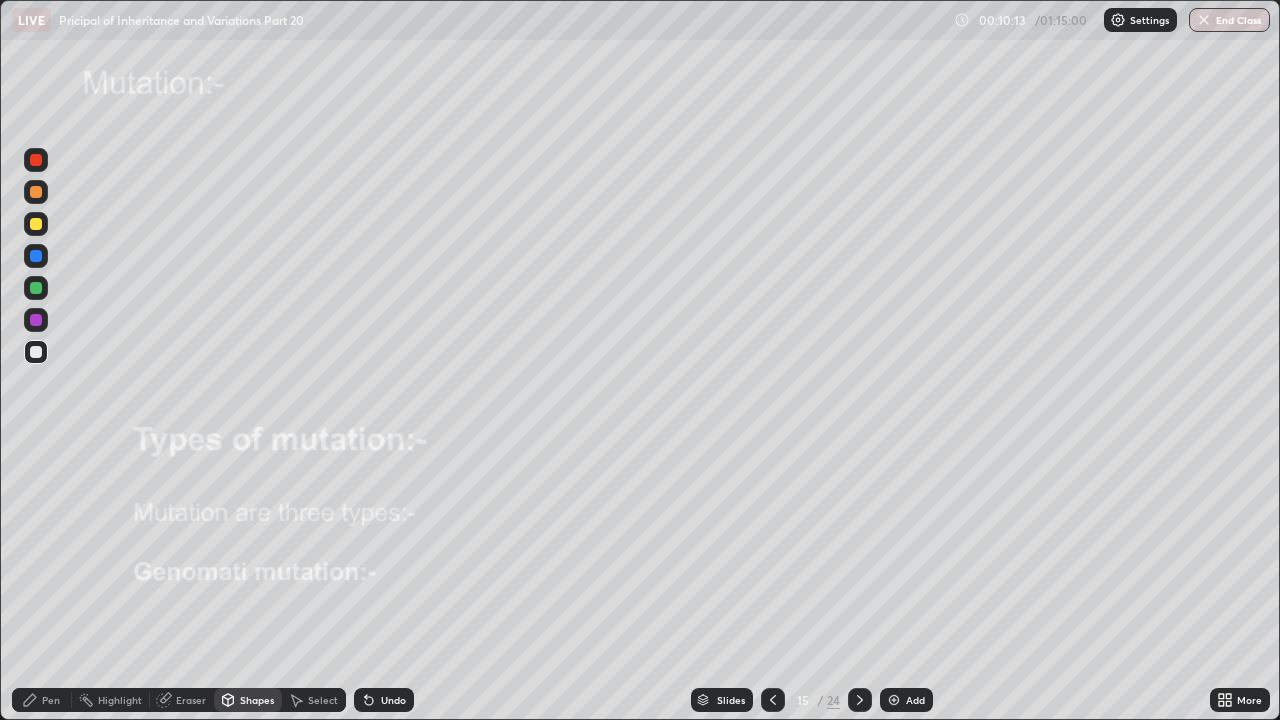 click on "Pen" at bounding box center (51, 700) 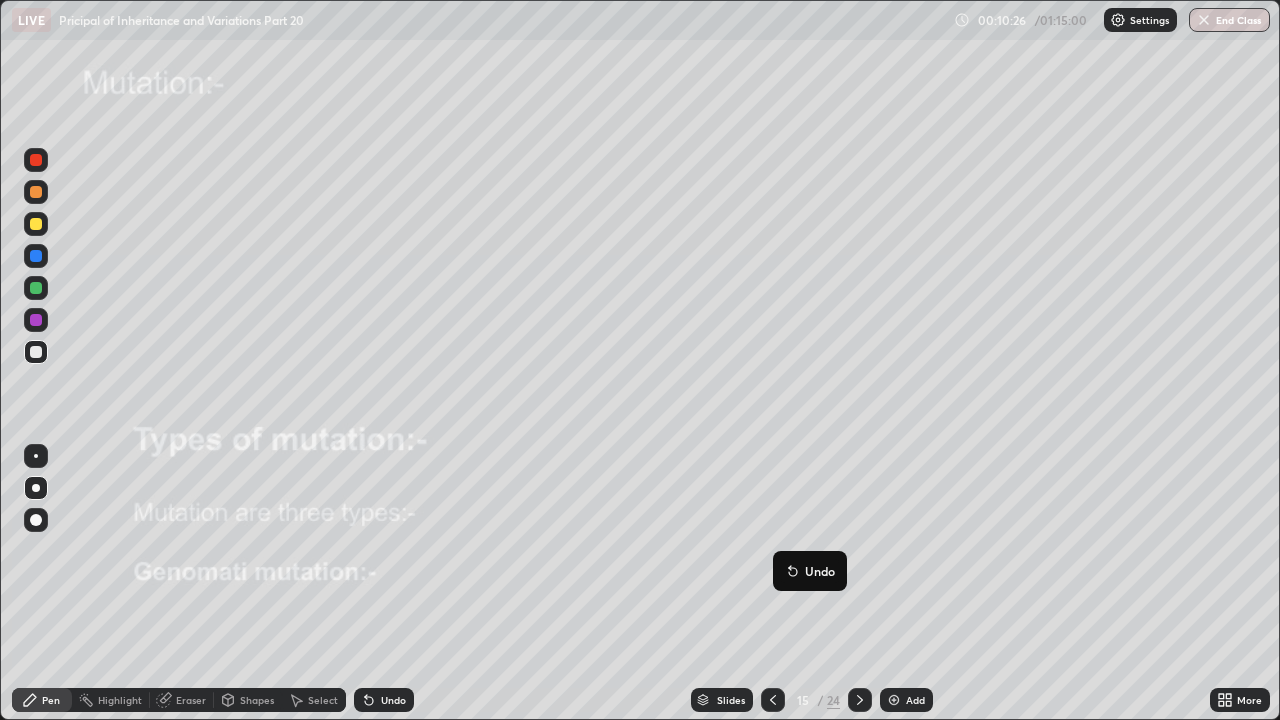 click on "Undo" at bounding box center [393, 700] 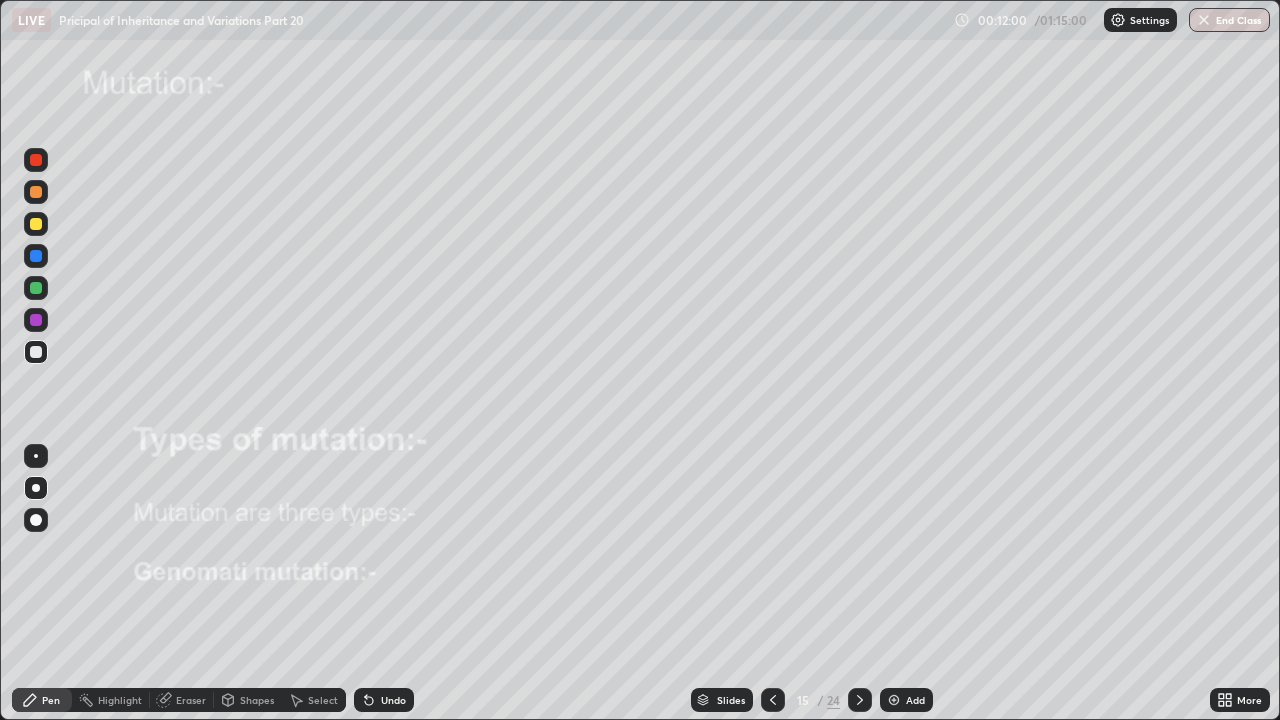click 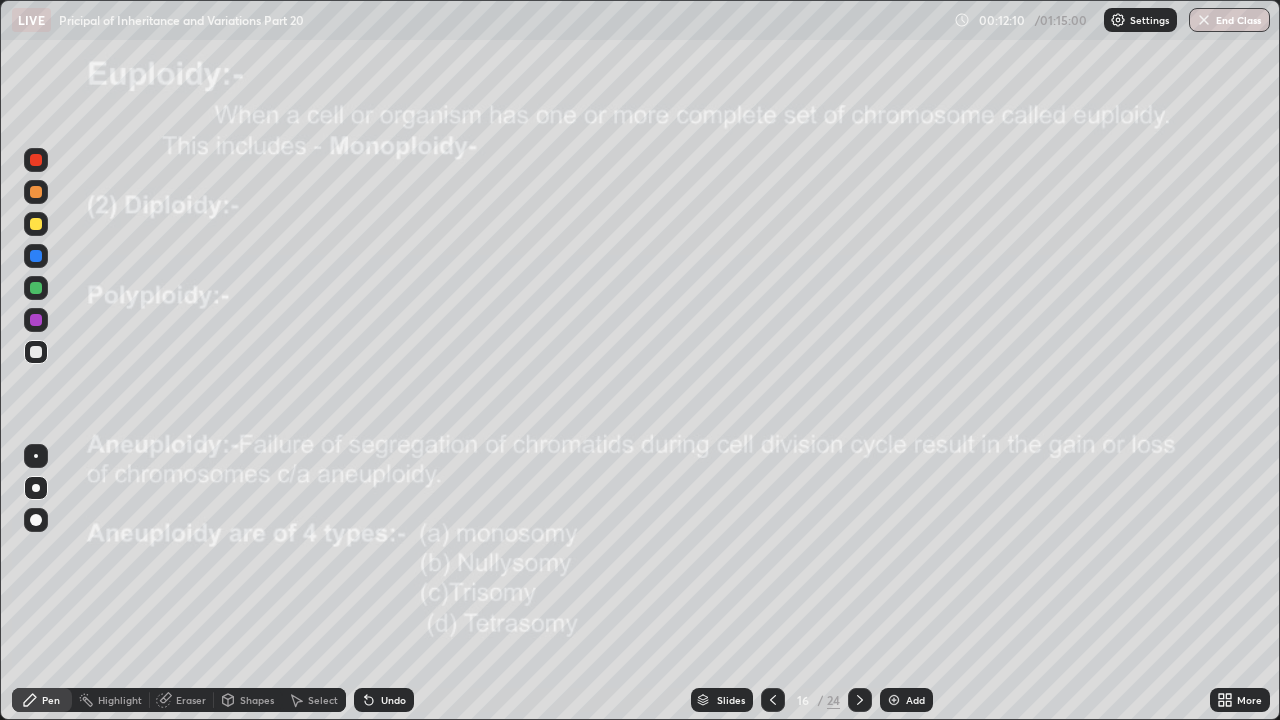 click at bounding box center [36, 160] 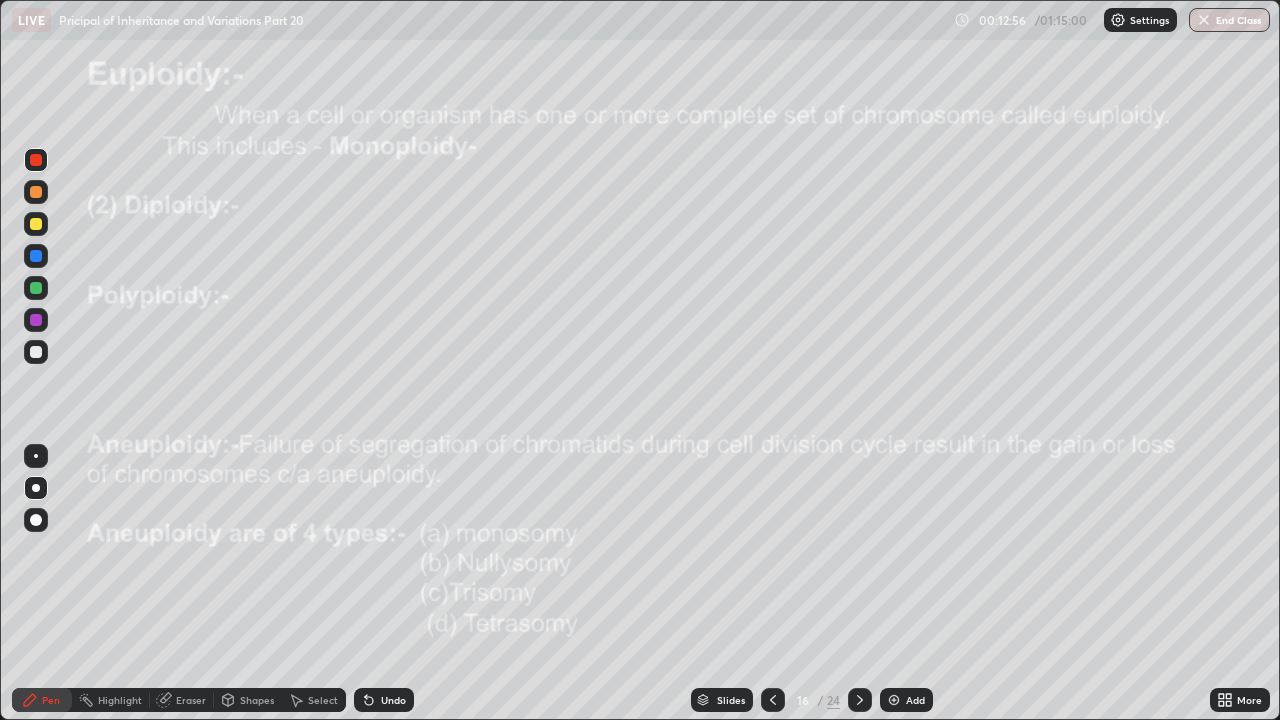 click at bounding box center (36, 192) 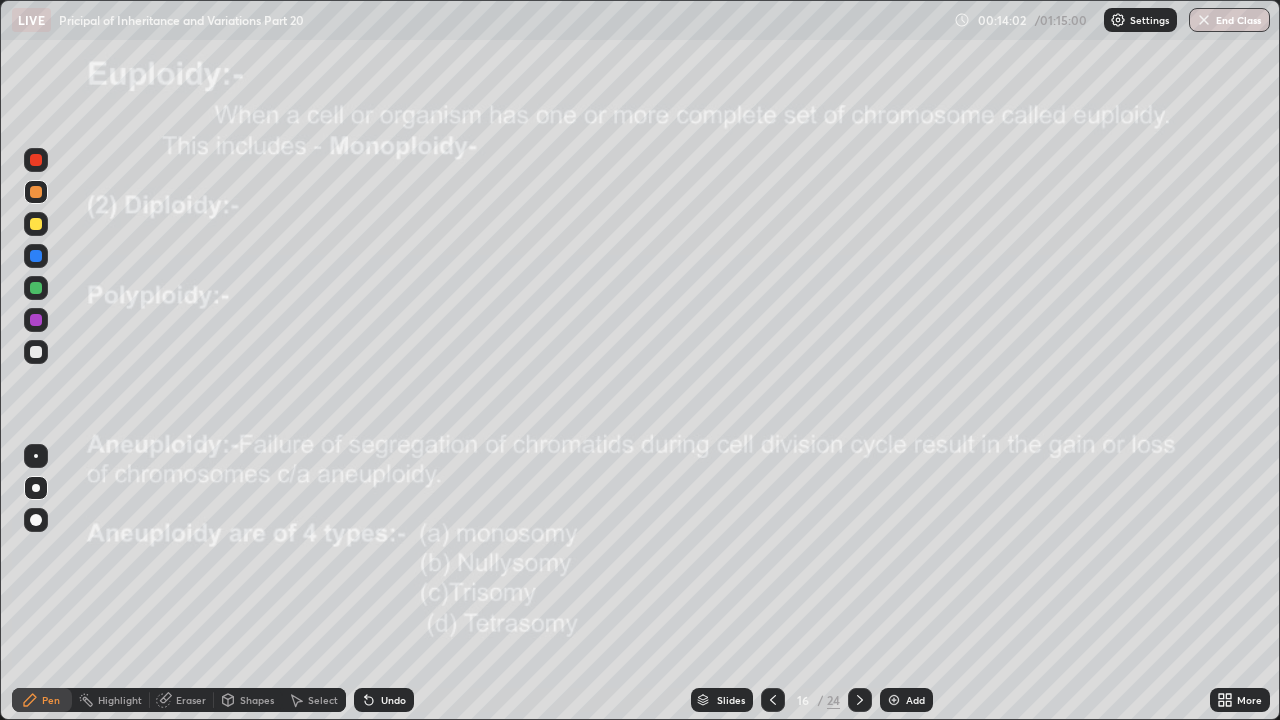 click at bounding box center [36, 352] 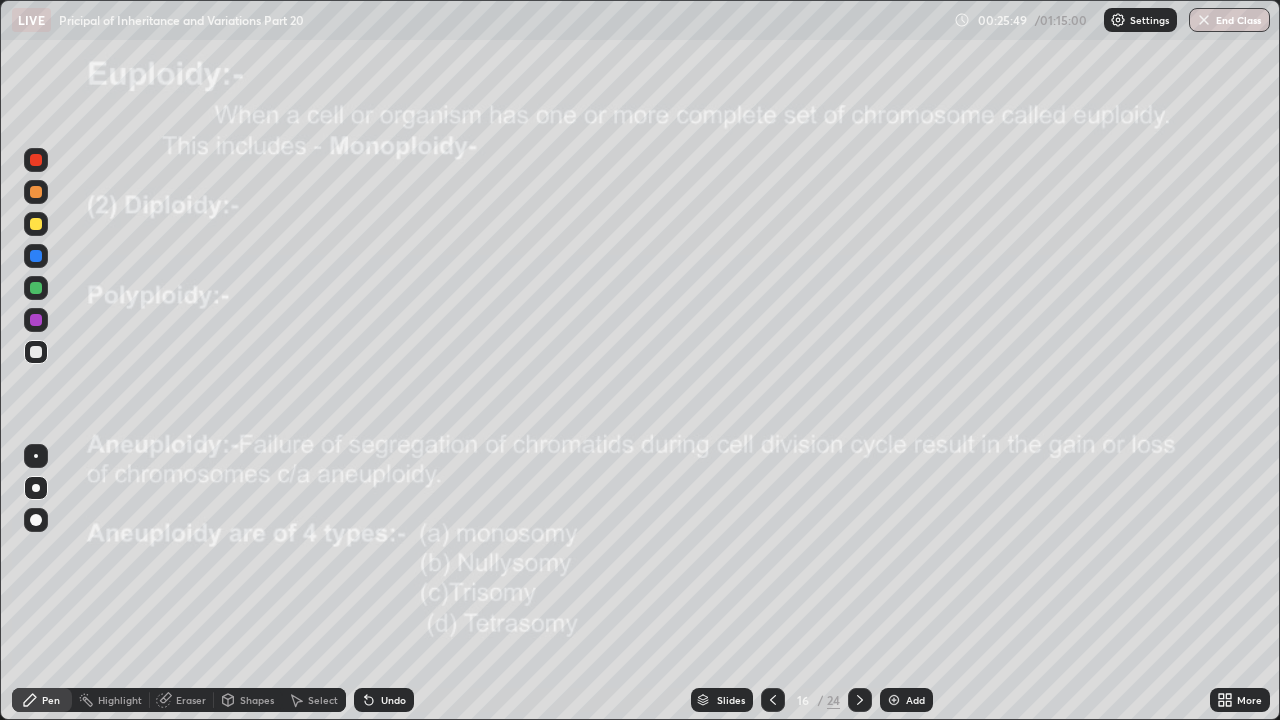 click at bounding box center [36, 160] 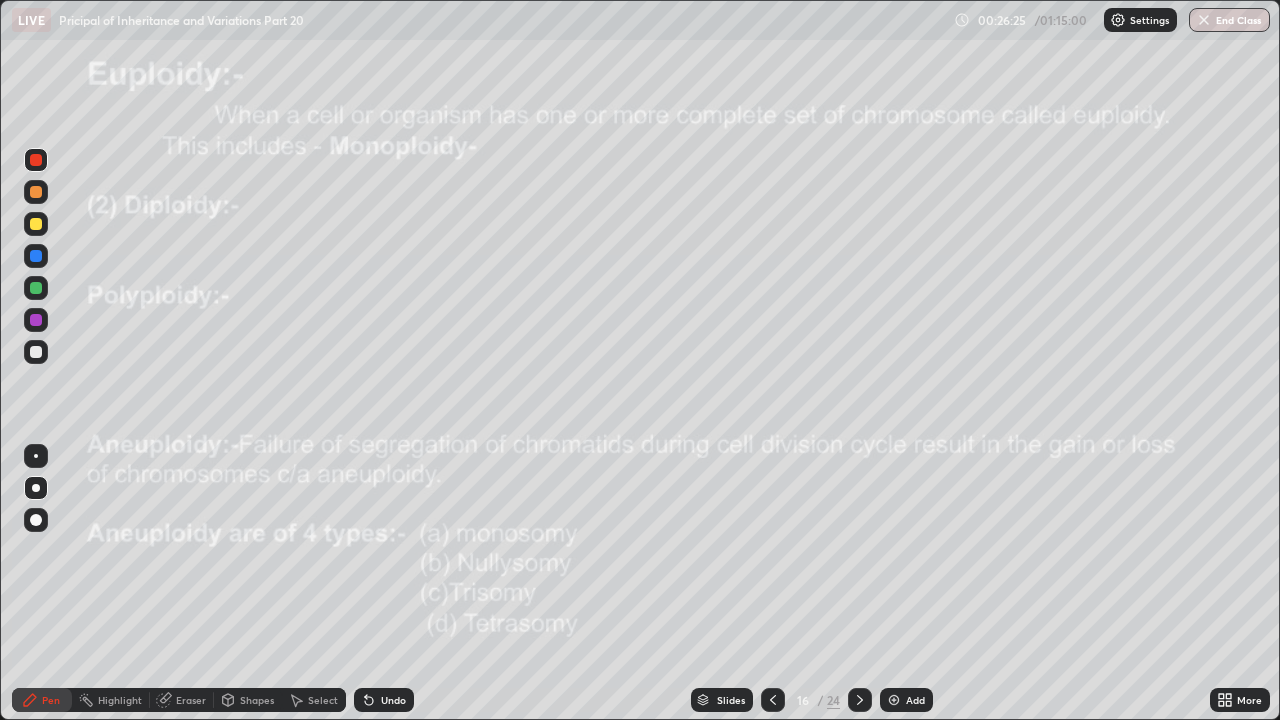 click at bounding box center (36, 192) 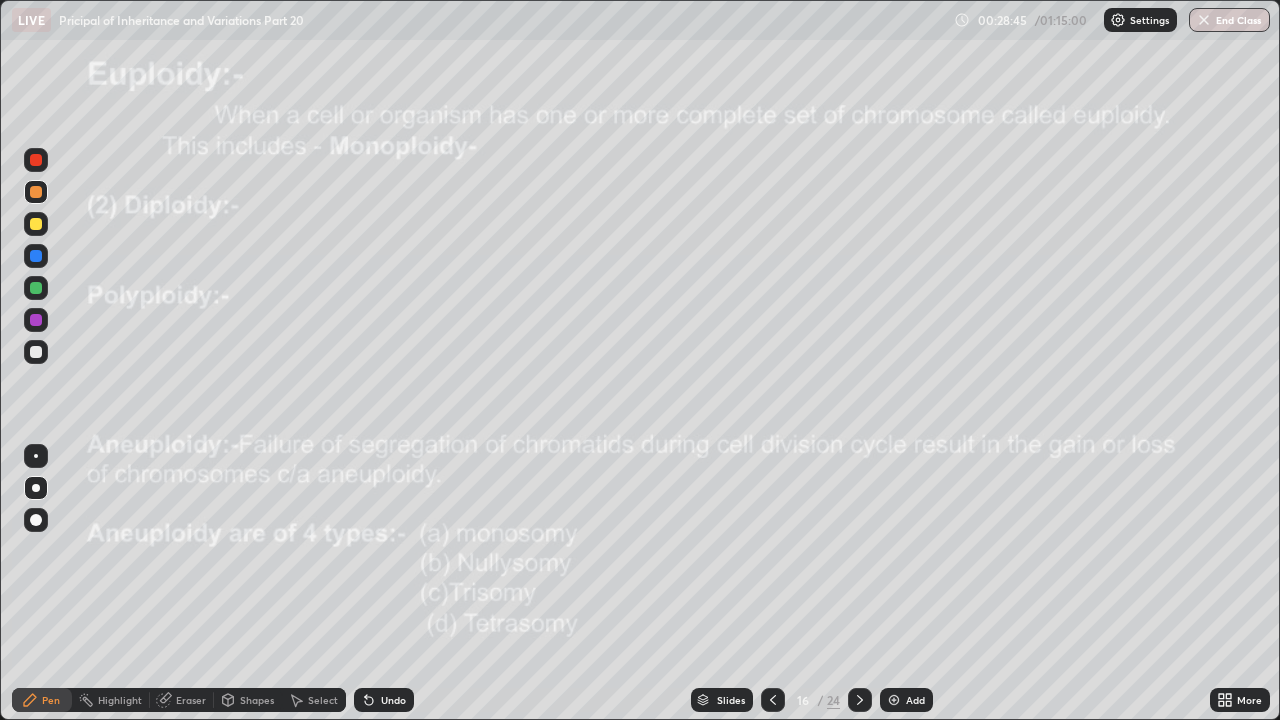 click 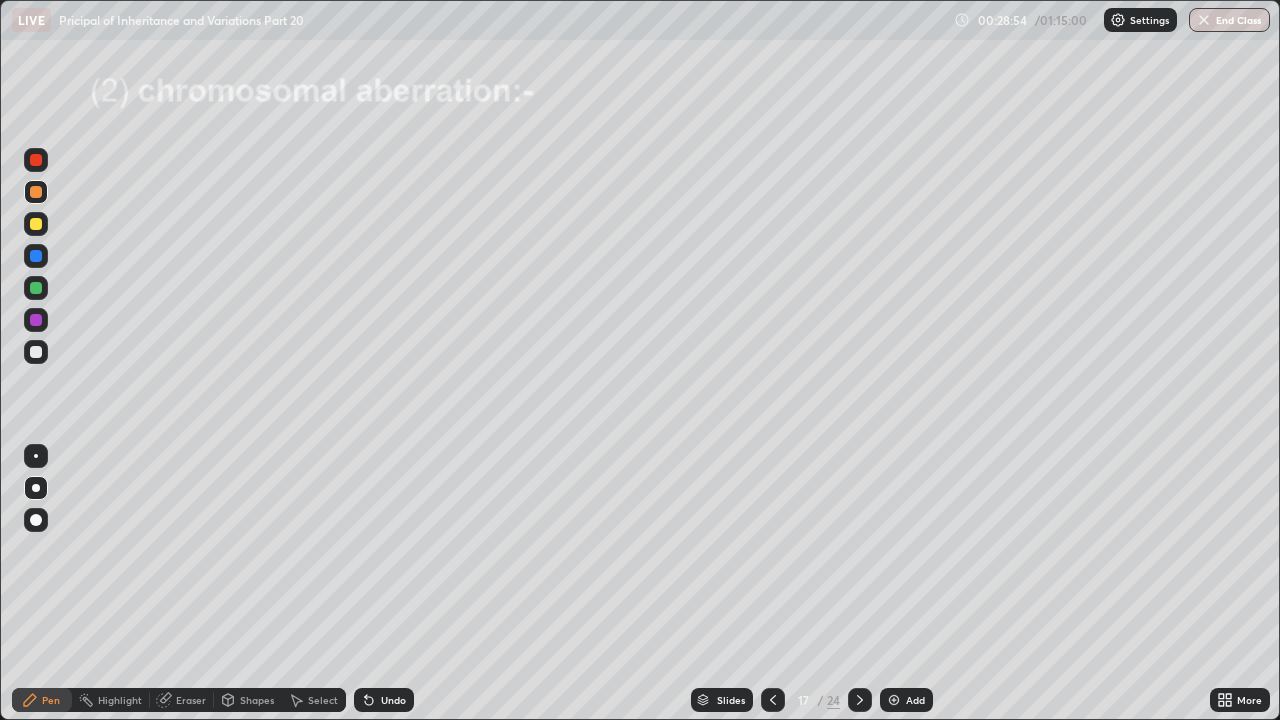 click at bounding box center [36, 352] 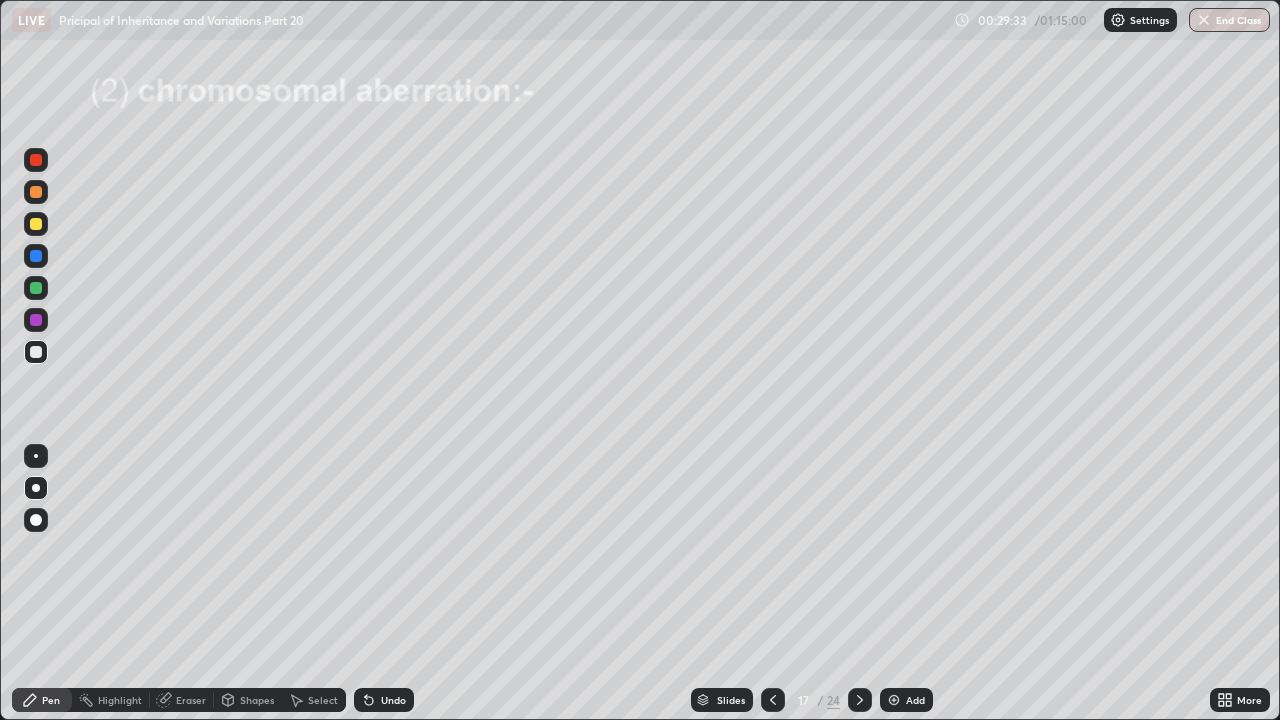 click at bounding box center [36, 320] 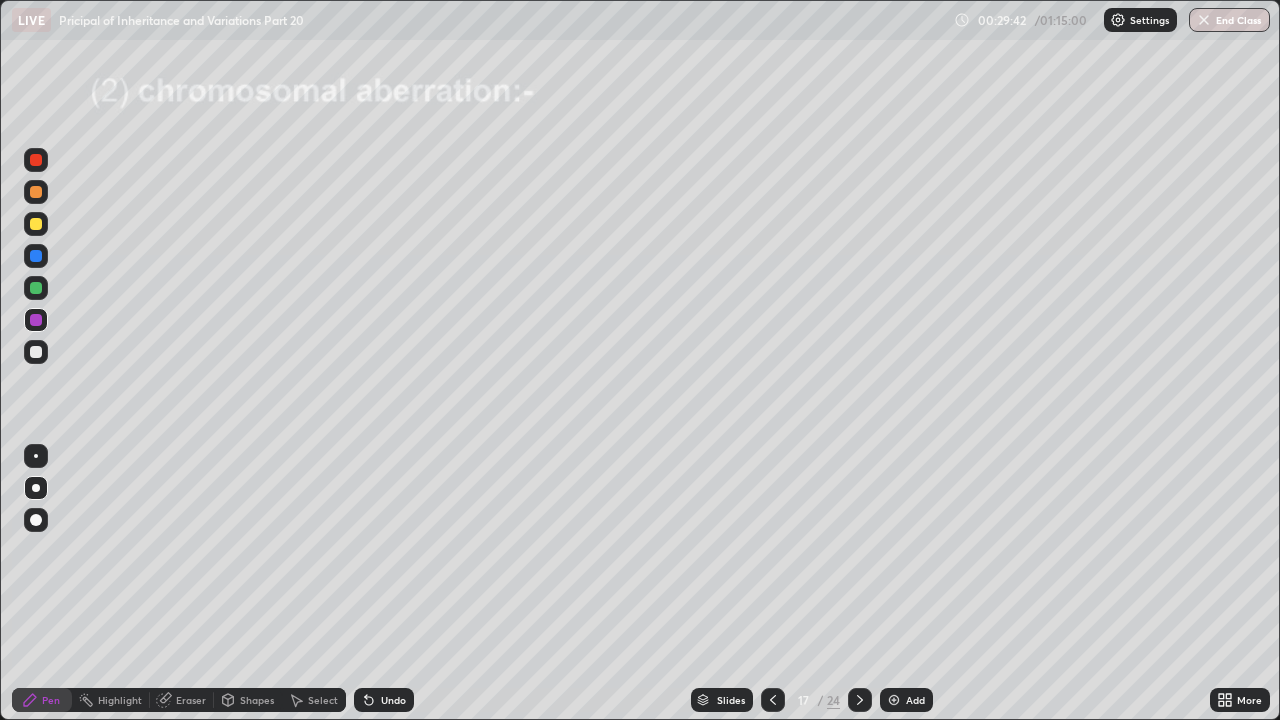 click at bounding box center [36, 352] 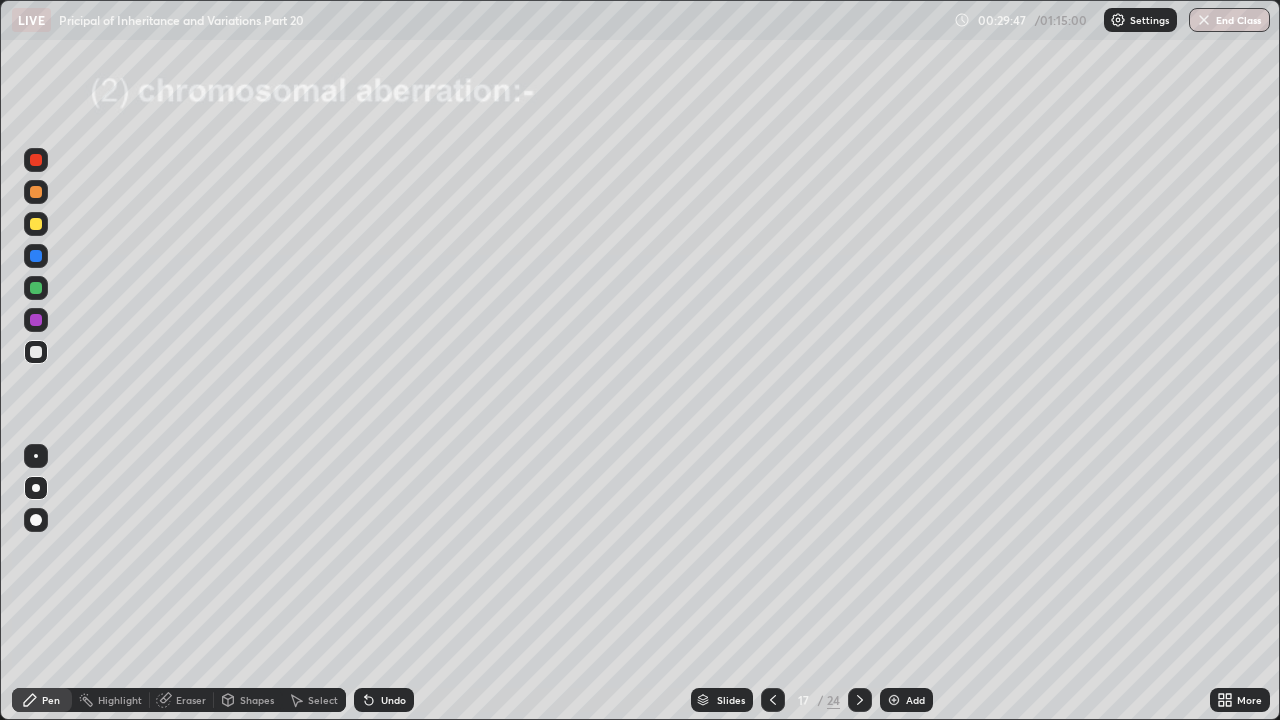 click at bounding box center (36, 320) 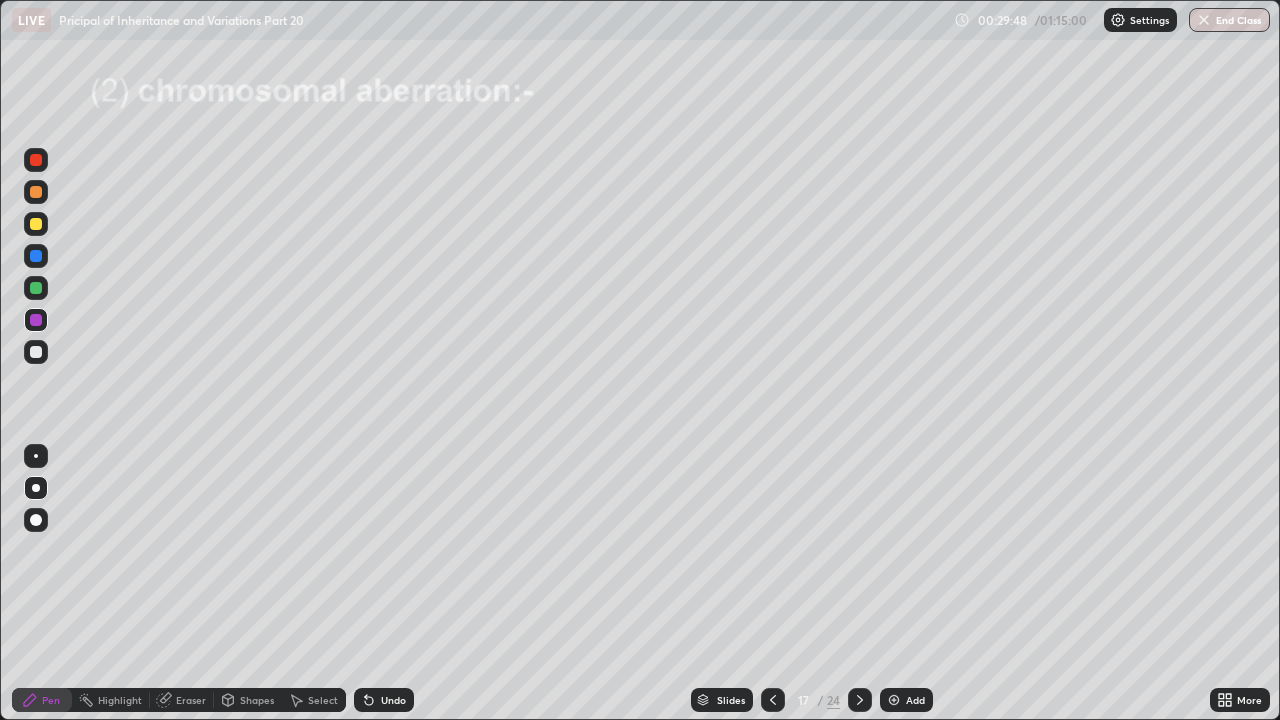 click at bounding box center (36, 224) 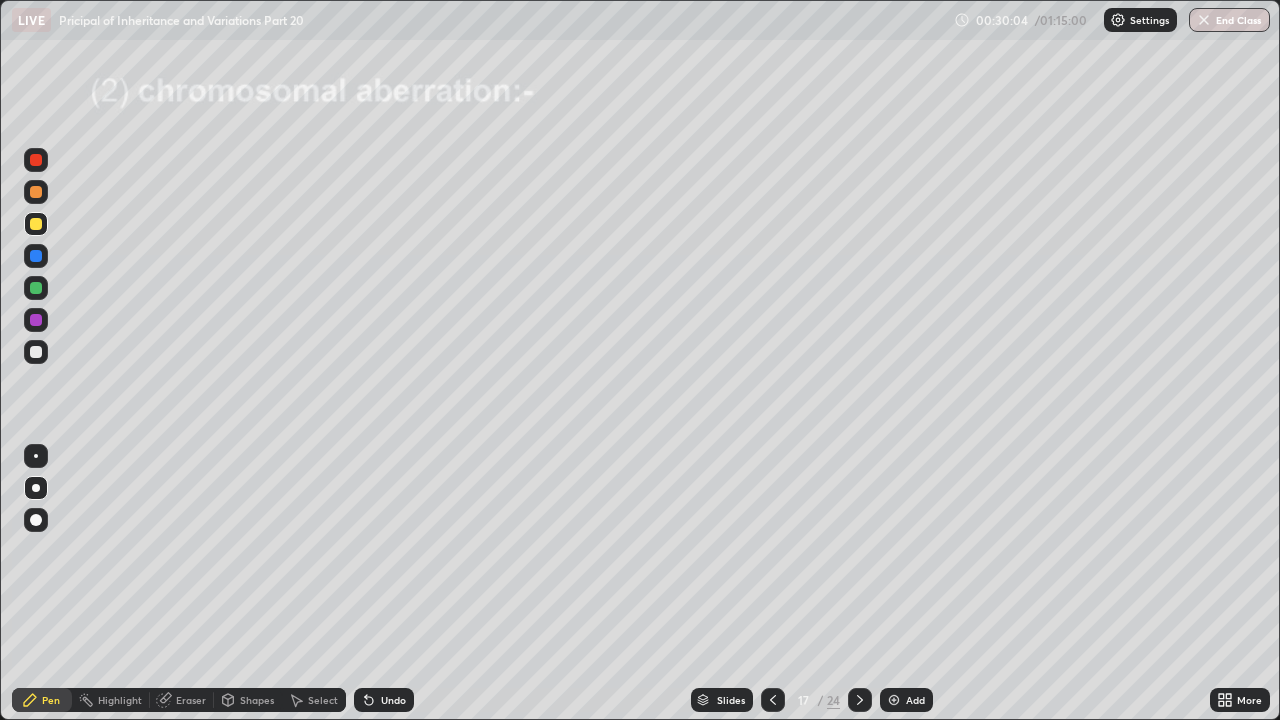 click at bounding box center (36, 352) 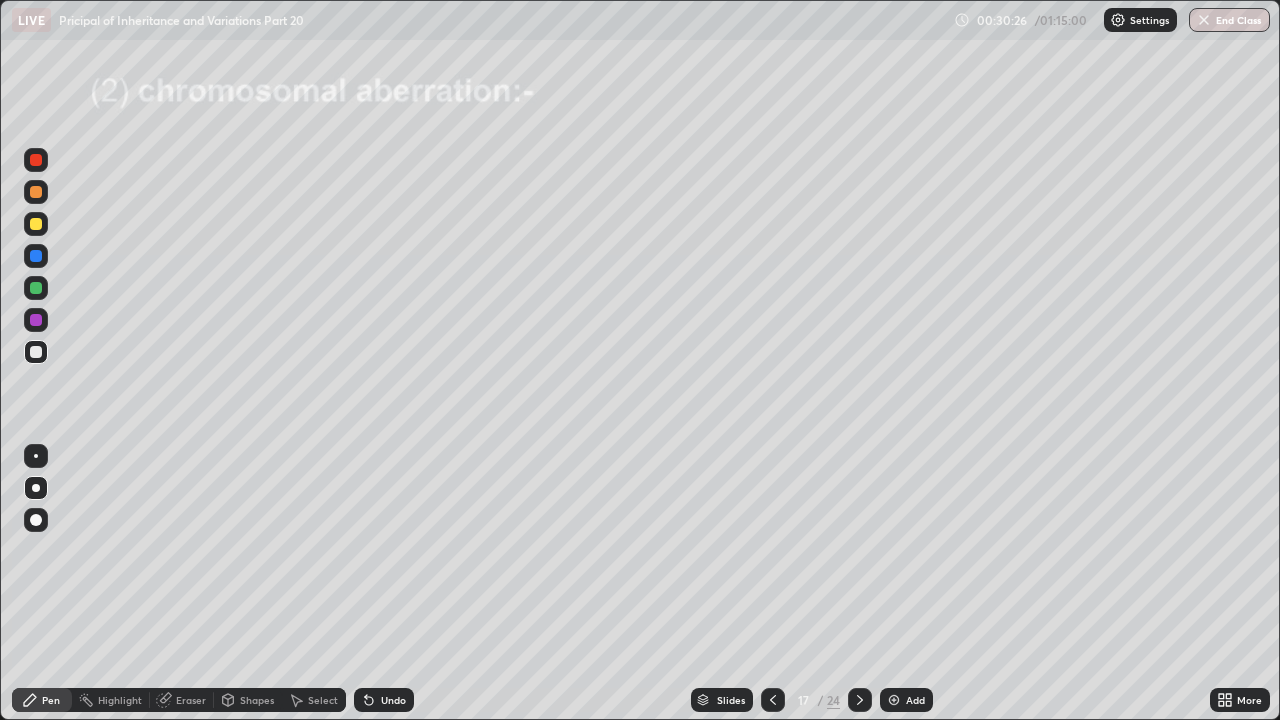 click on "Eraser" at bounding box center [191, 700] 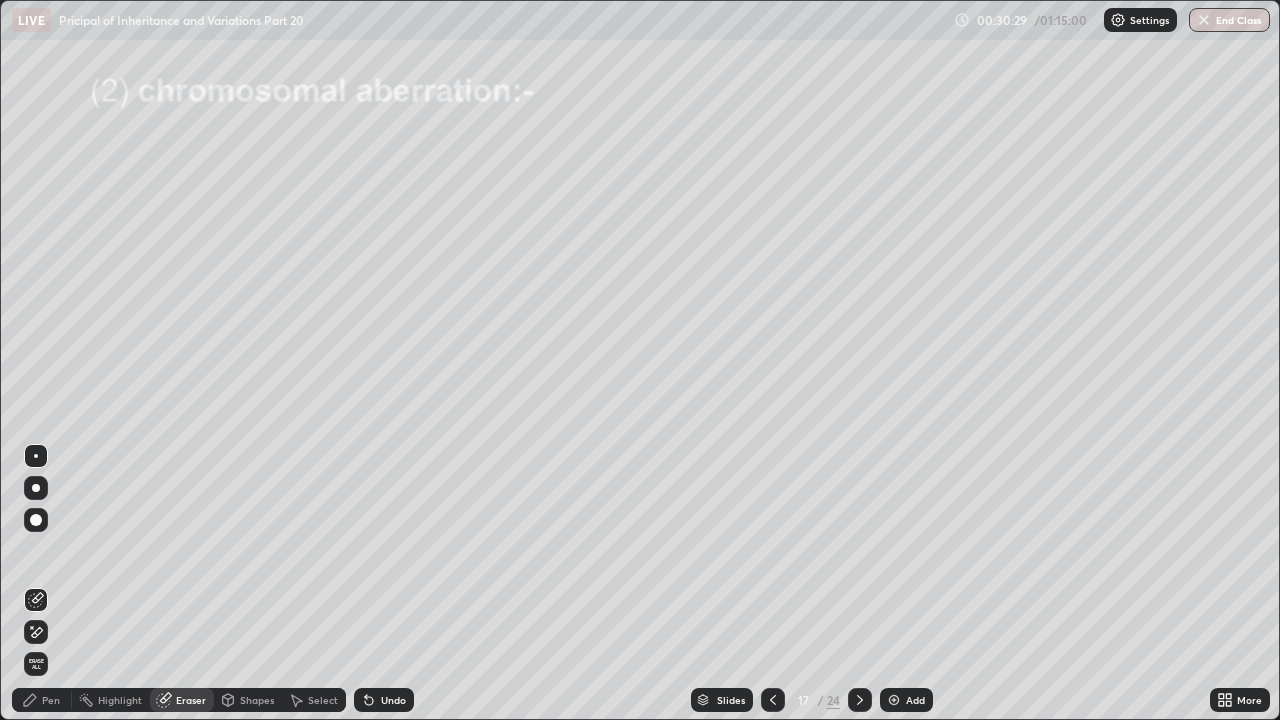 click on "Pen" at bounding box center [51, 700] 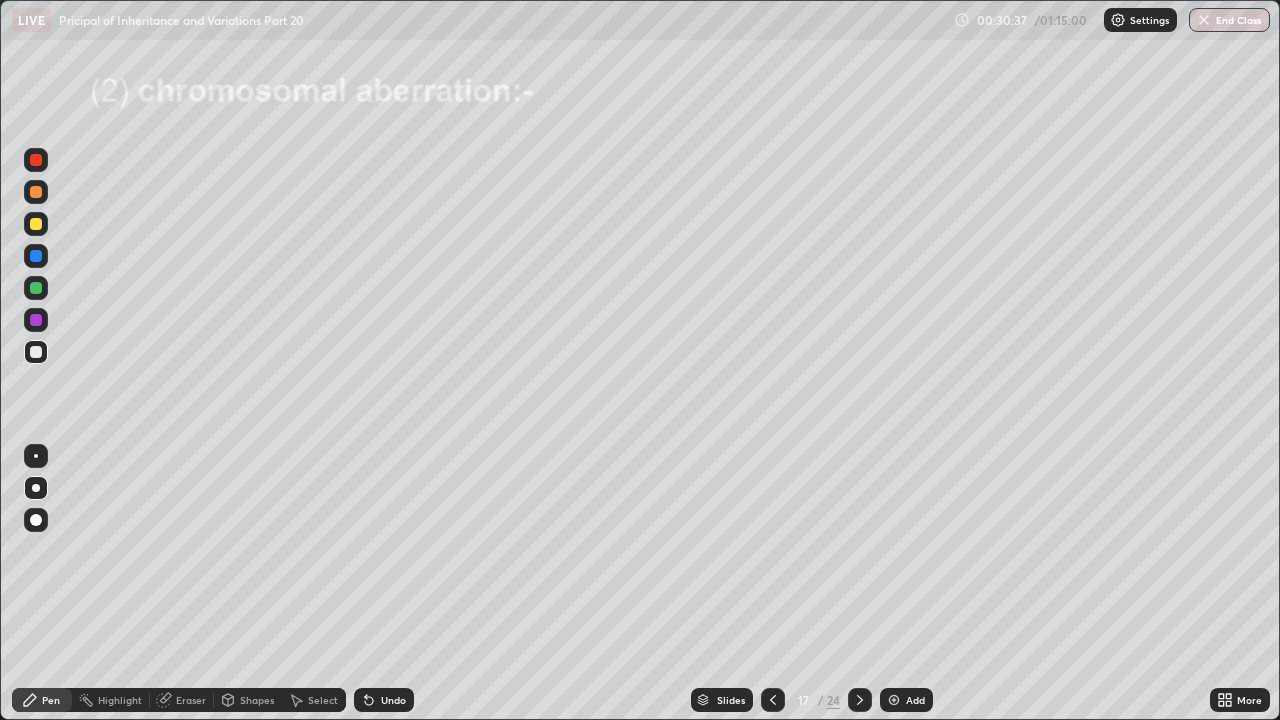 click at bounding box center (36, 288) 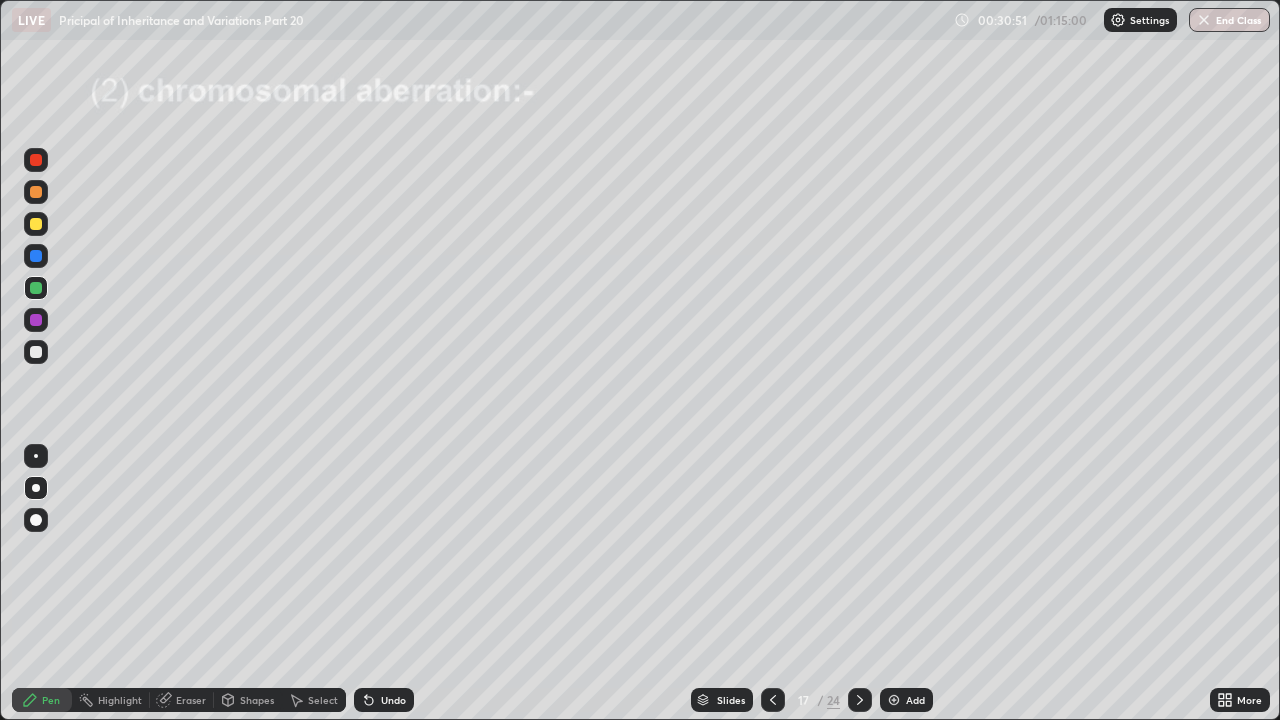 click at bounding box center [36, 352] 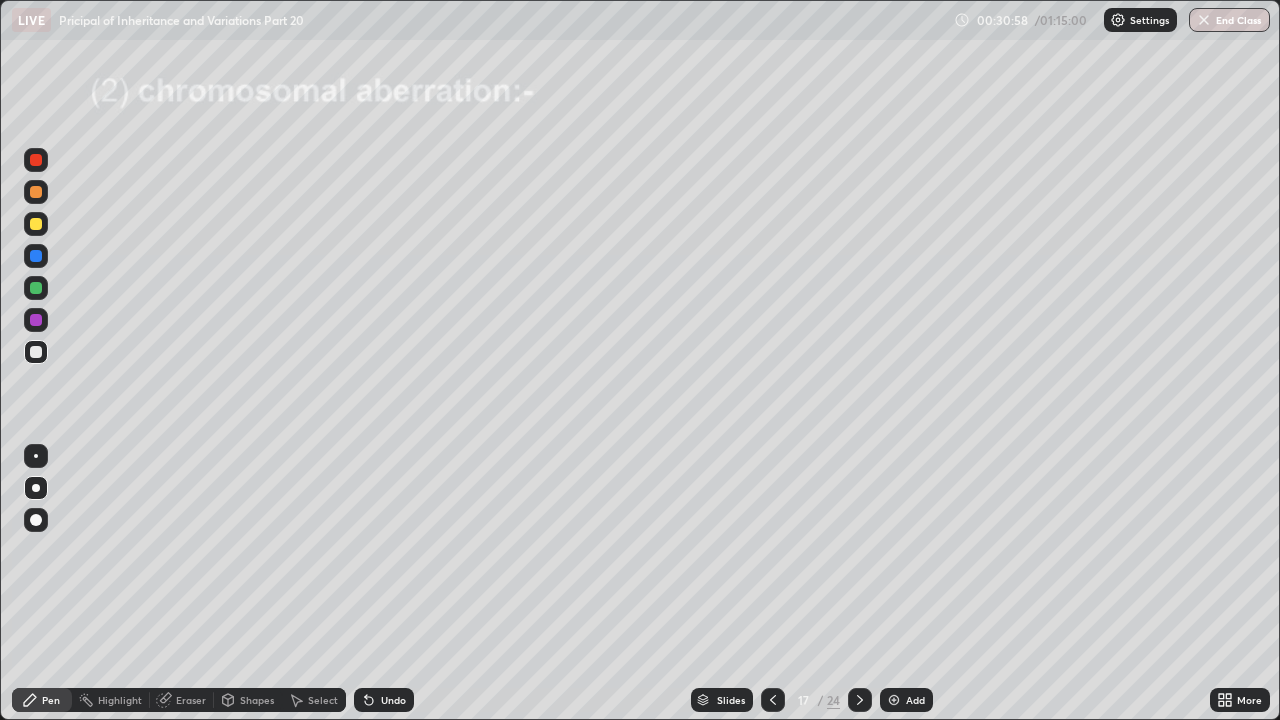 click at bounding box center (36, 288) 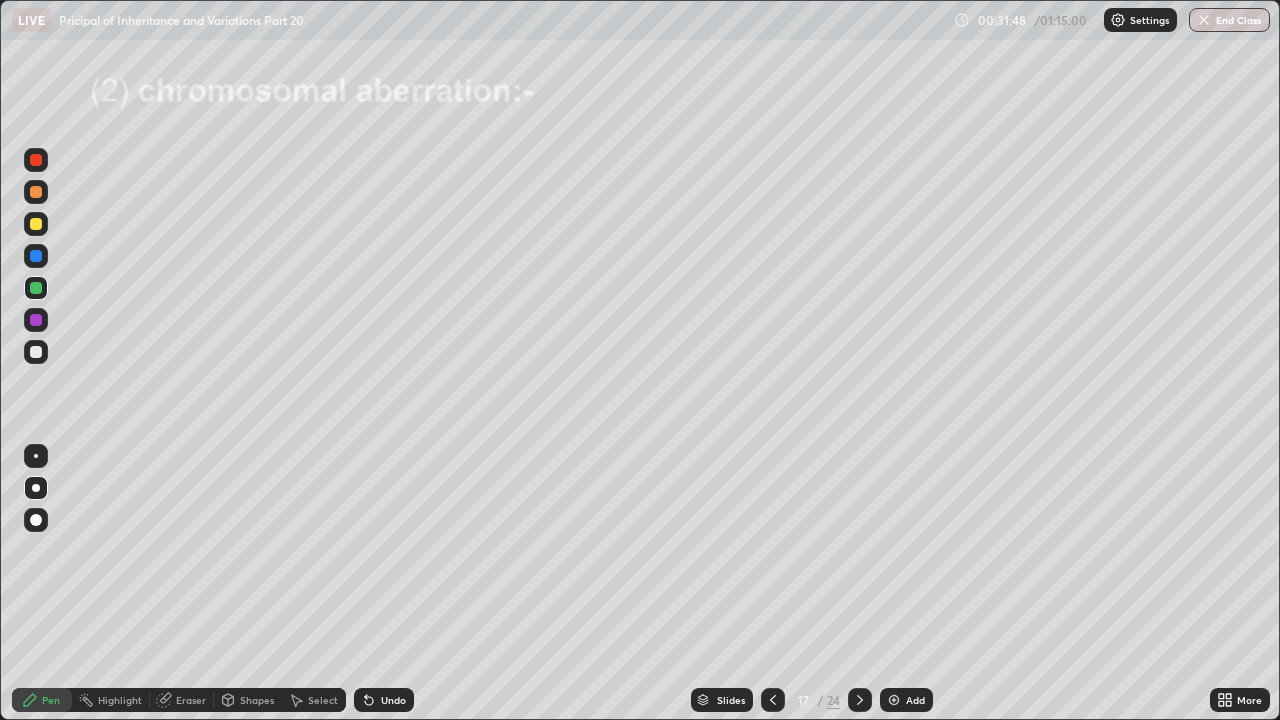 click at bounding box center [36, 352] 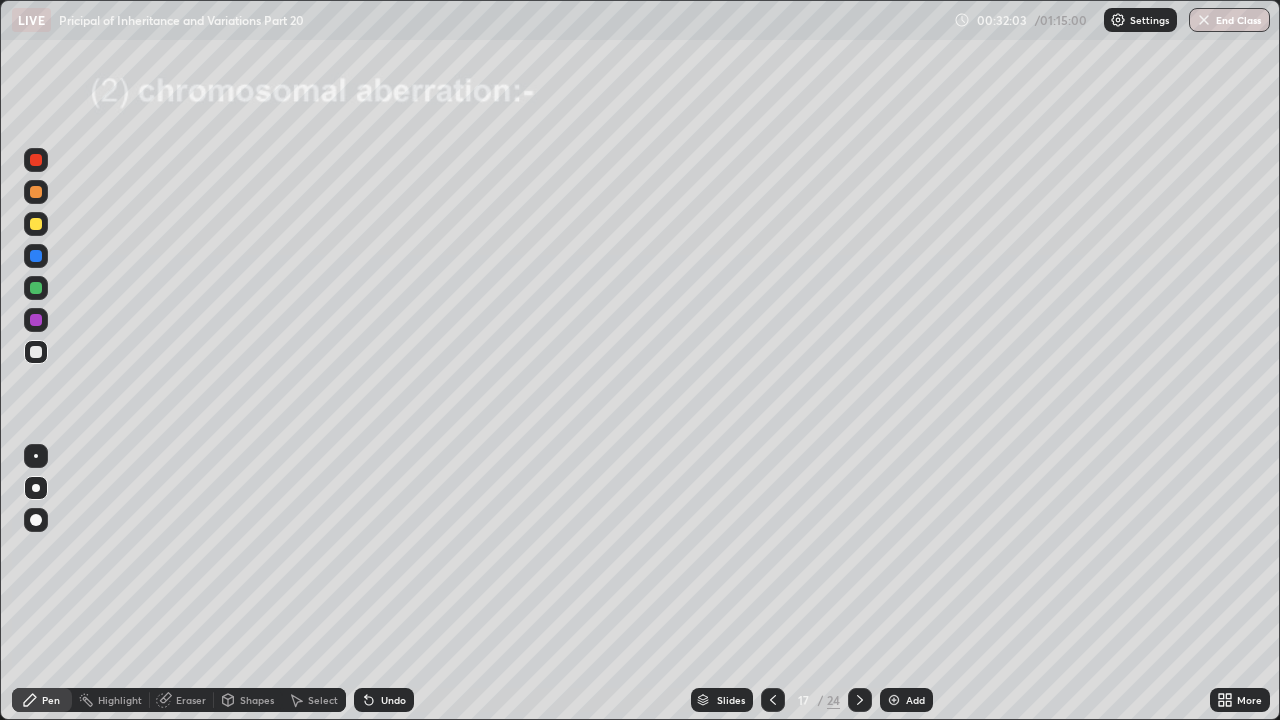 click on "Undo" at bounding box center (393, 700) 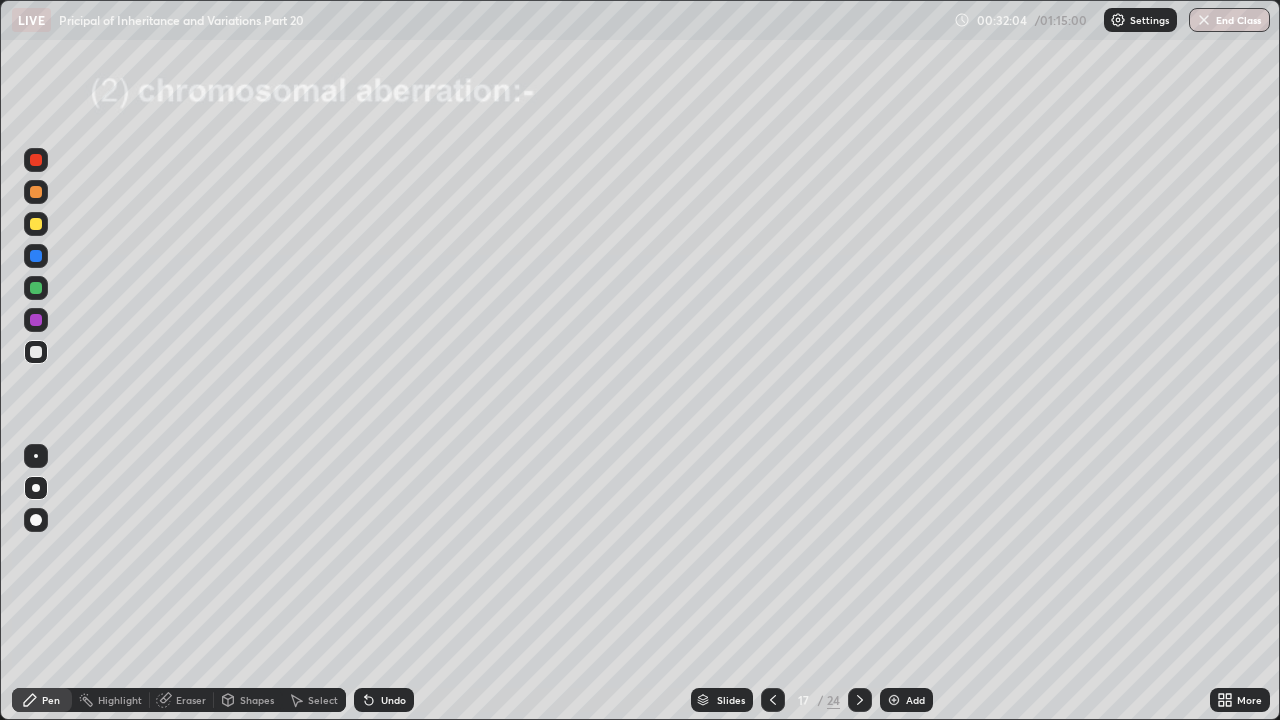 click on "Undo" at bounding box center (393, 700) 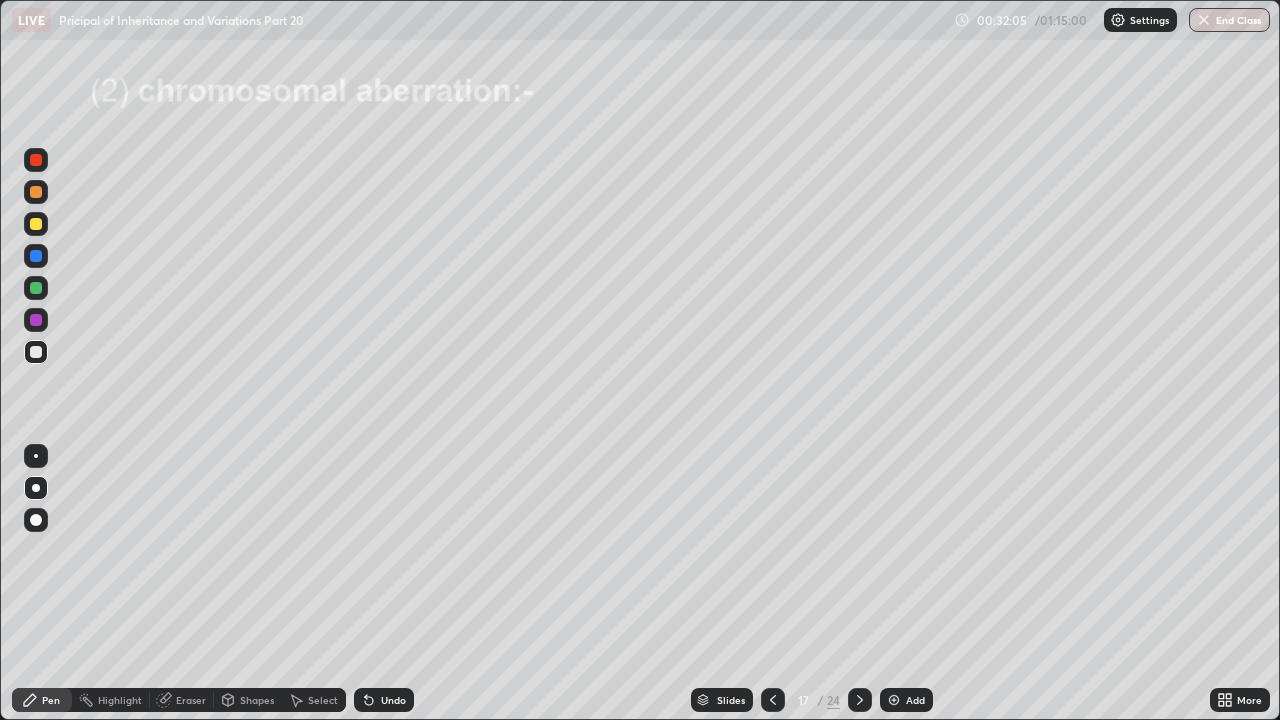 click on "Undo" at bounding box center [393, 700] 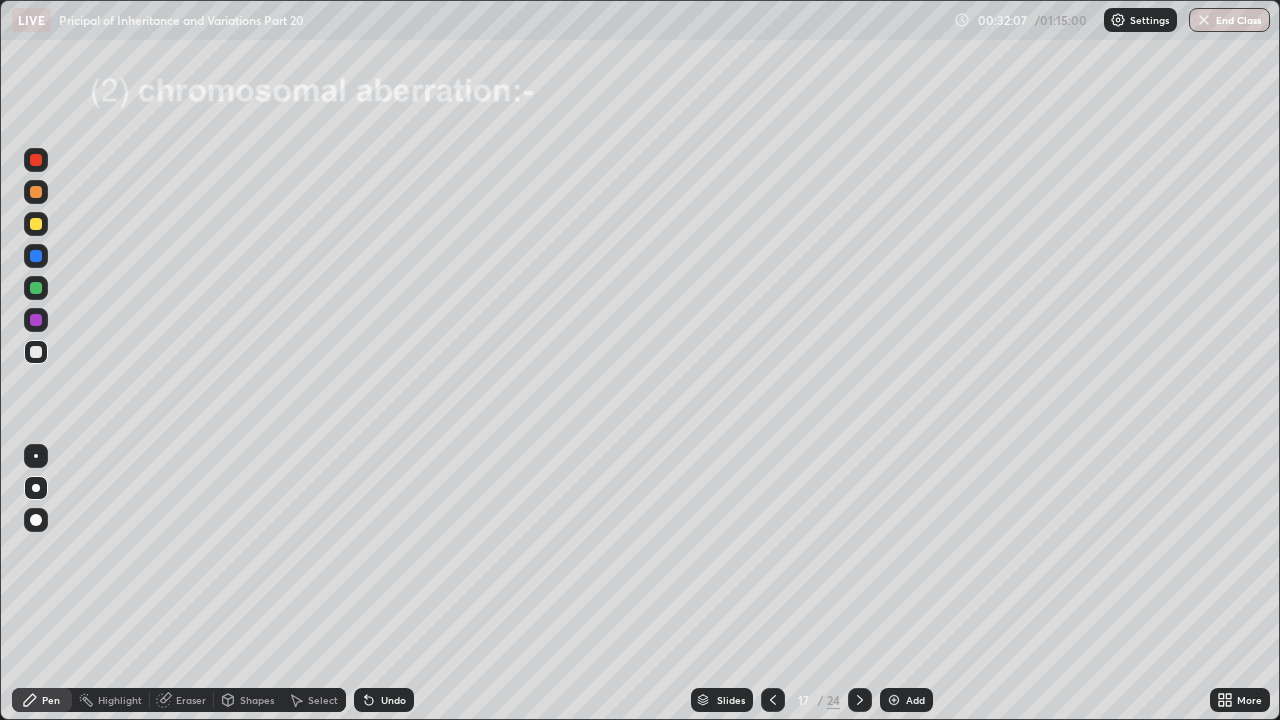 click on "Undo" at bounding box center (393, 700) 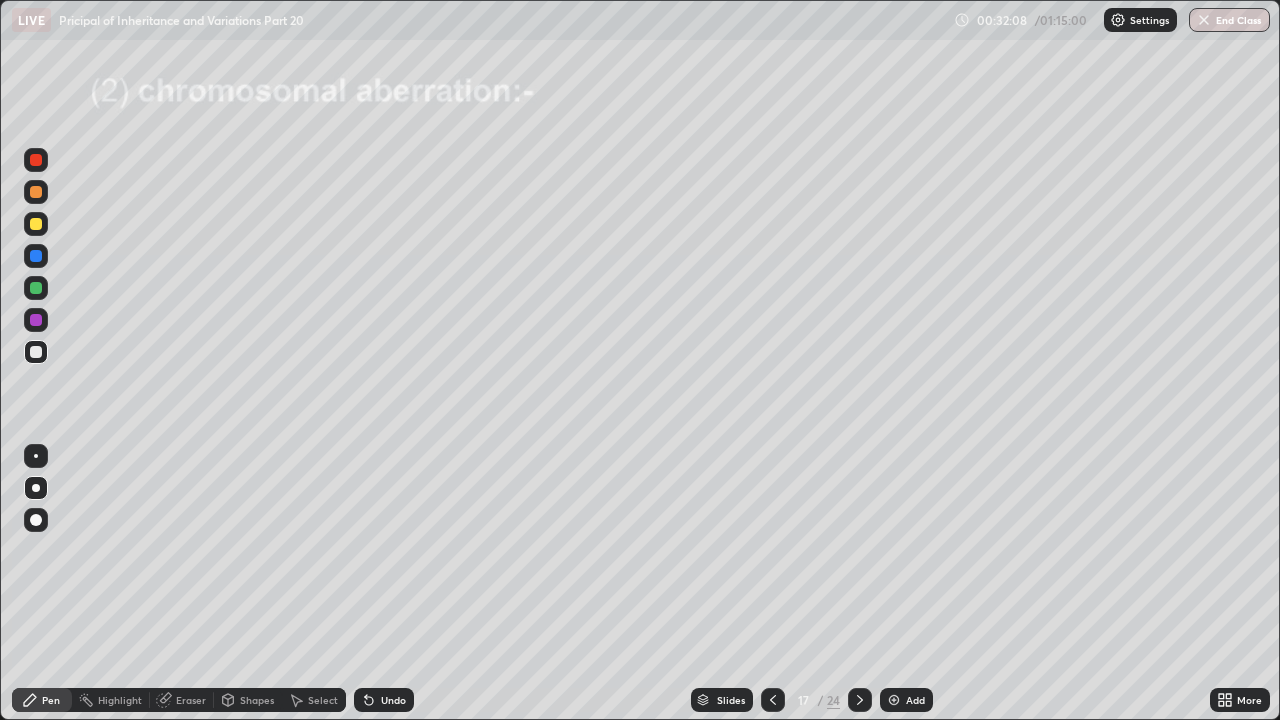 click on "Undo" at bounding box center [393, 700] 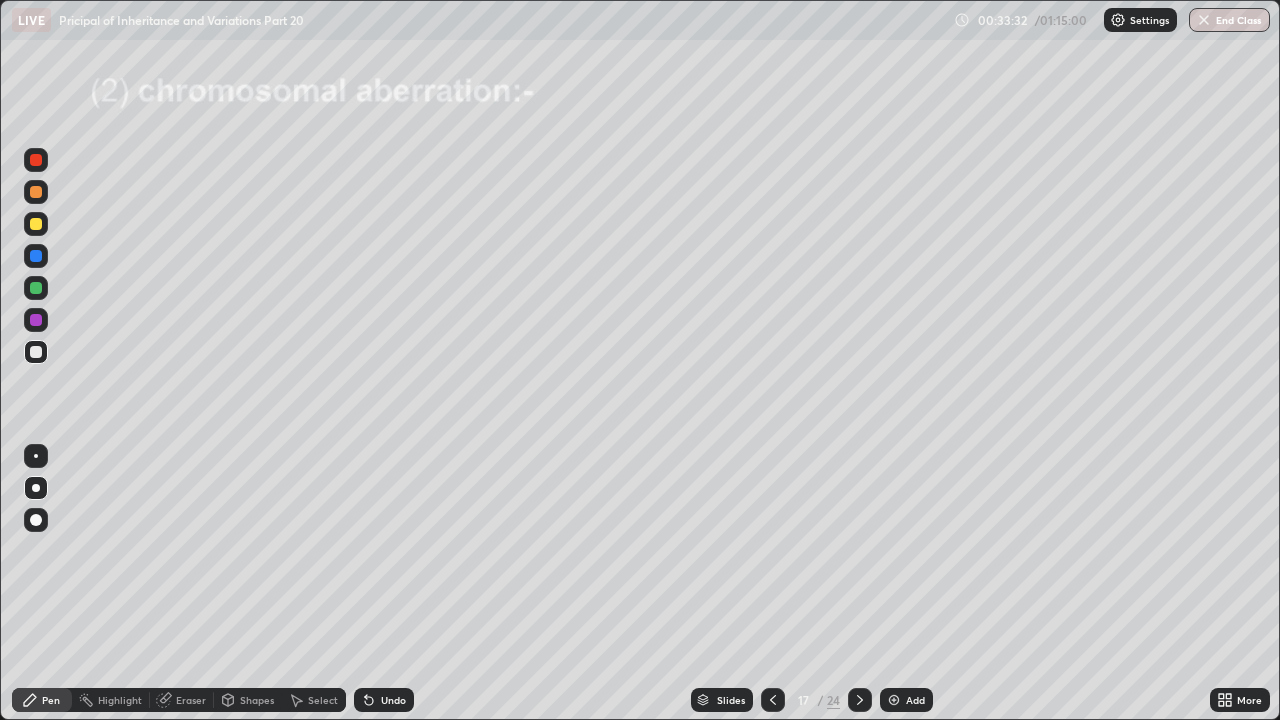 click at bounding box center [36, 352] 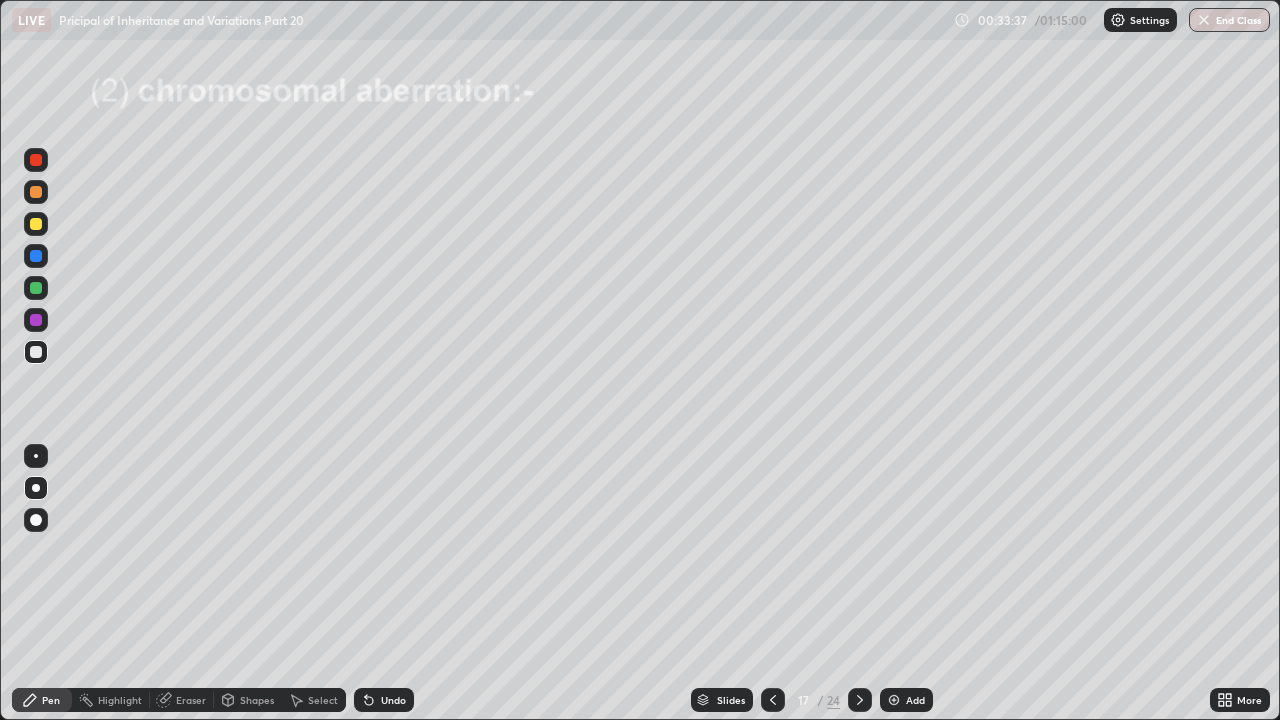 click on "Undo" at bounding box center (393, 700) 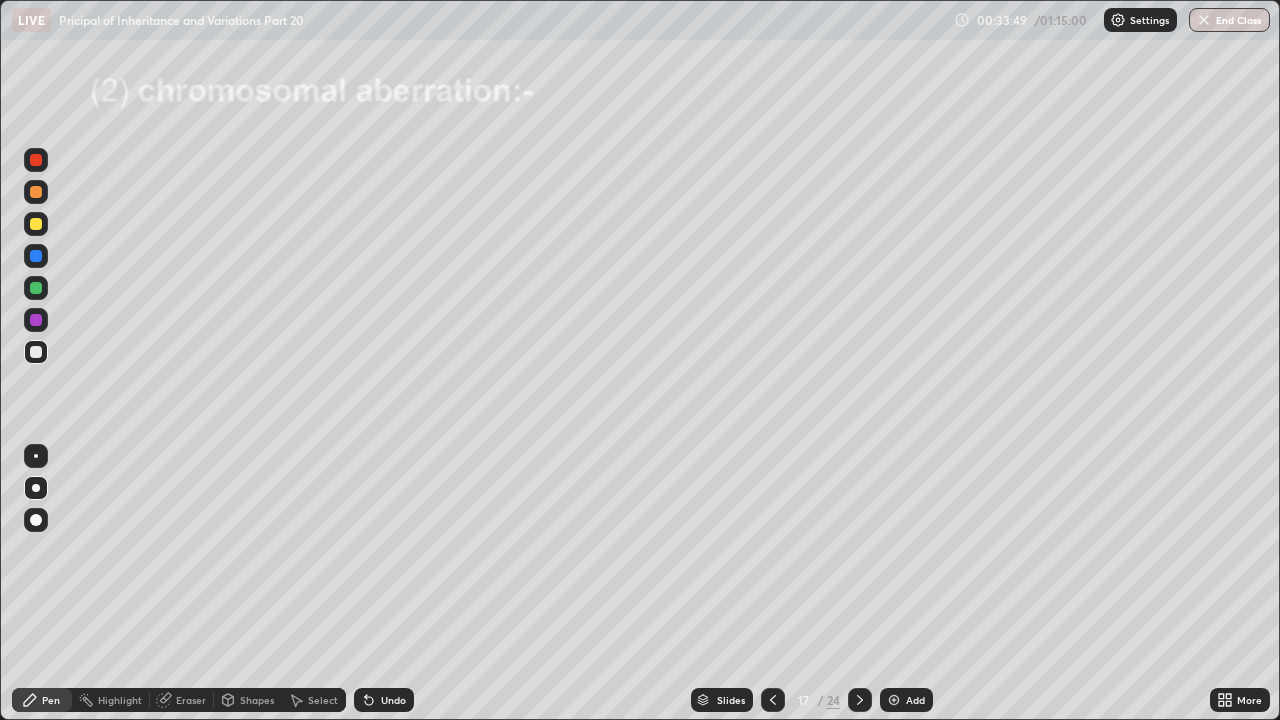 click at bounding box center (36, 352) 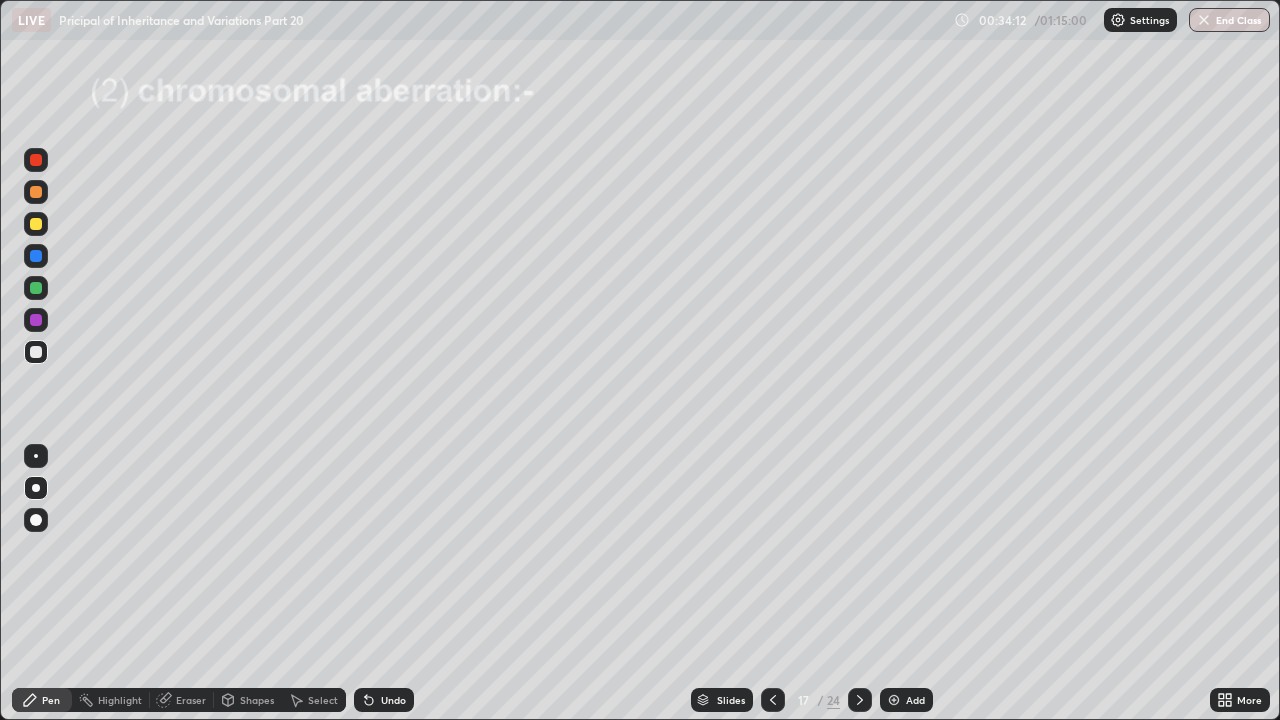 click on "Undo" at bounding box center (393, 700) 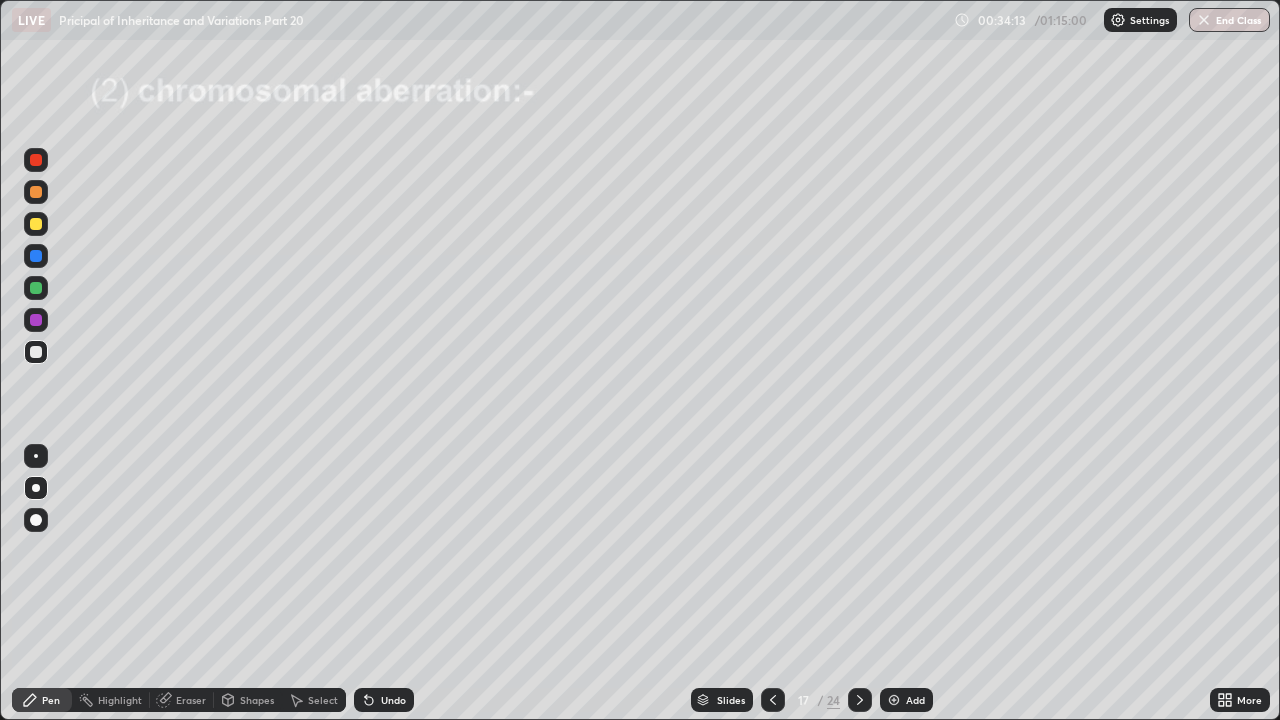 click on "Undo" at bounding box center (393, 700) 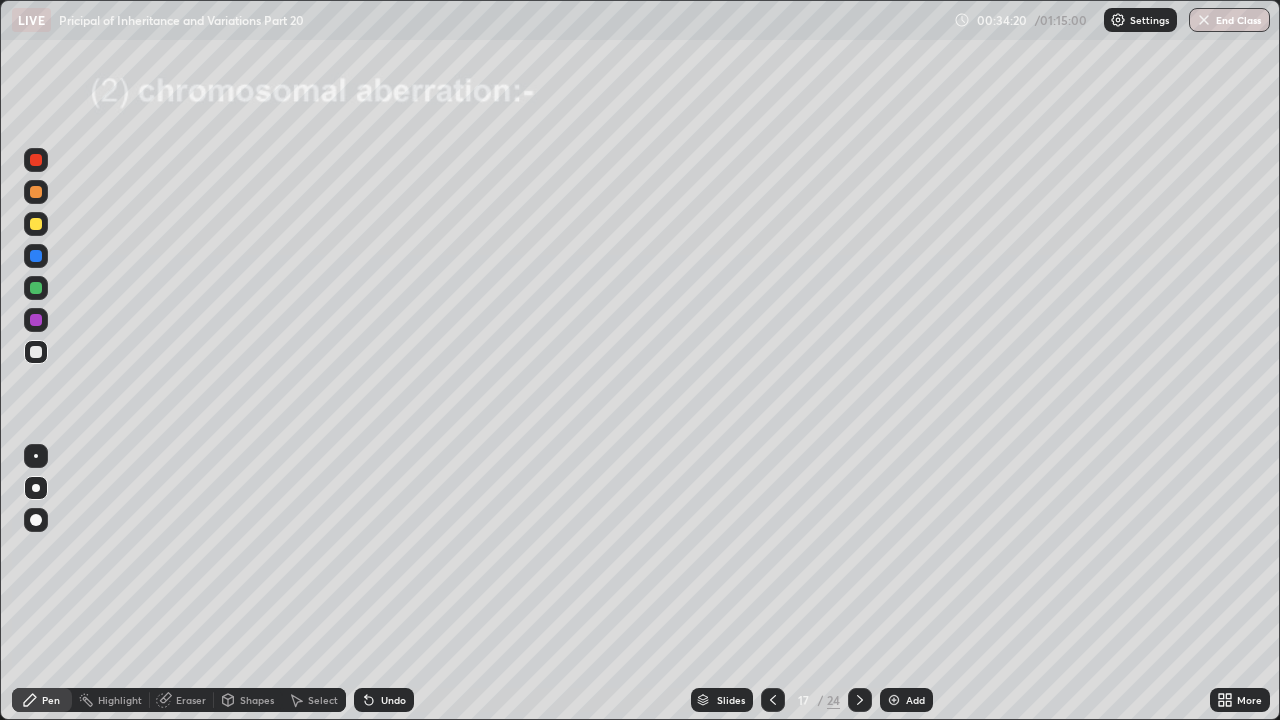 click at bounding box center (36, 320) 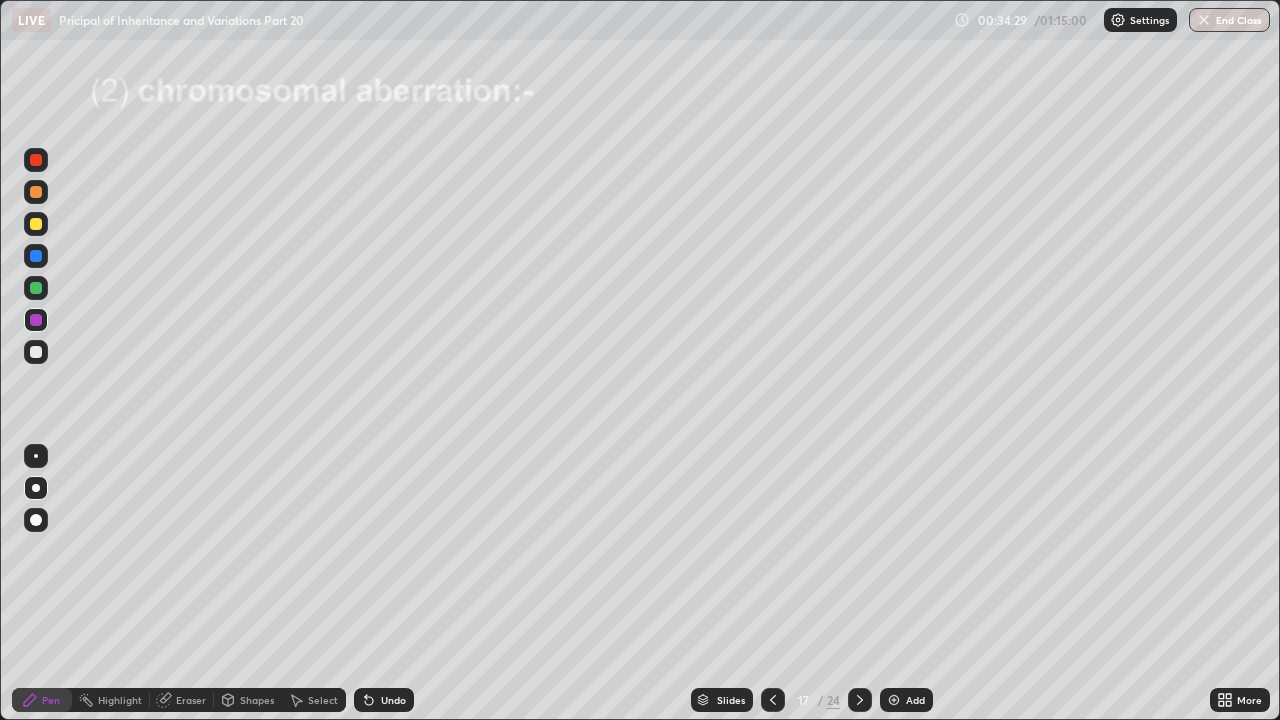 click at bounding box center (36, 224) 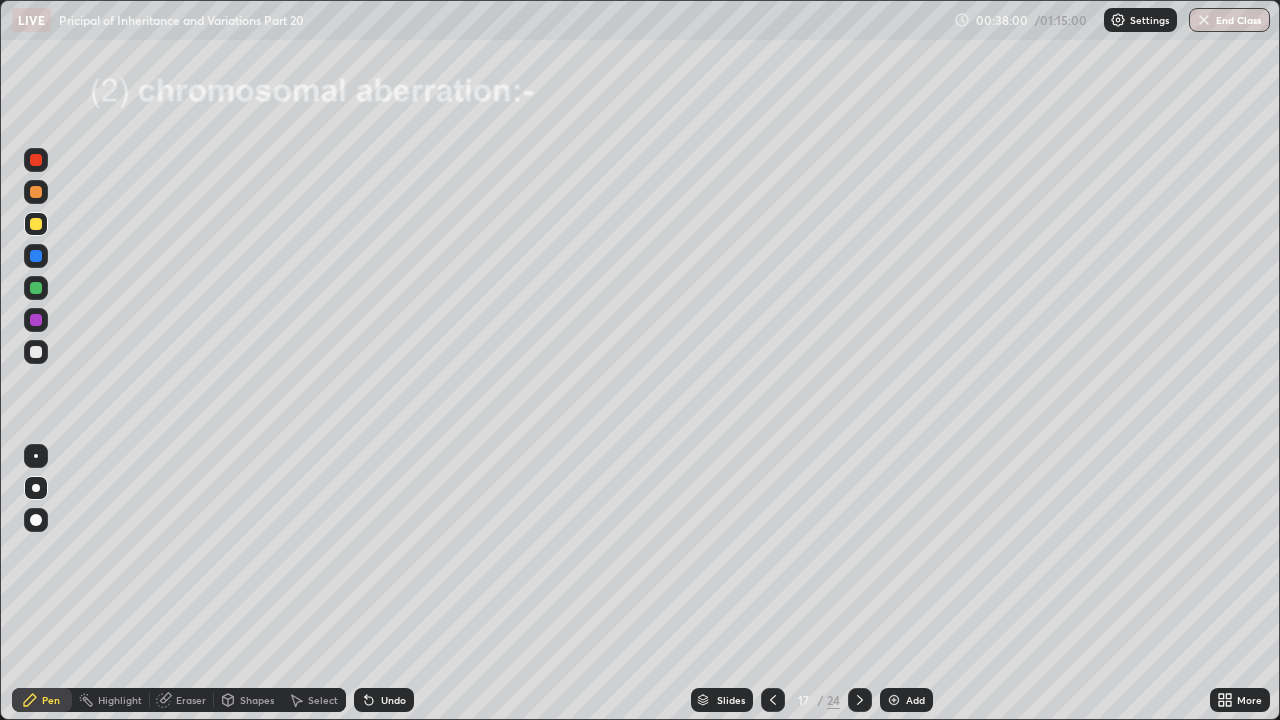 click 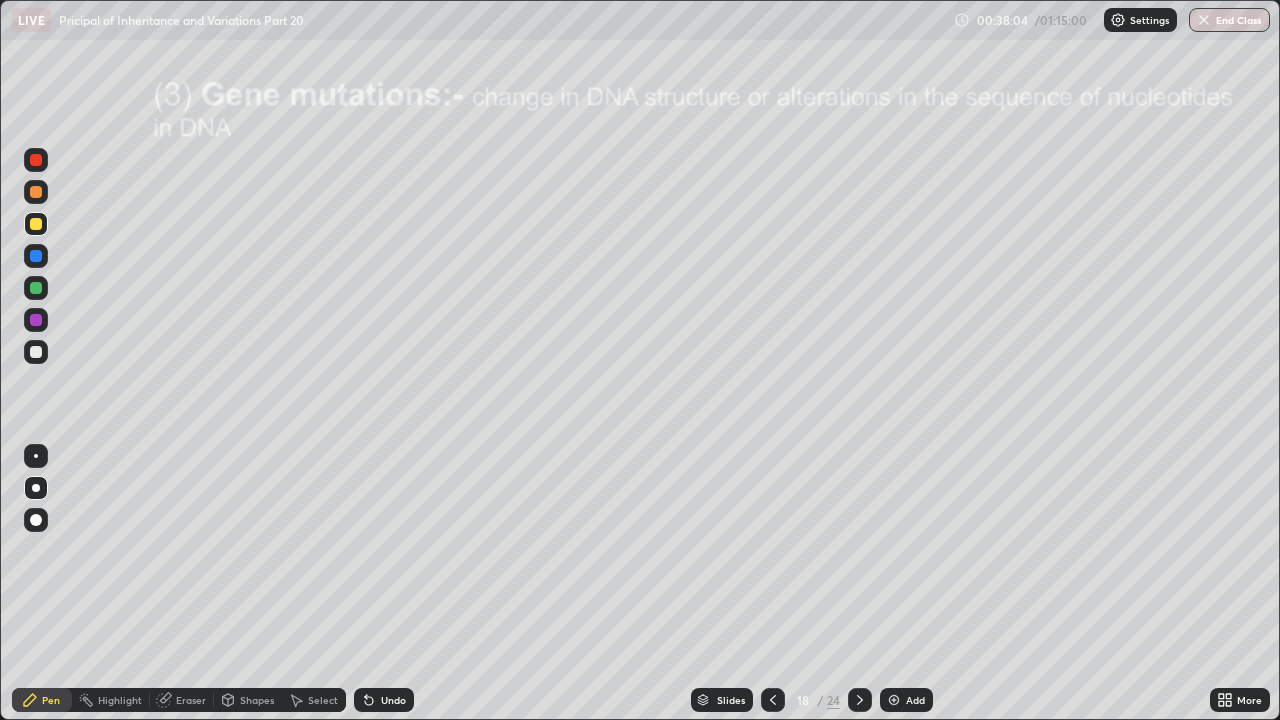 click at bounding box center (36, 352) 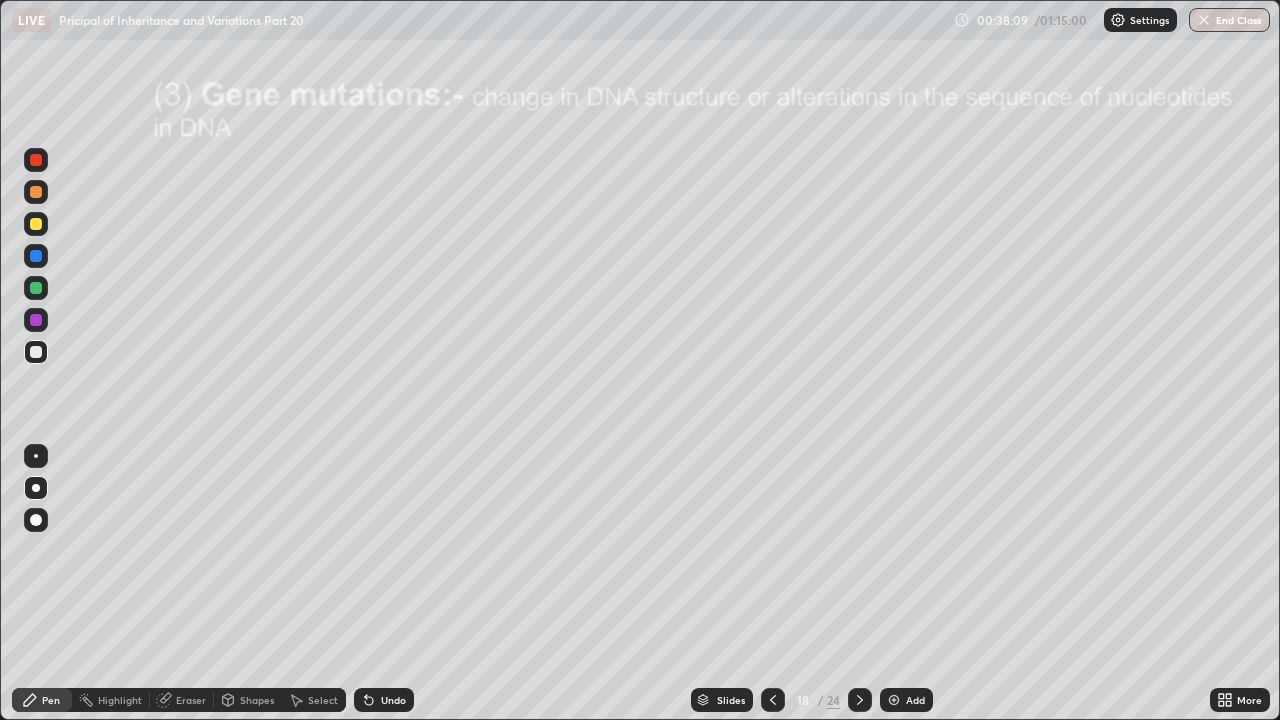 click on "Undo" at bounding box center (393, 700) 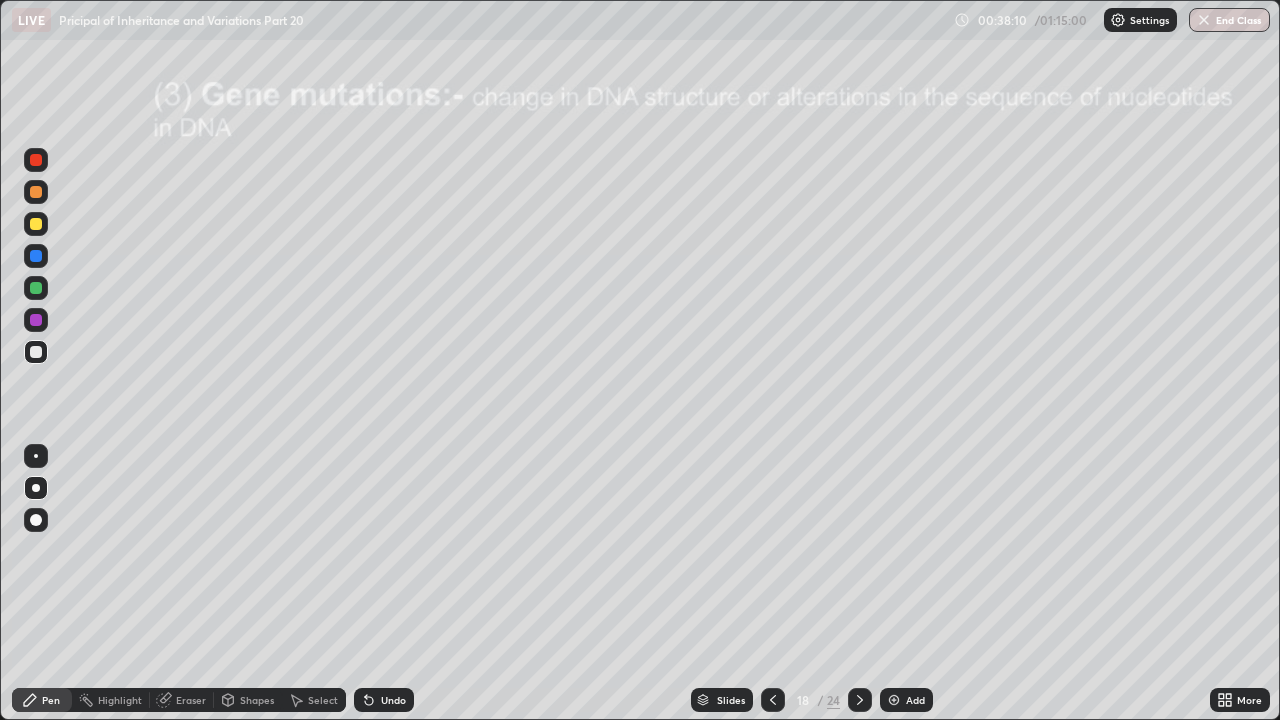 click at bounding box center [36, 352] 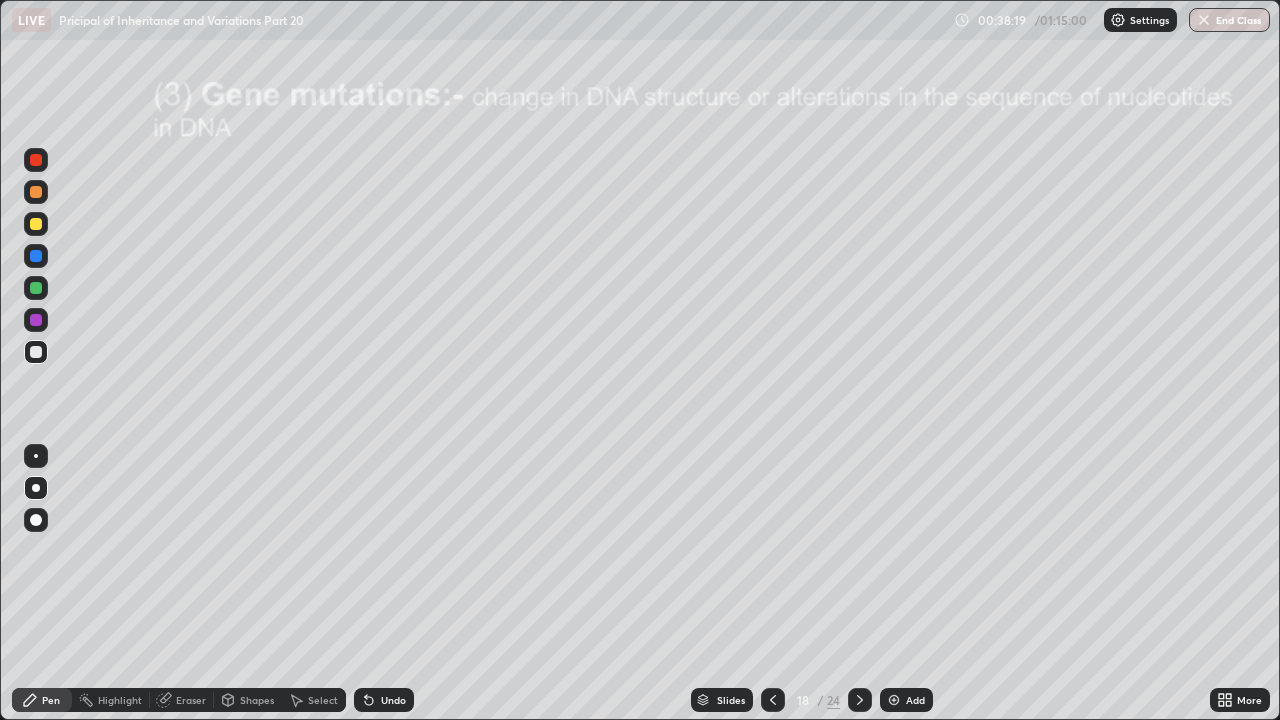 click at bounding box center (36, 320) 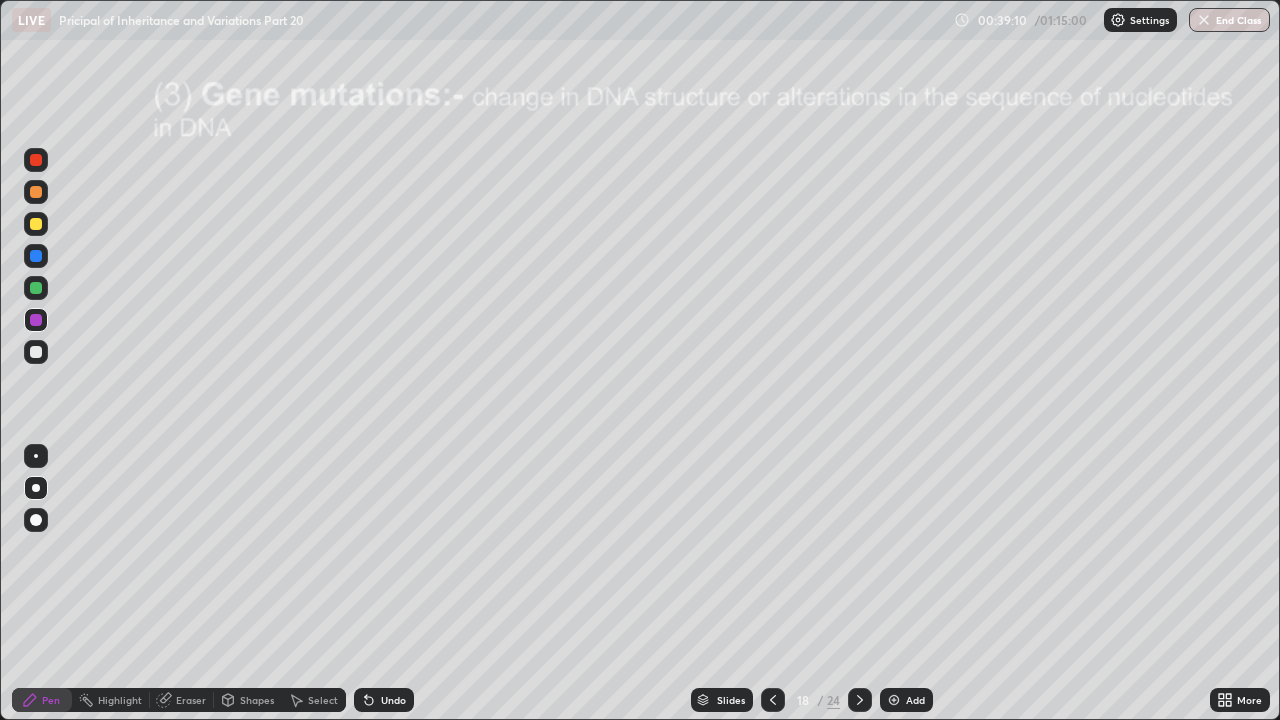 click at bounding box center [36, 352] 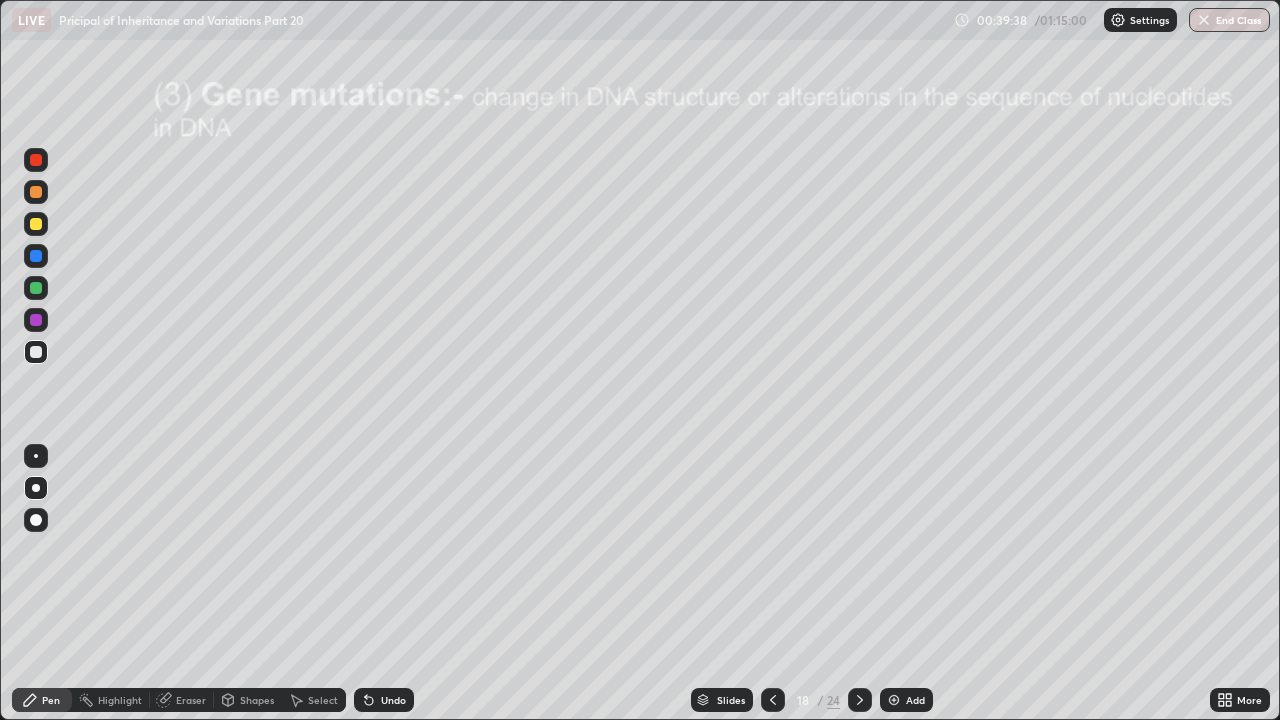 click at bounding box center [36, 352] 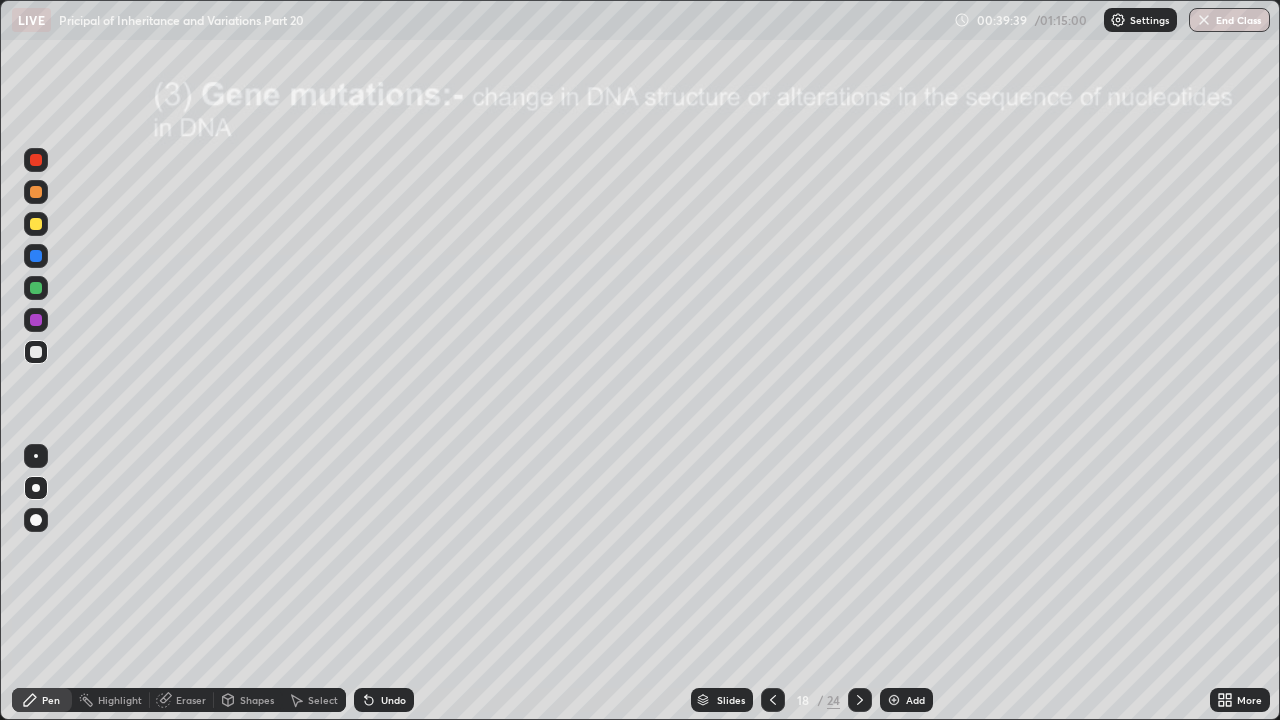 click at bounding box center (36, 320) 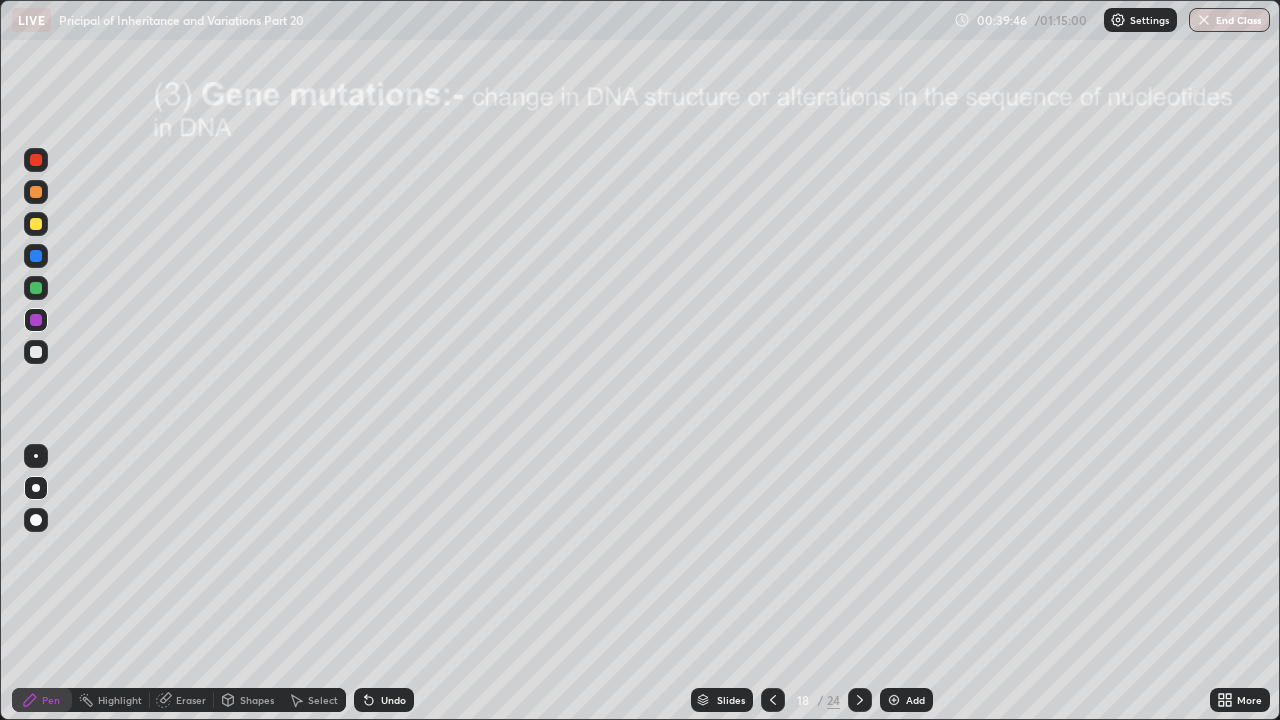 click at bounding box center (36, 352) 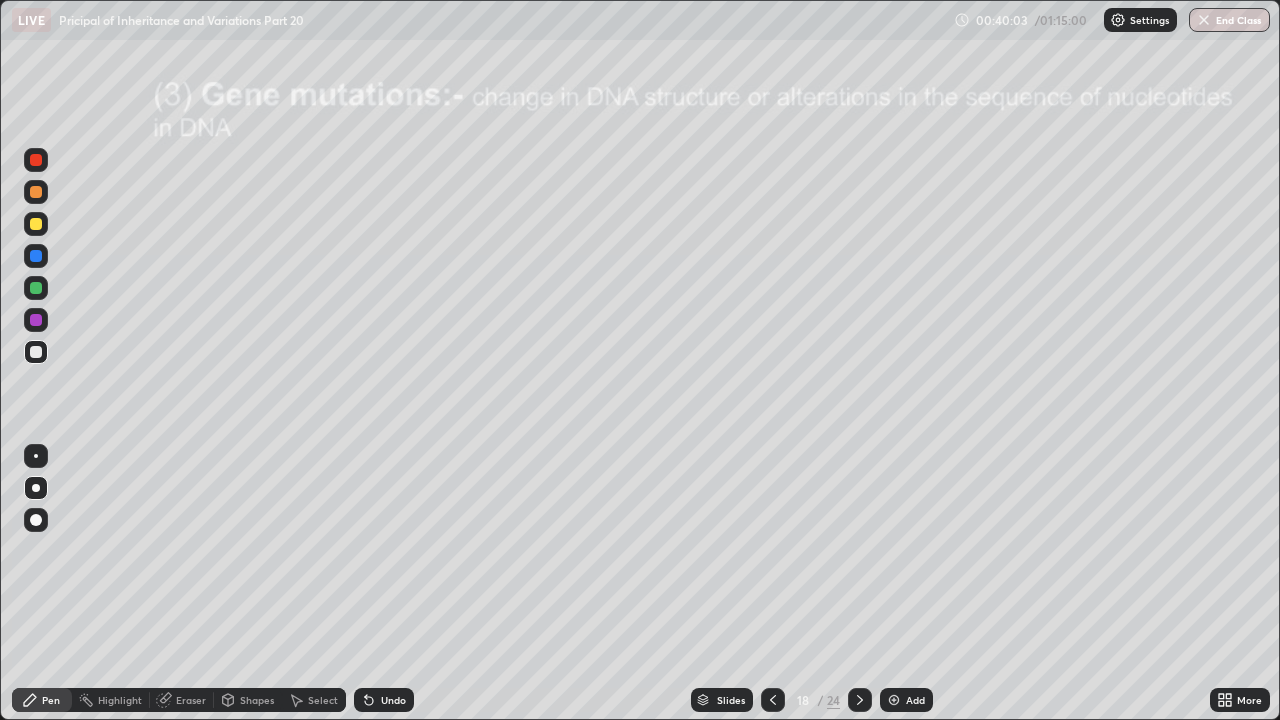click at bounding box center [36, 352] 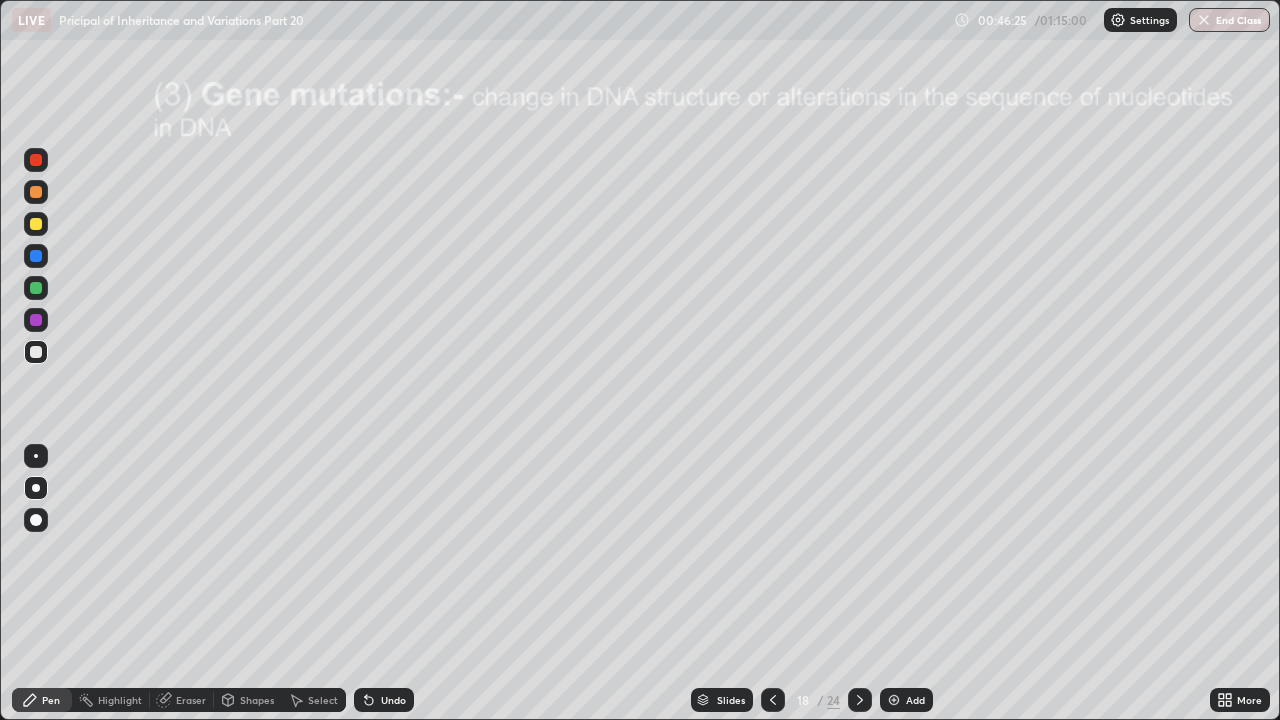 click 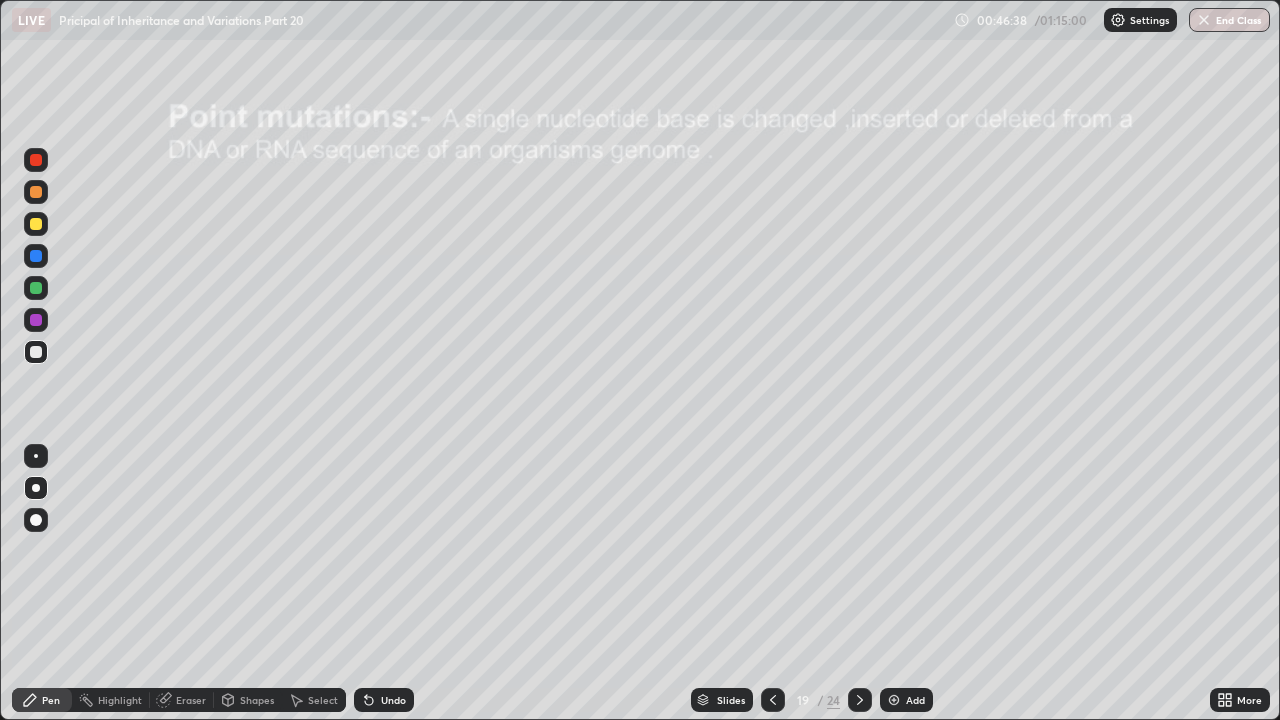 click at bounding box center [36, 160] 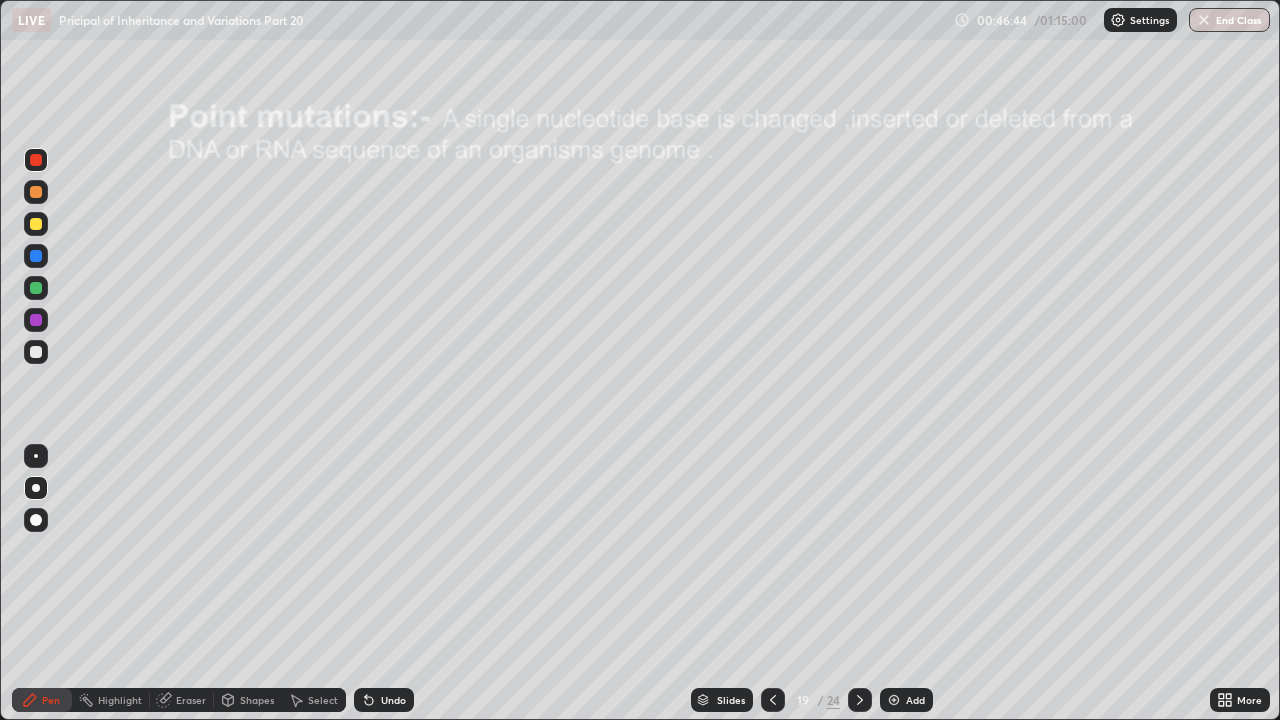 click on "Eraser" at bounding box center [191, 700] 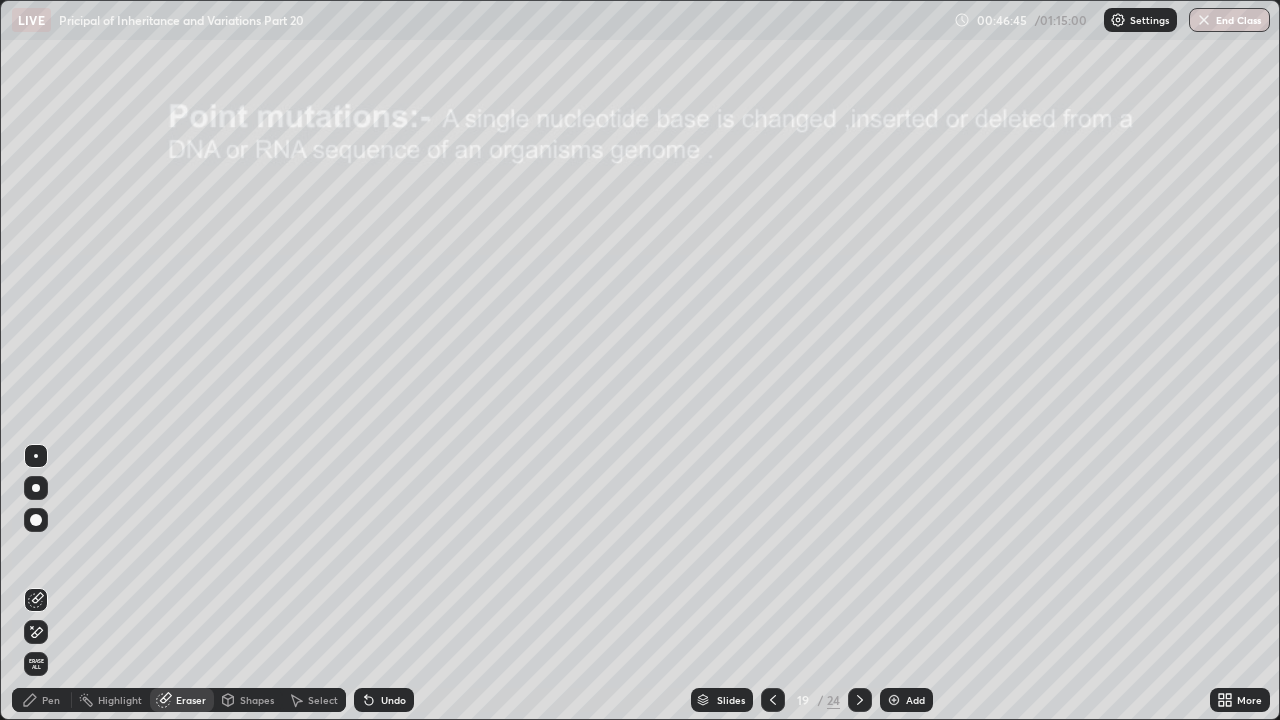 click on "Undo" at bounding box center [384, 700] 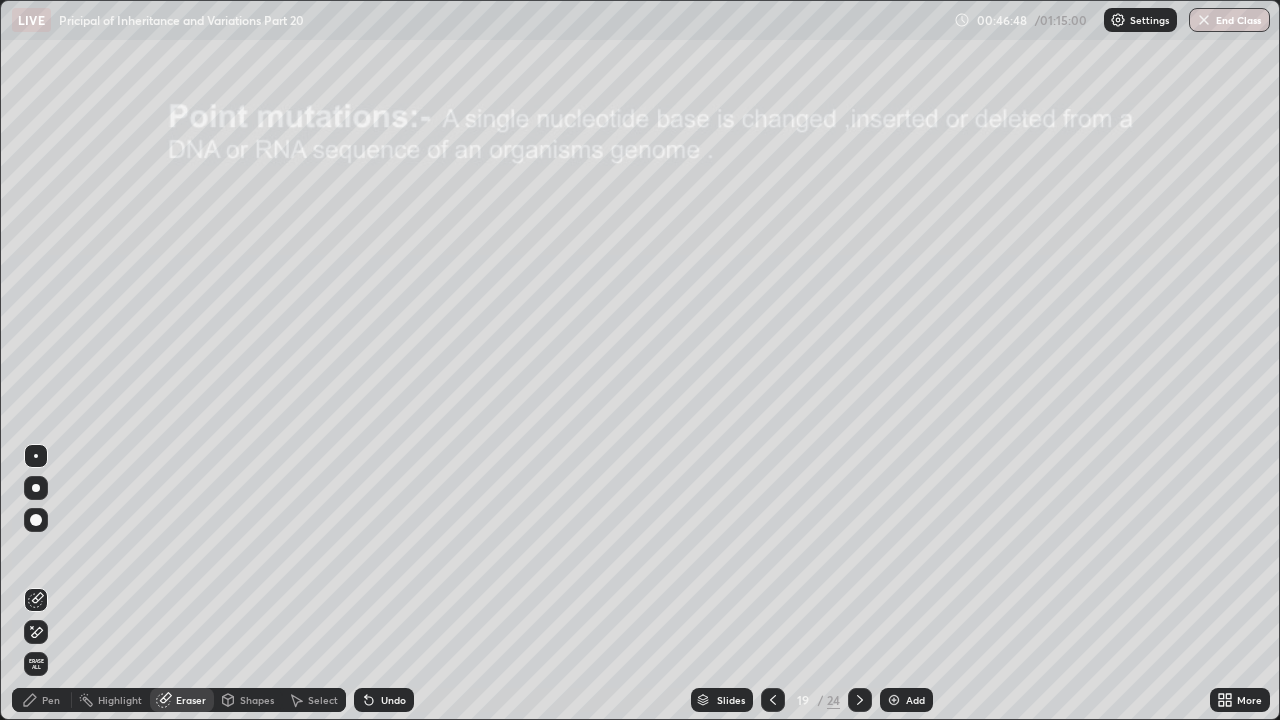 click on "Pen" at bounding box center (51, 700) 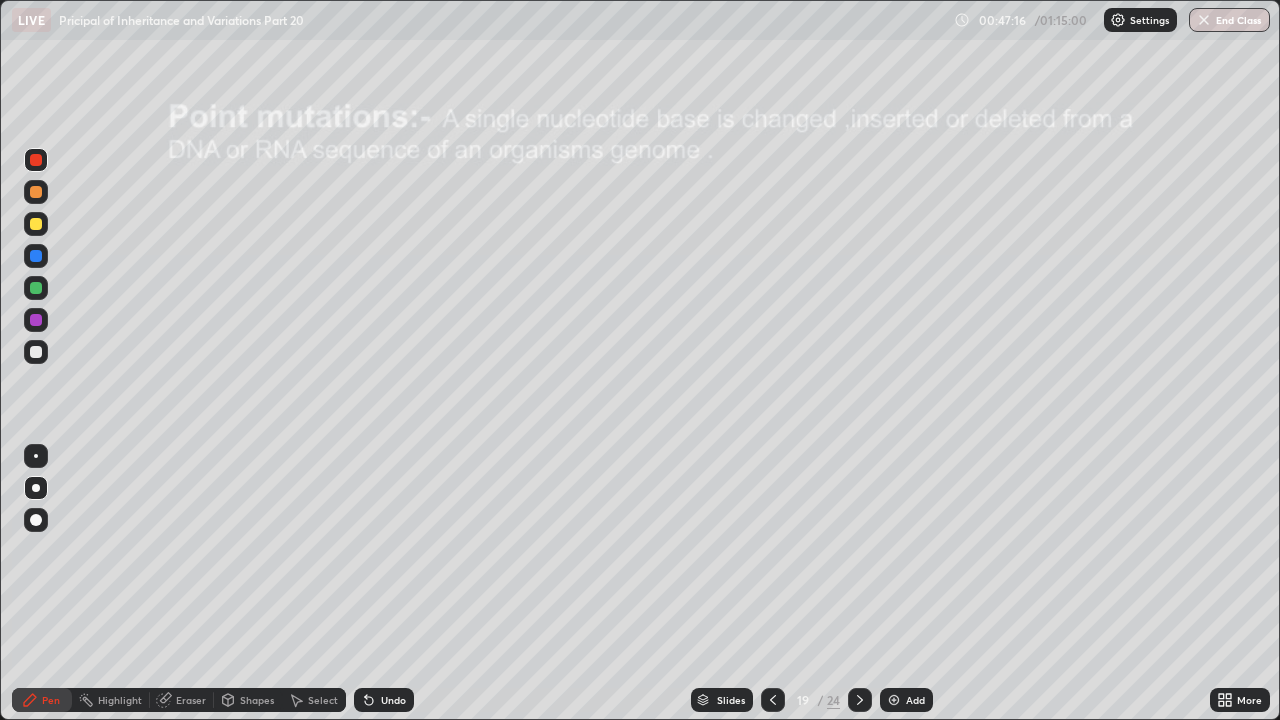 click at bounding box center (36, 352) 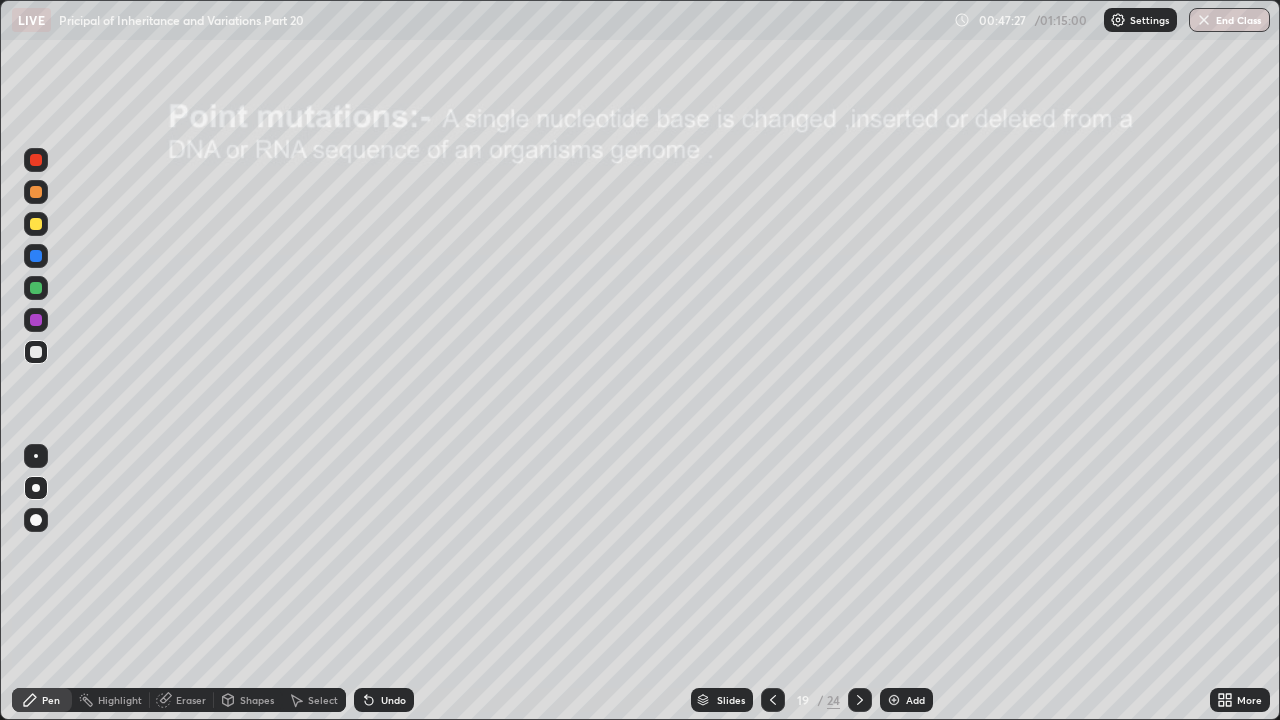 click at bounding box center (36, 160) 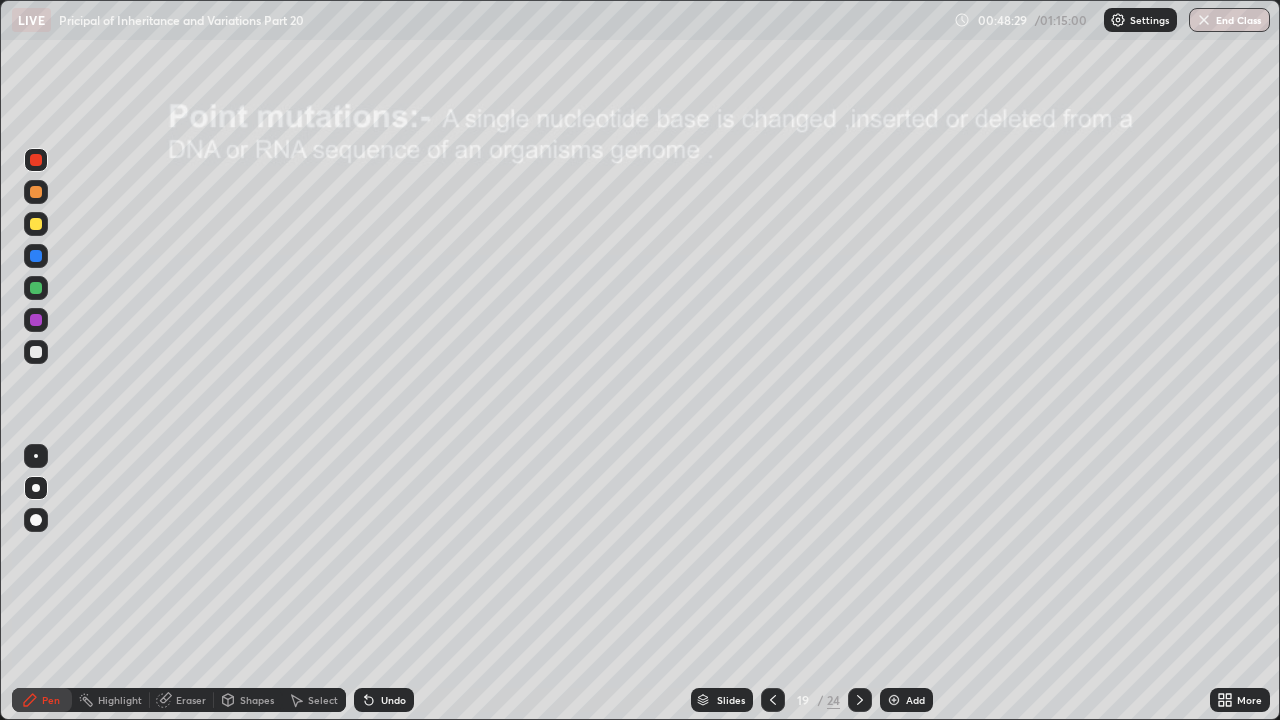 click at bounding box center [36, 352] 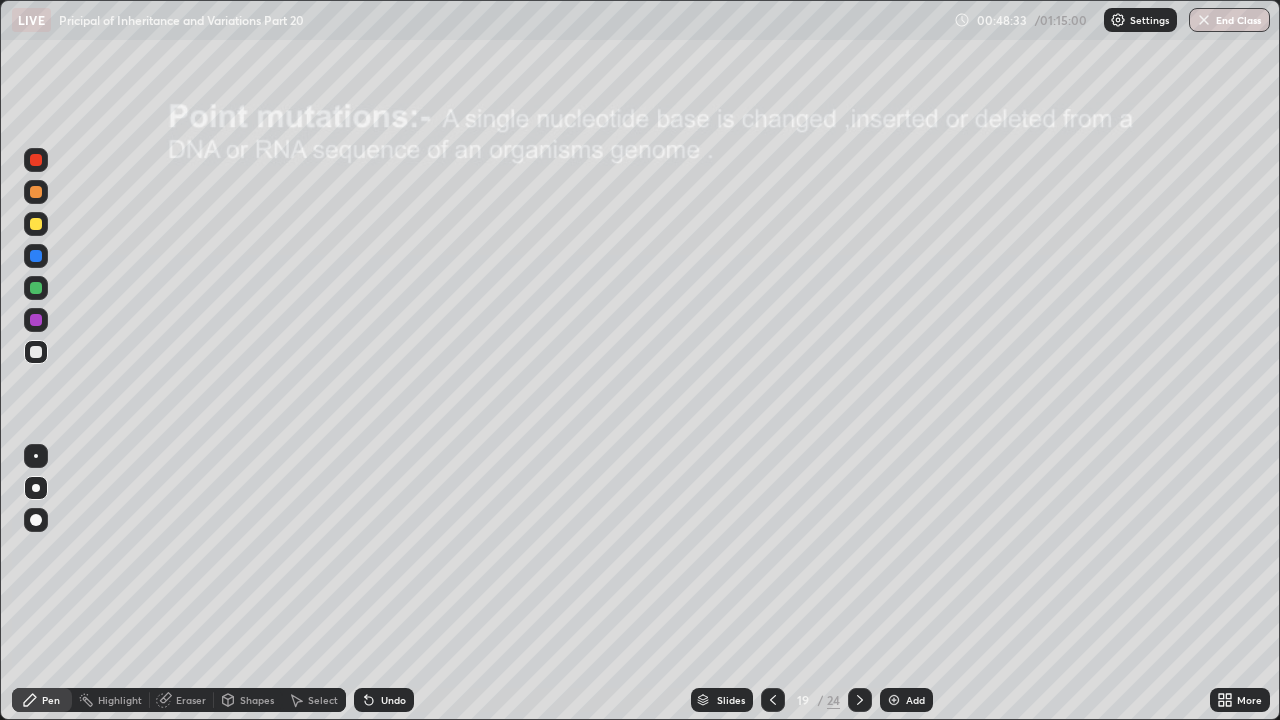 click at bounding box center (36, 160) 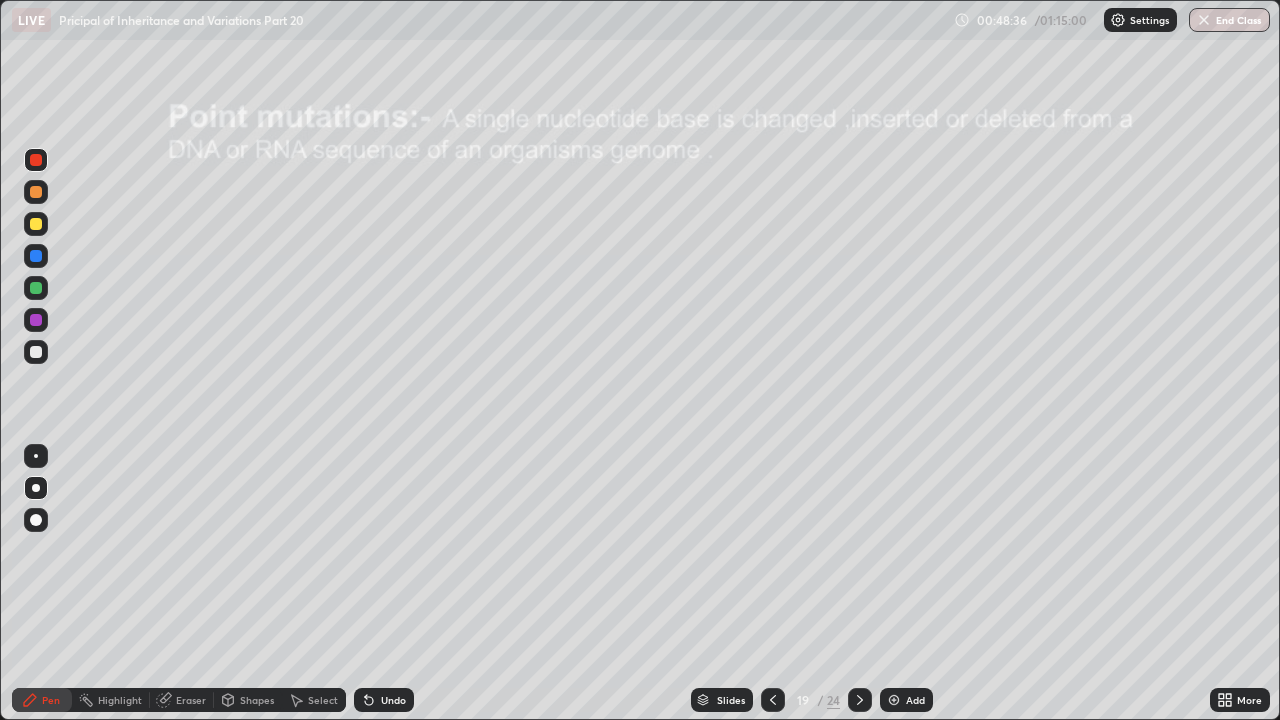 click on "Undo" at bounding box center (393, 700) 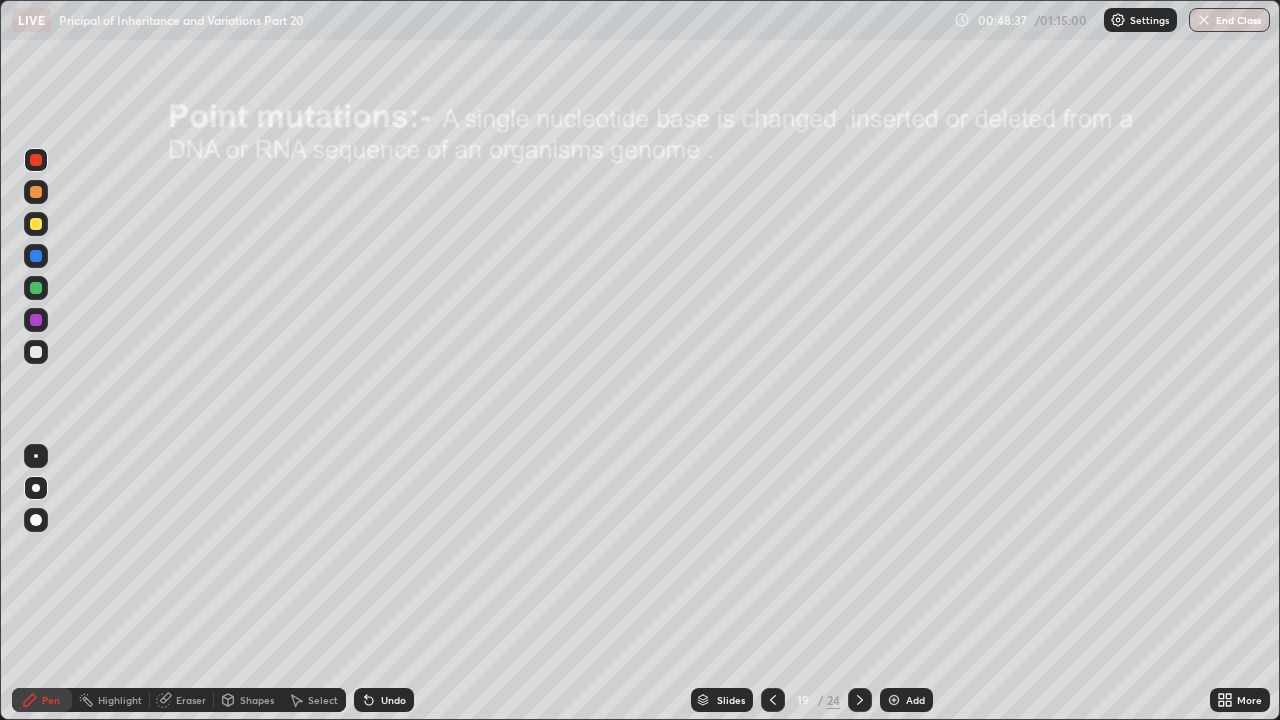 click on "Undo" at bounding box center [393, 700] 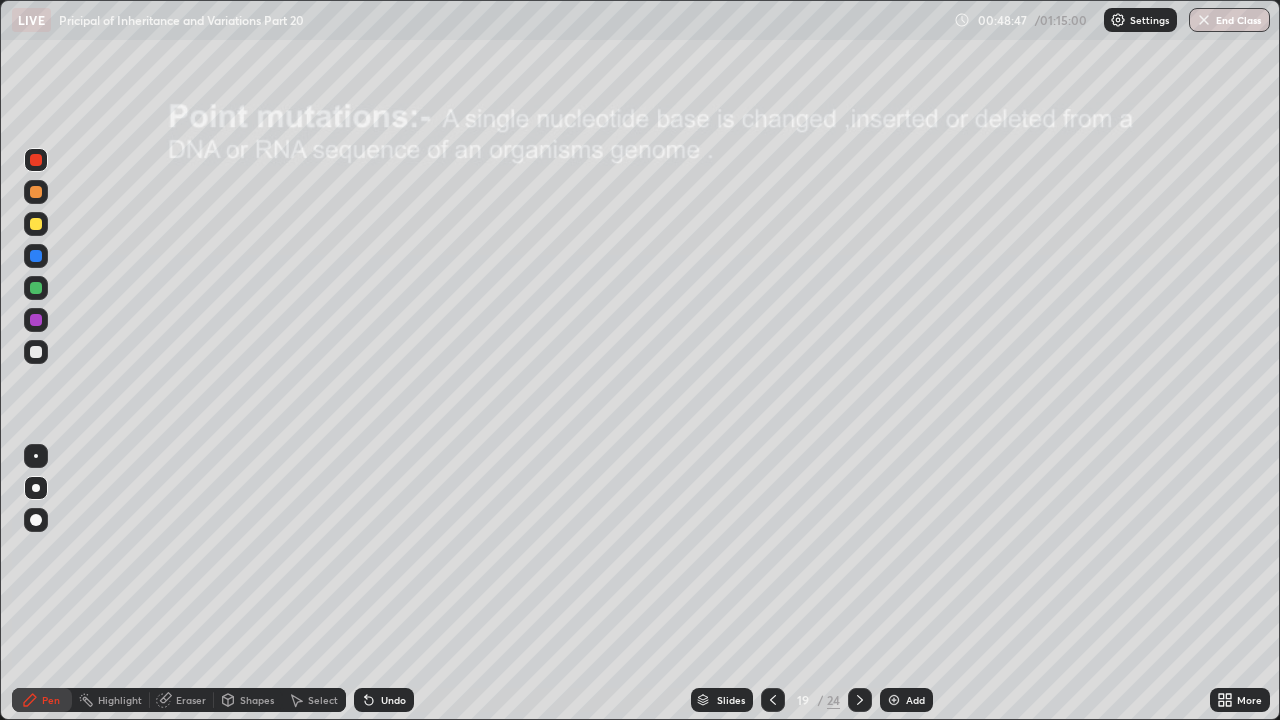 click at bounding box center [36, 320] 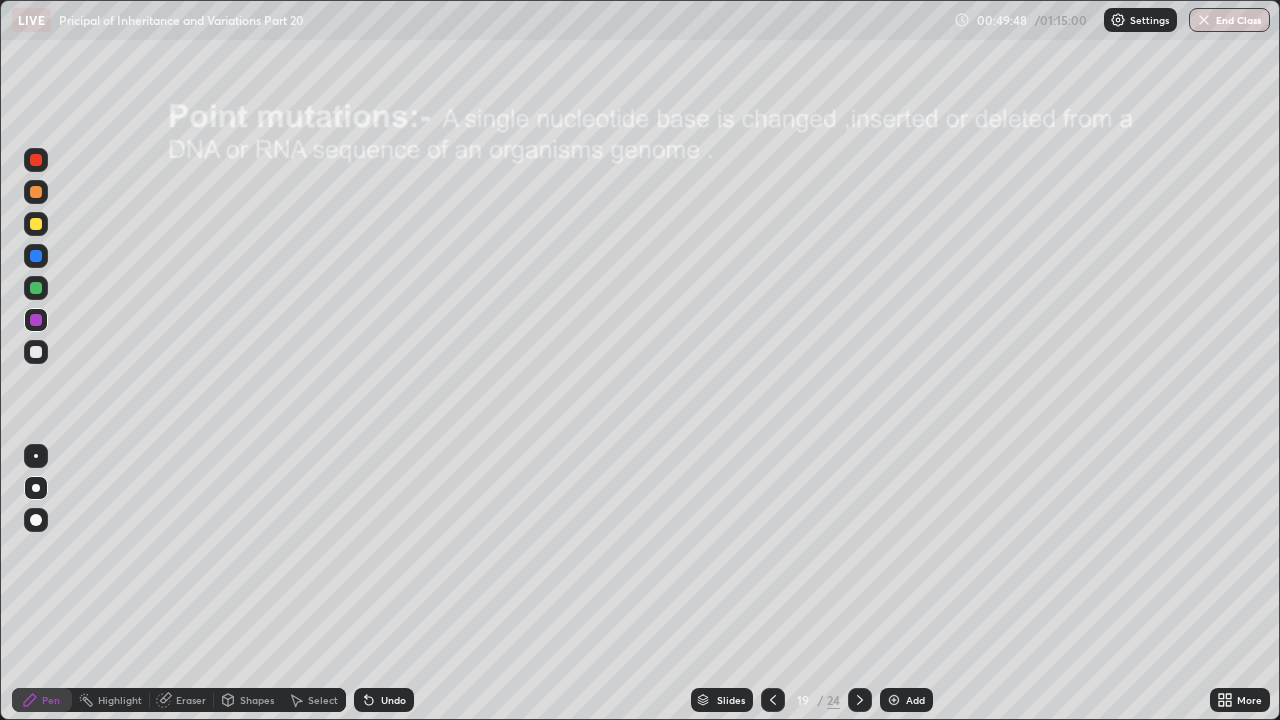 click at bounding box center [36, 352] 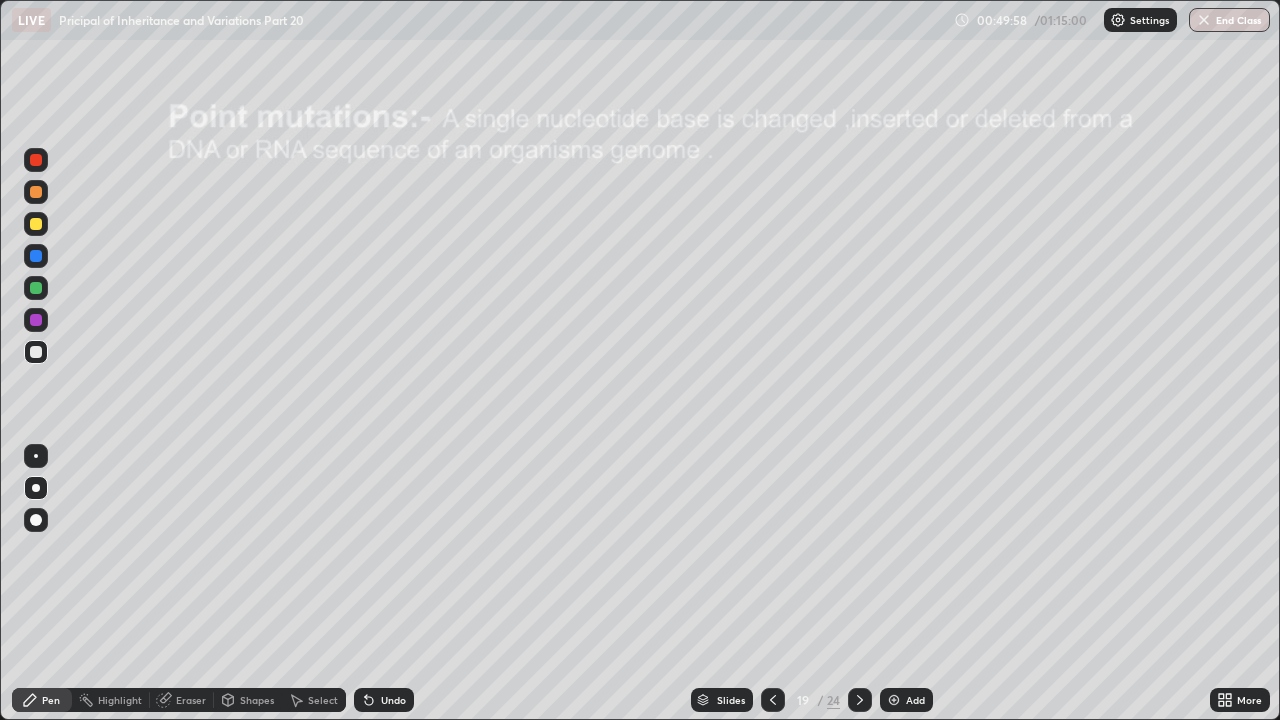 click on "Undo" at bounding box center (393, 700) 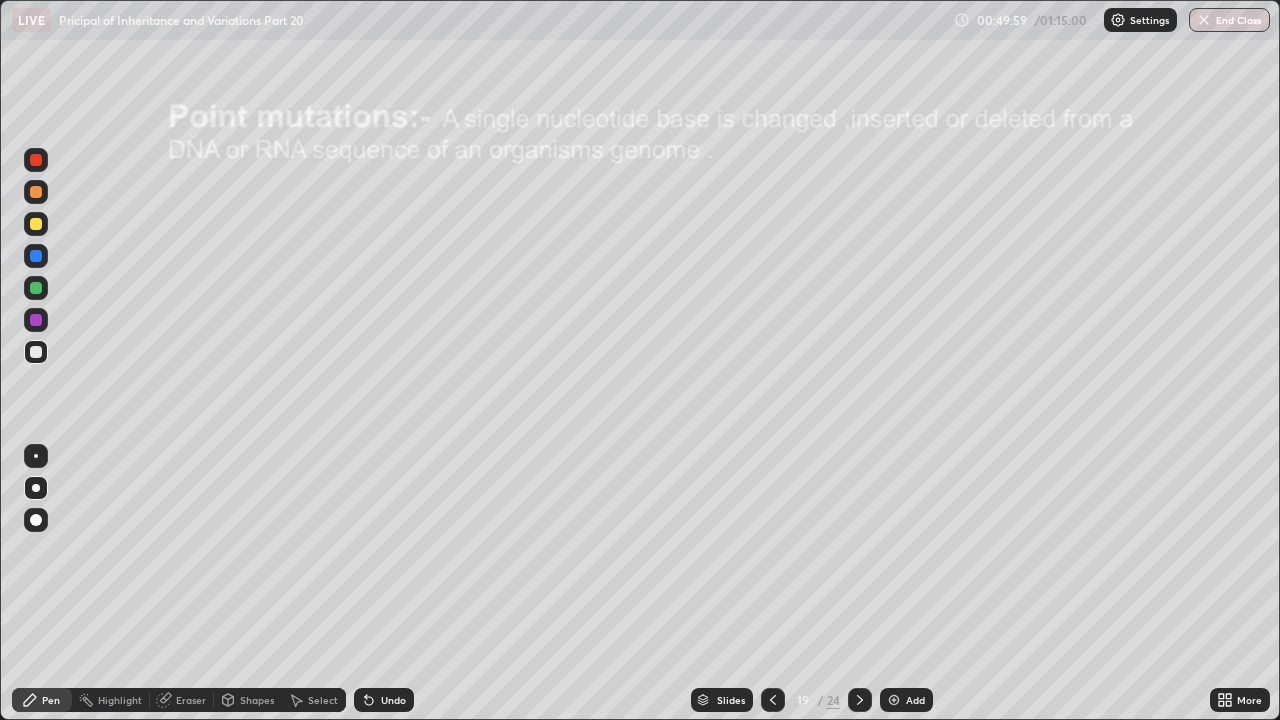 click on "Undo" at bounding box center (393, 700) 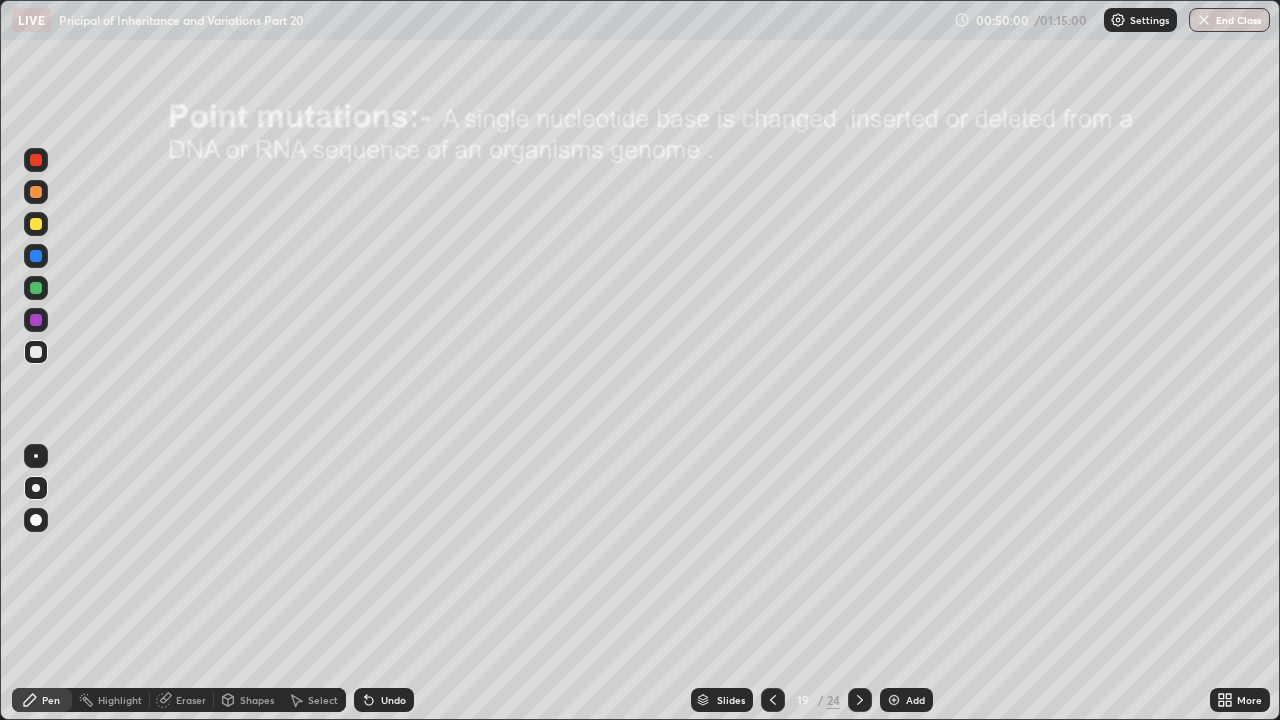 click on "Undo" at bounding box center (393, 700) 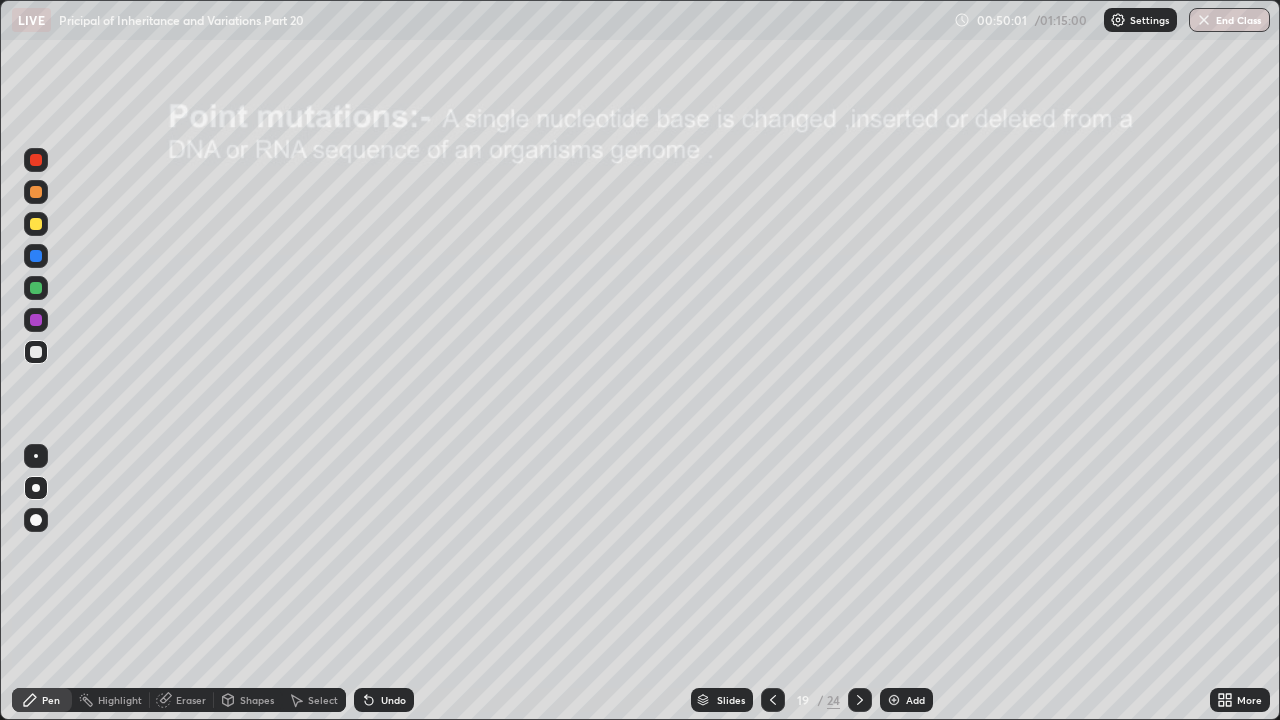 click on "Undo" at bounding box center (384, 700) 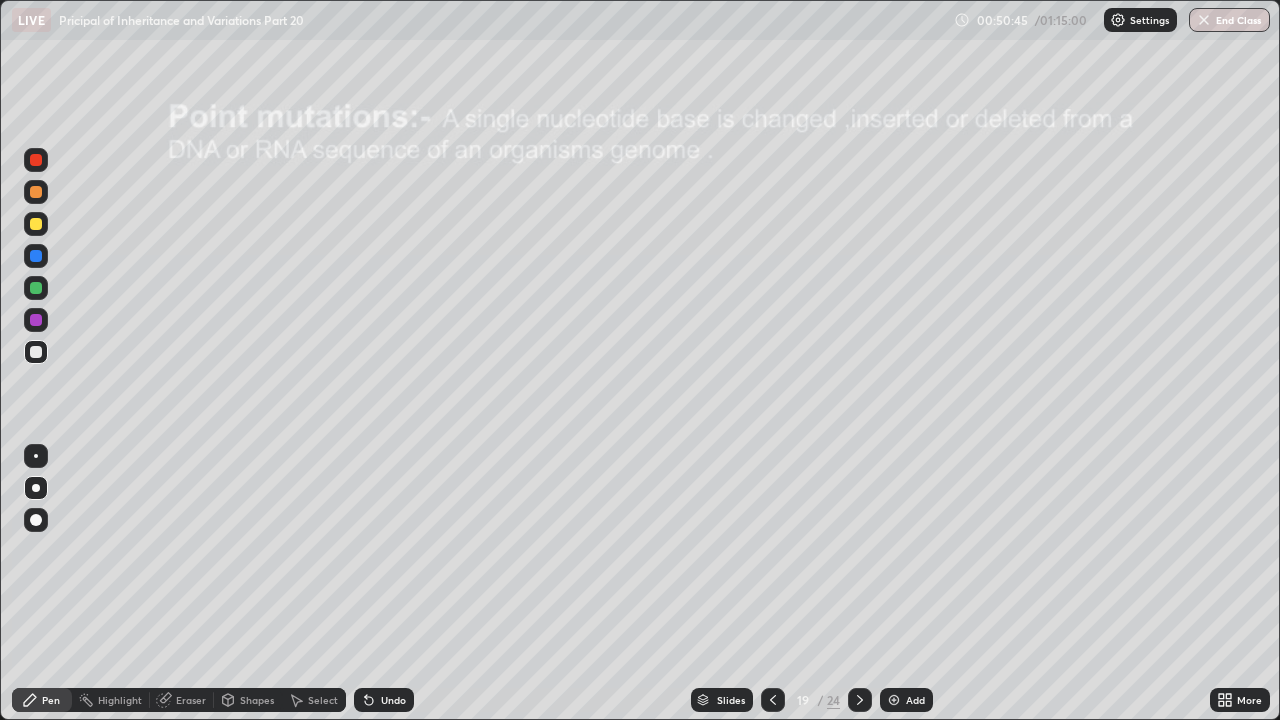 click on "Shapes" at bounding box center [257, 700] 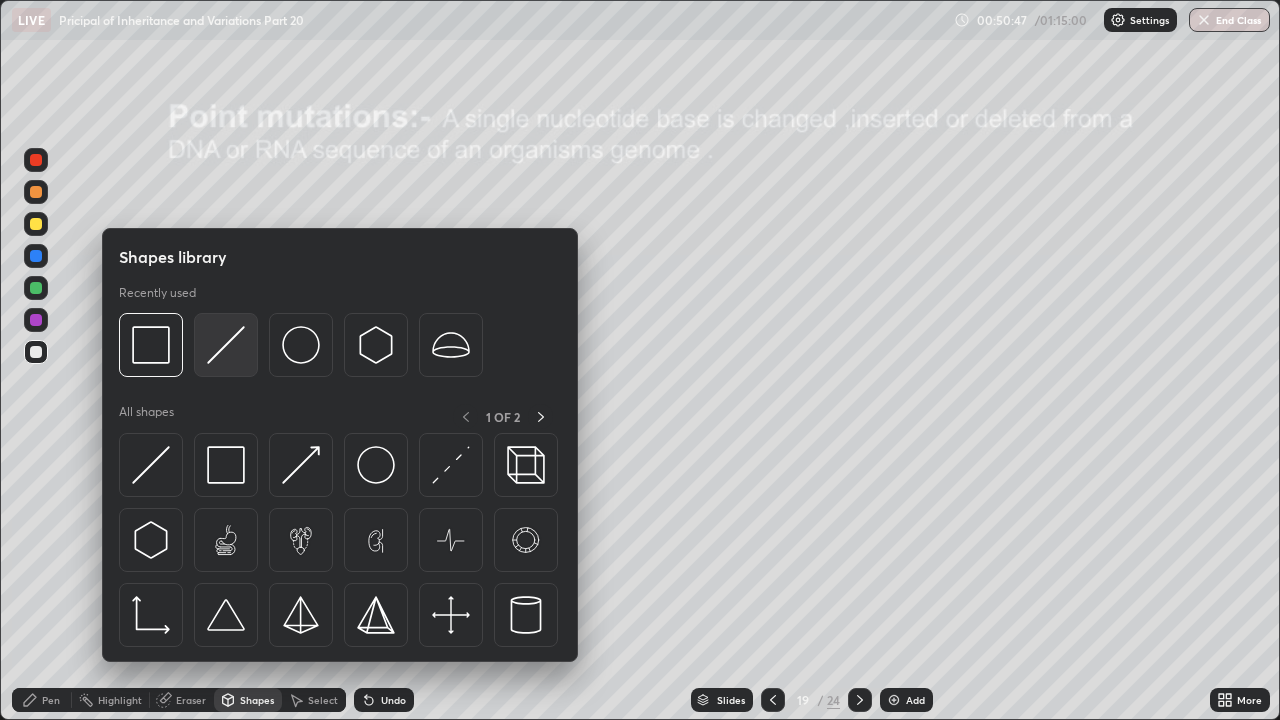 click at bounding box center [226, 345] 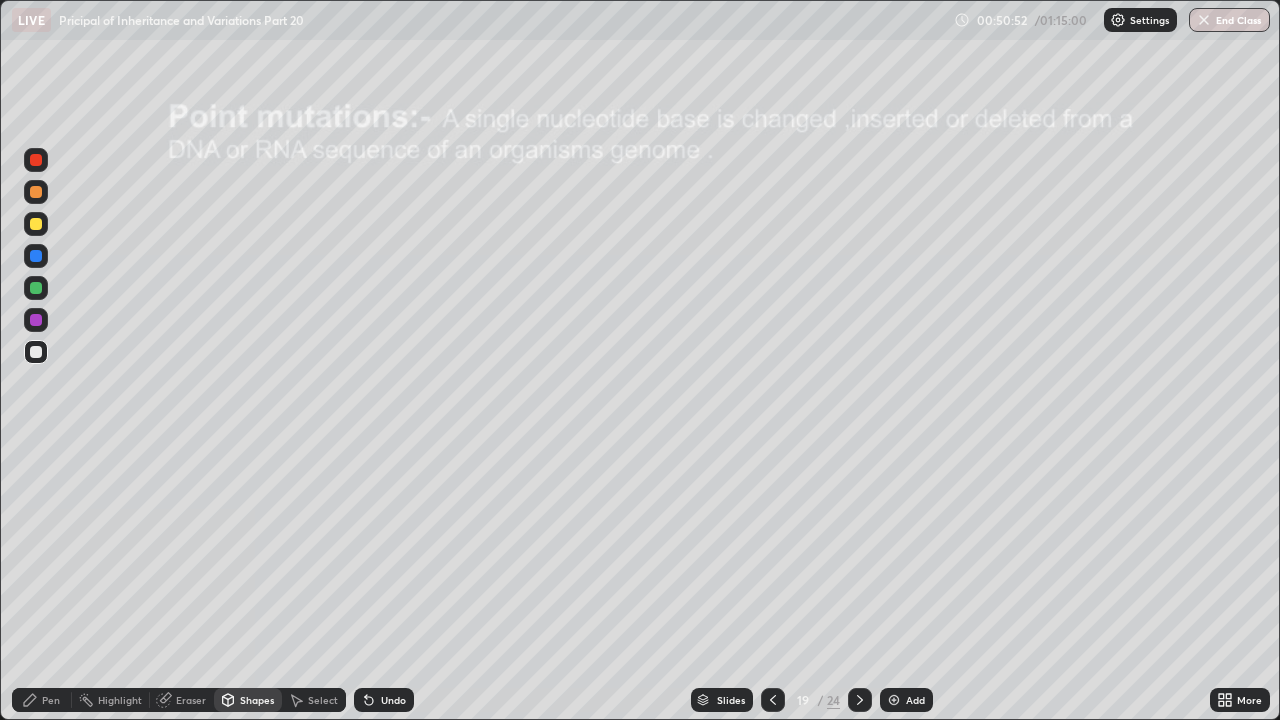 click on "Pen" at bounding box center (51, 700) 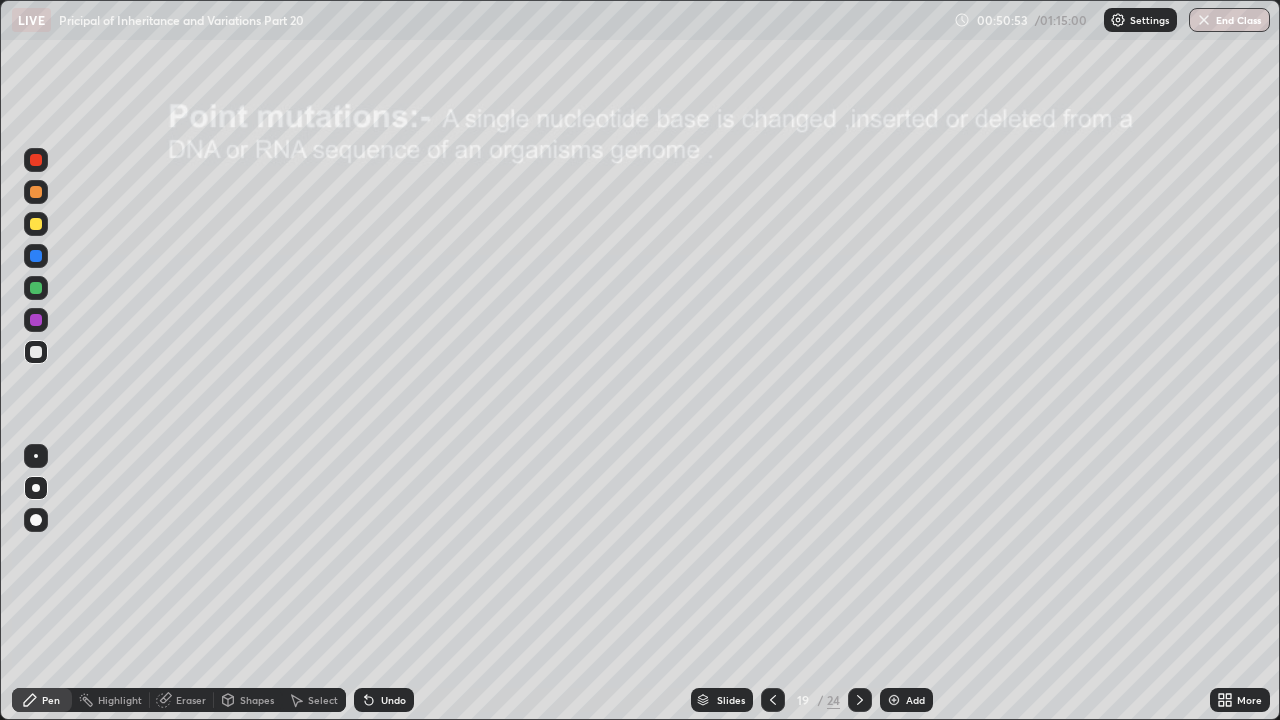 click at bounding box center [36, 160] 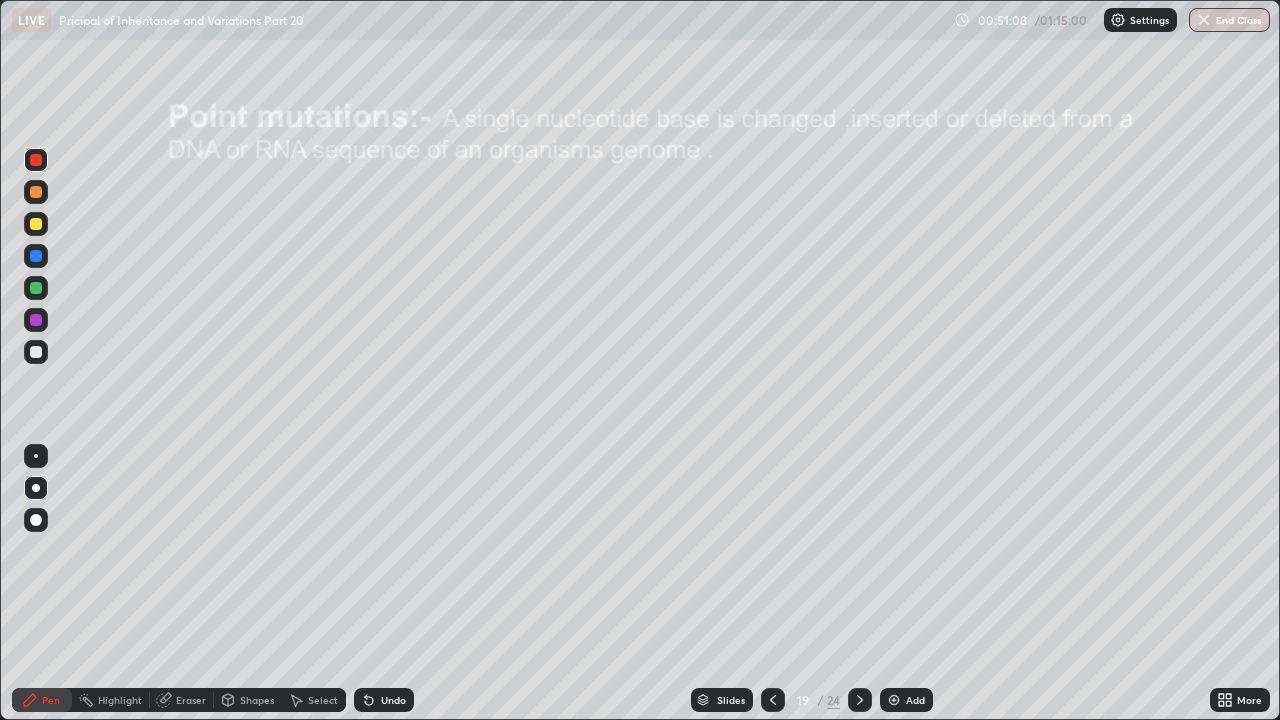 click at bounding box center (36, 352) 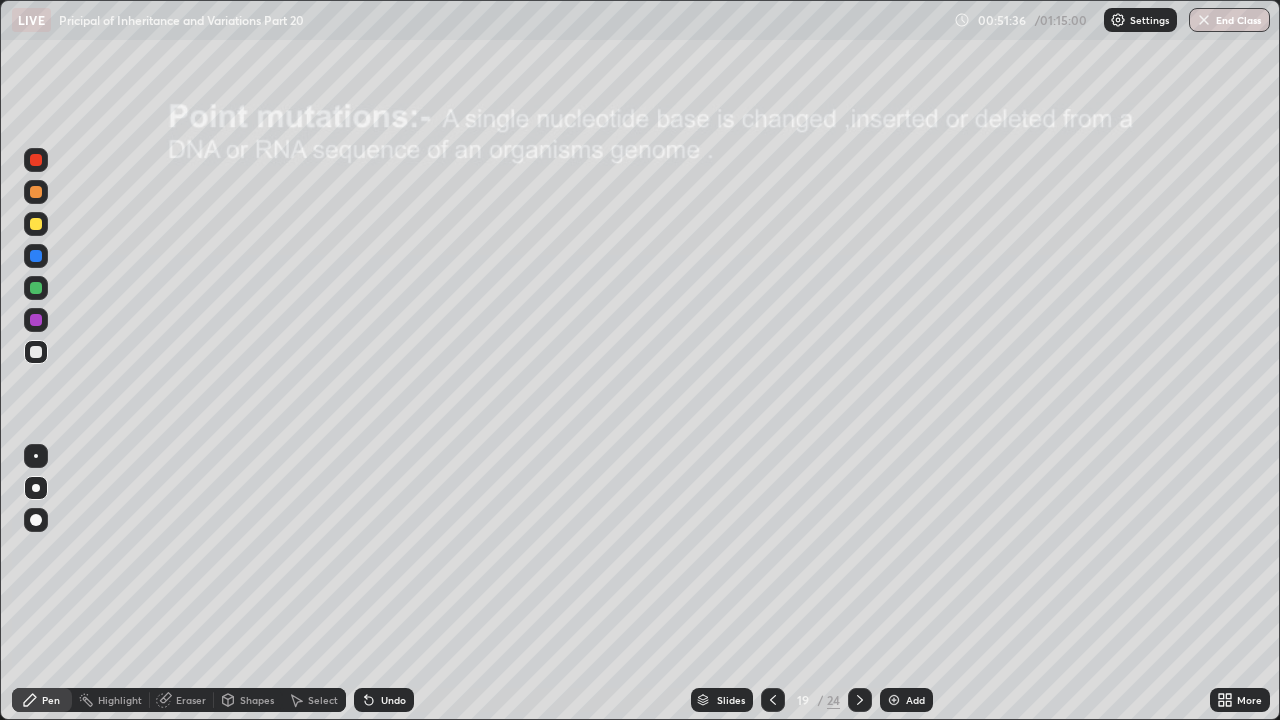 click at bounding box center (36, 352) 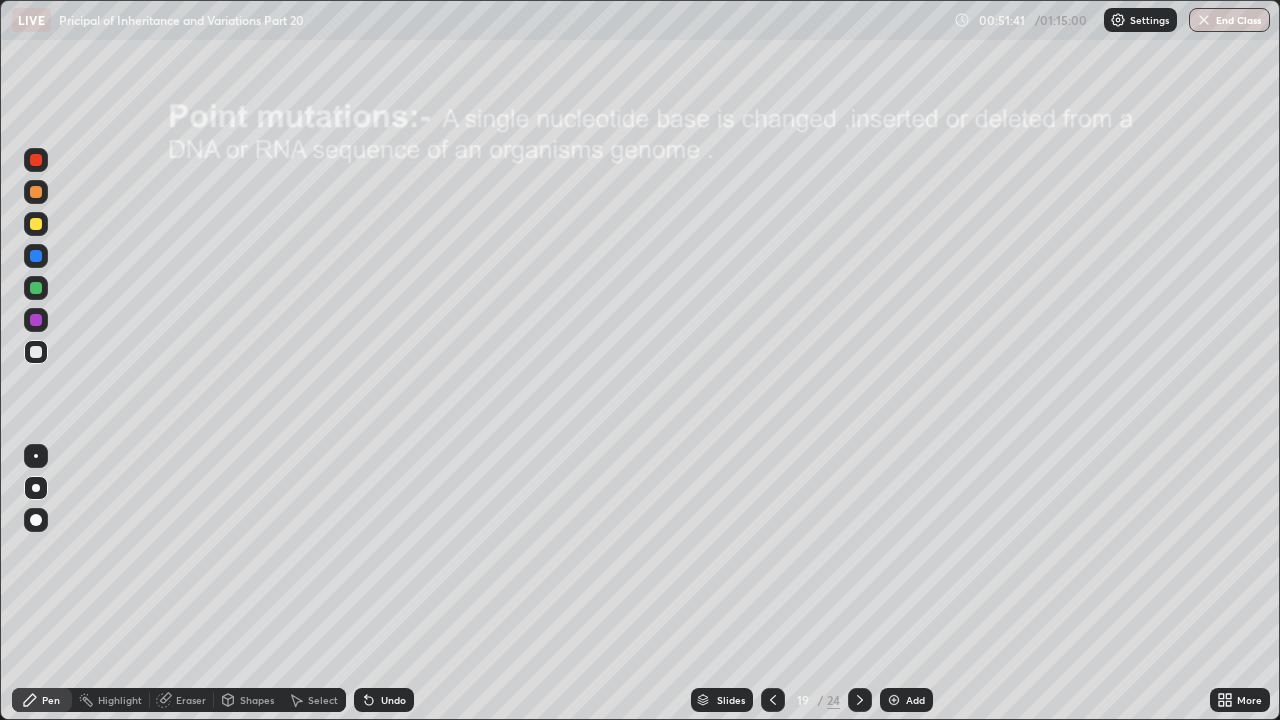click at bounding box center [36, 224] 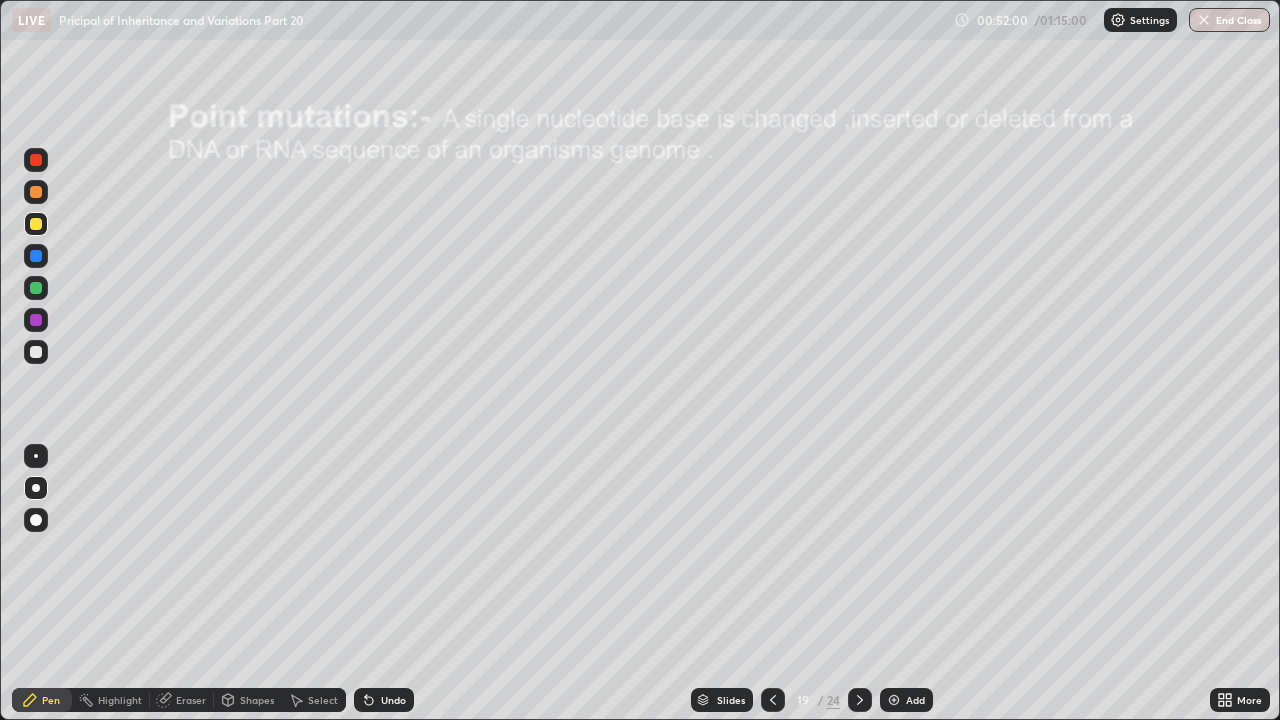 click on "Undo" at bounding box center (393, 700) 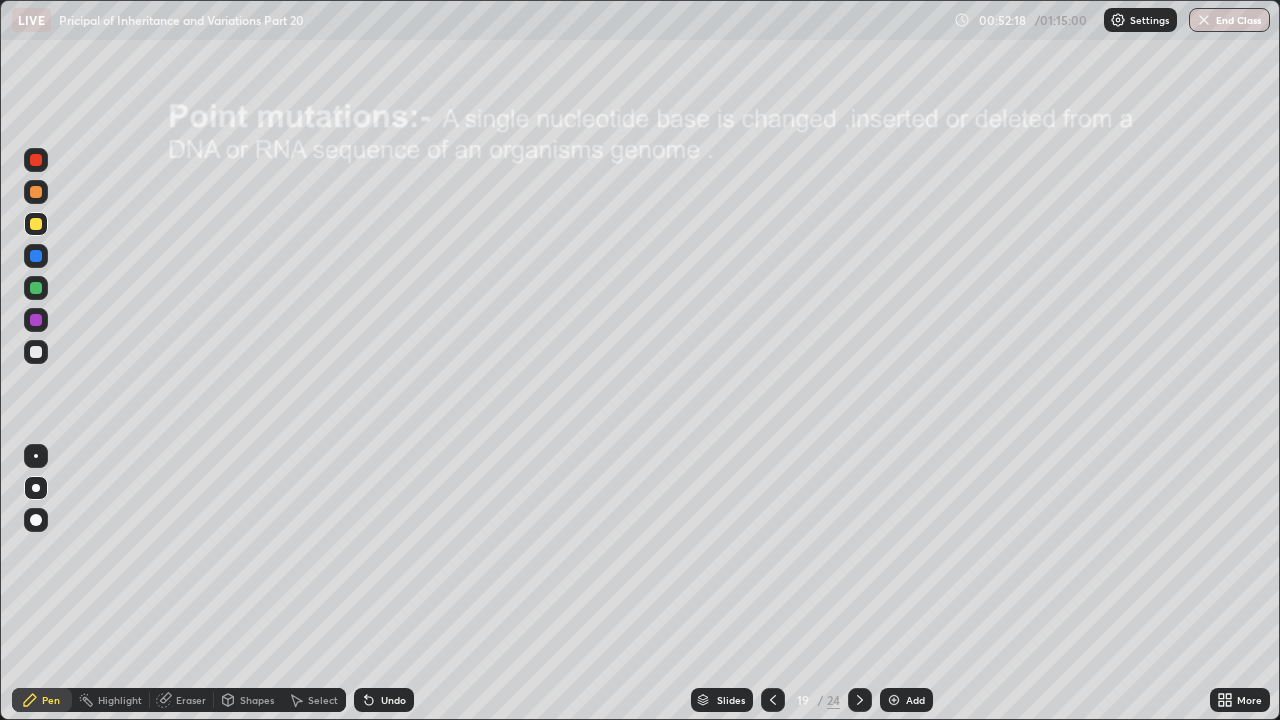click at bounding box center [36, 352] 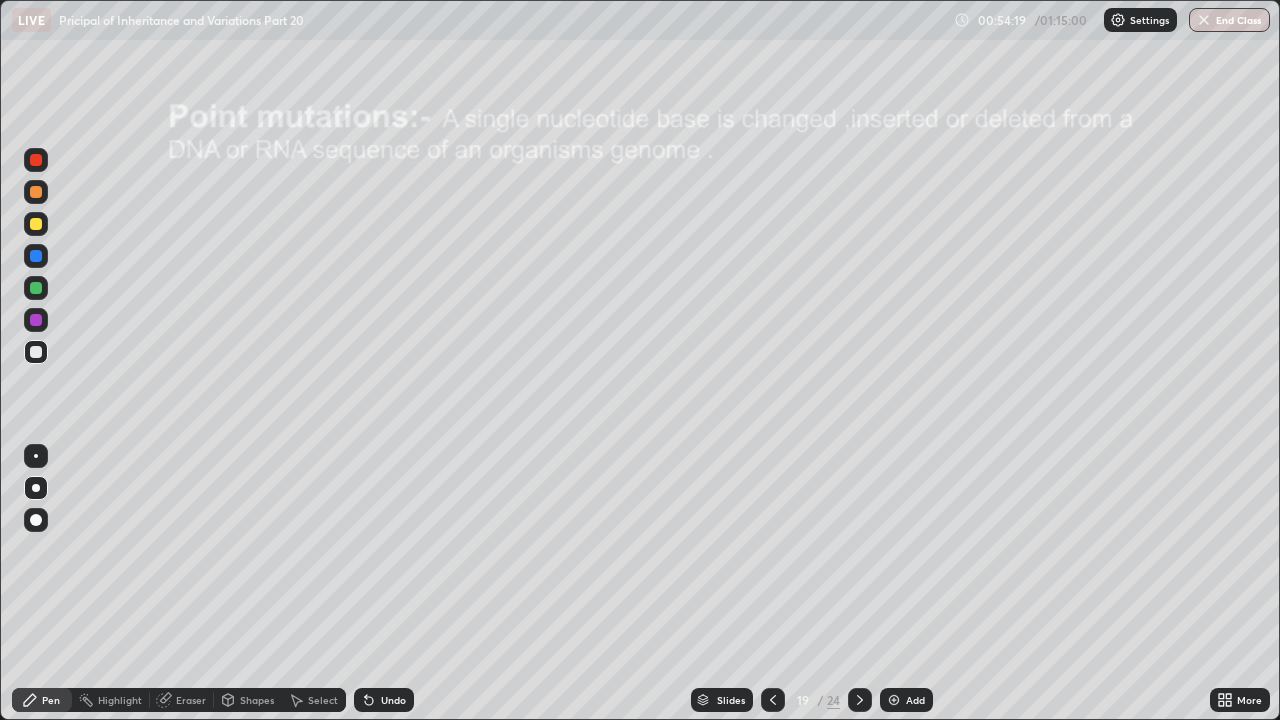 click 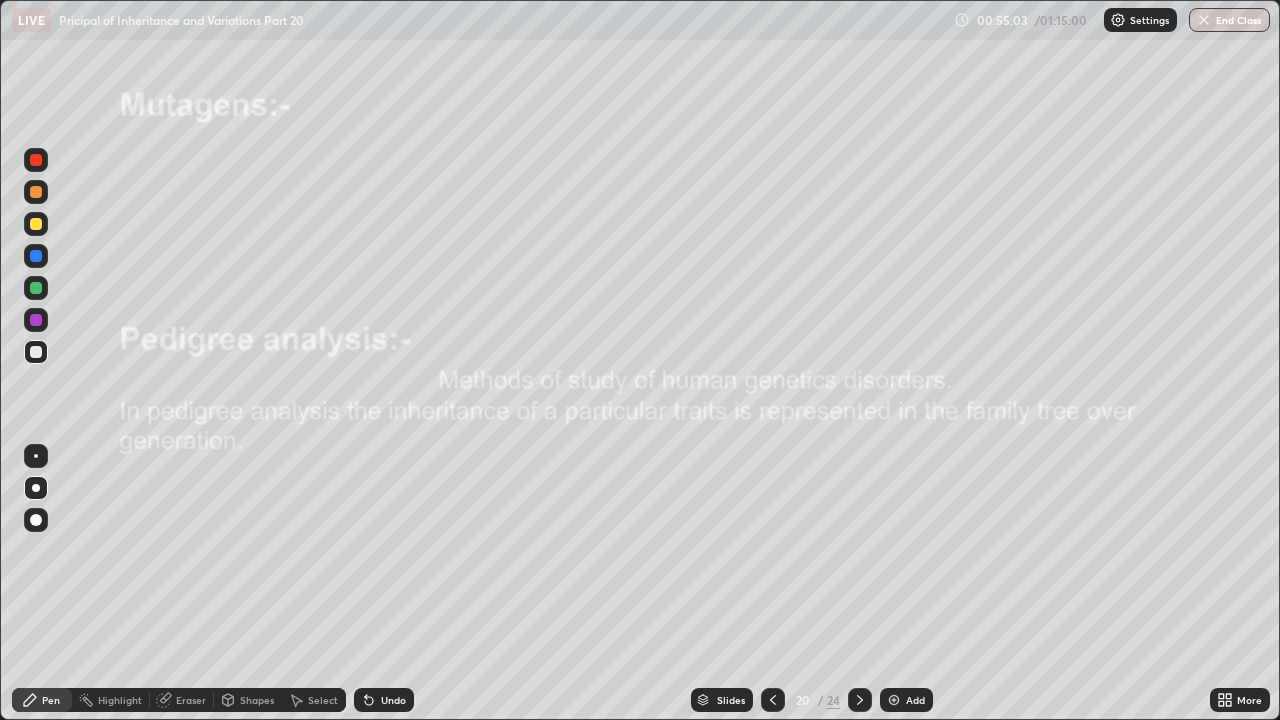 click at bounding box center (36, 160) 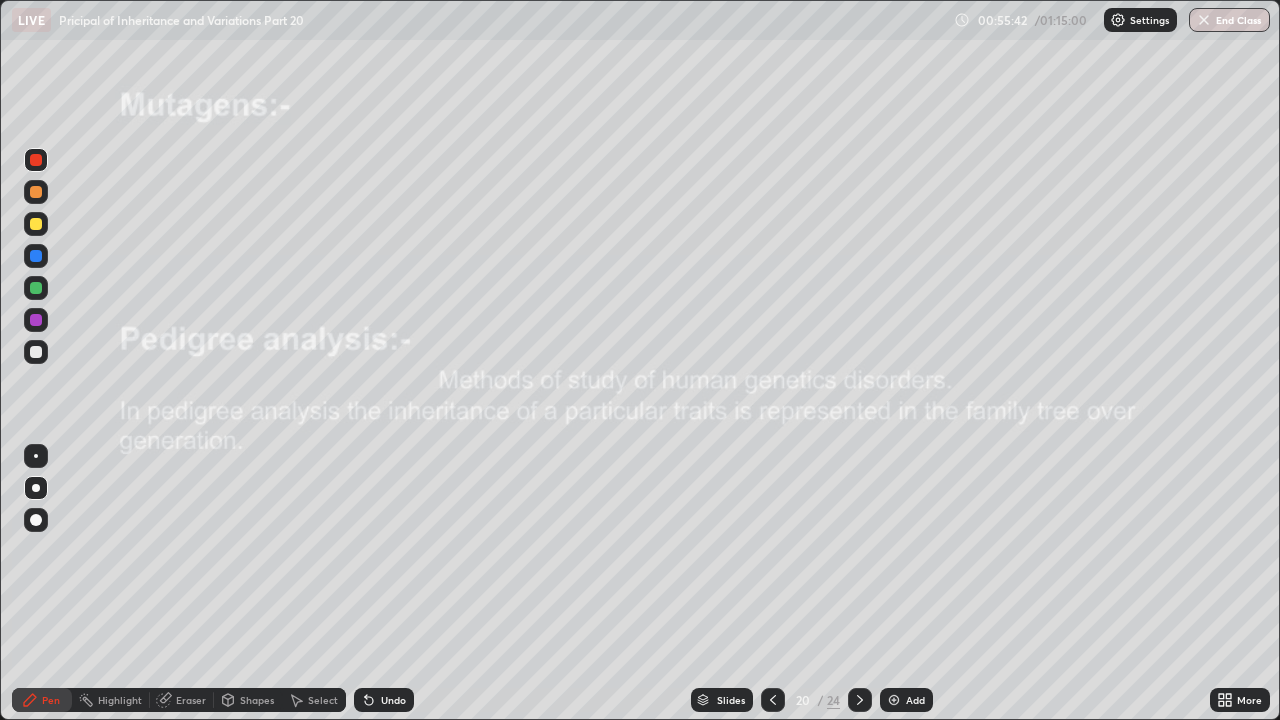 click at bounding box center [36, 160] 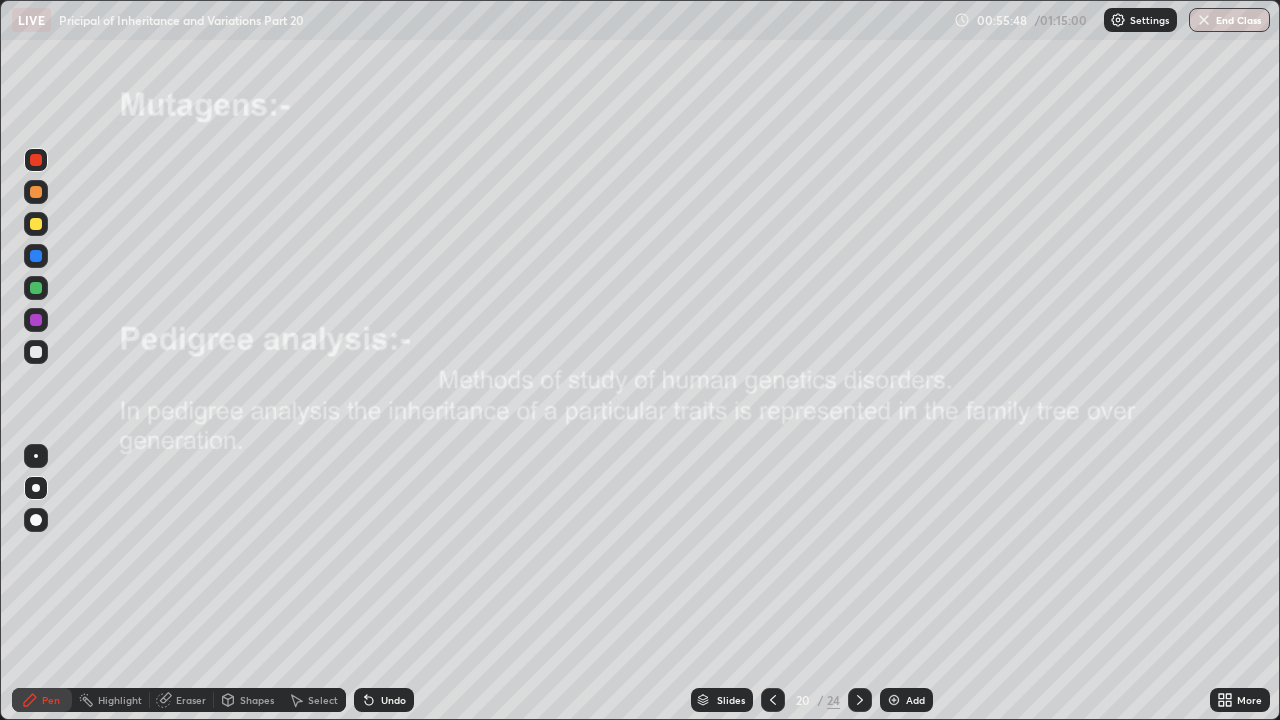 click on "Undo" at bounding box center (393, 700) 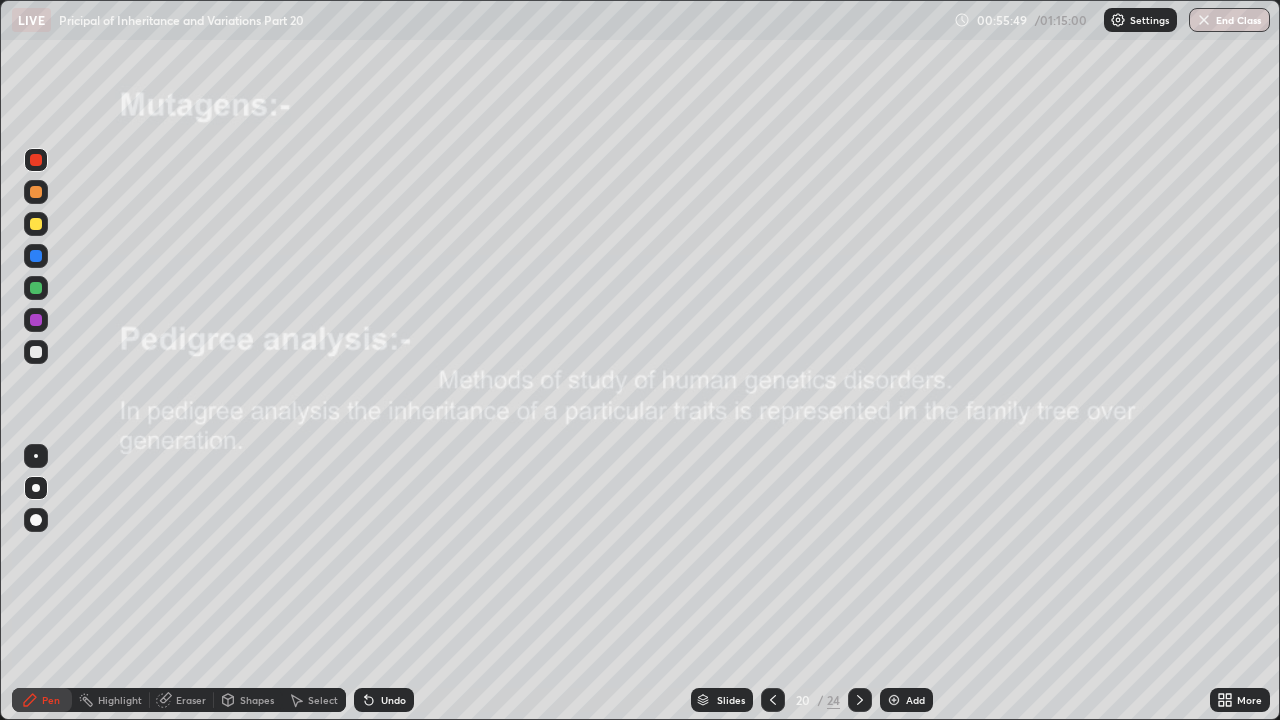 click on "Undo" at bounding box center (393, 700) 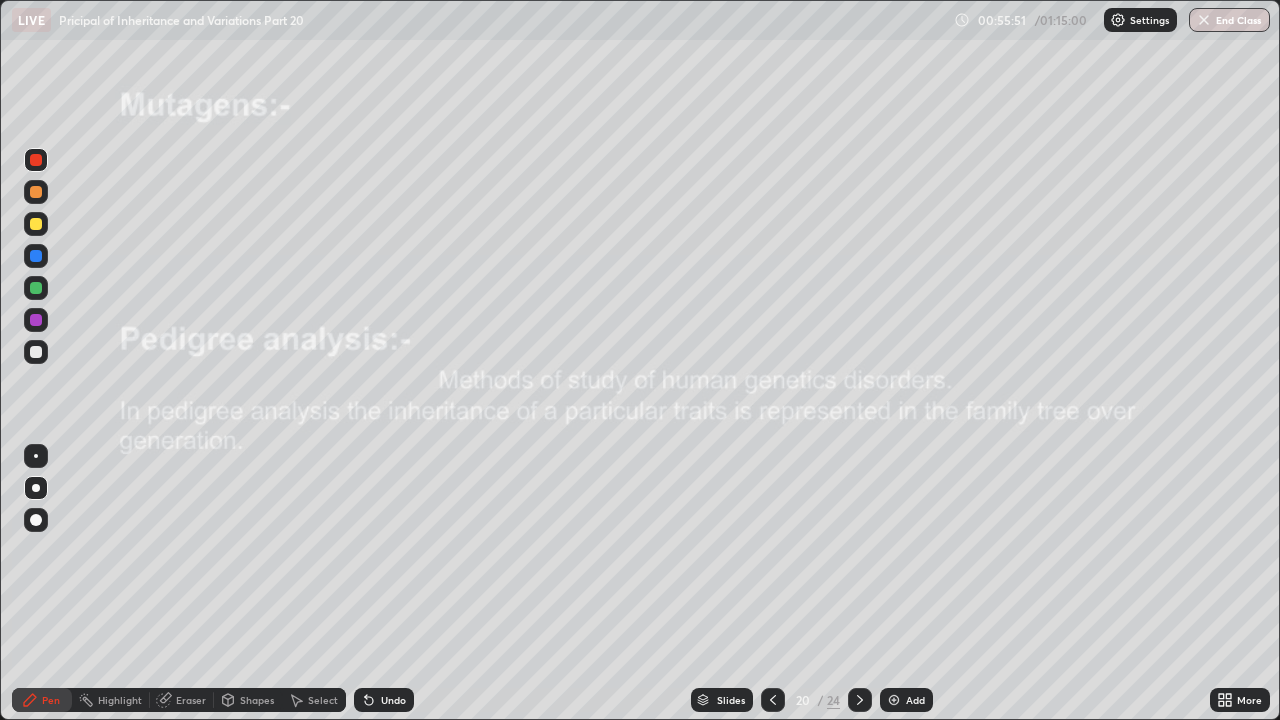 click at bounding box center [36, 320] 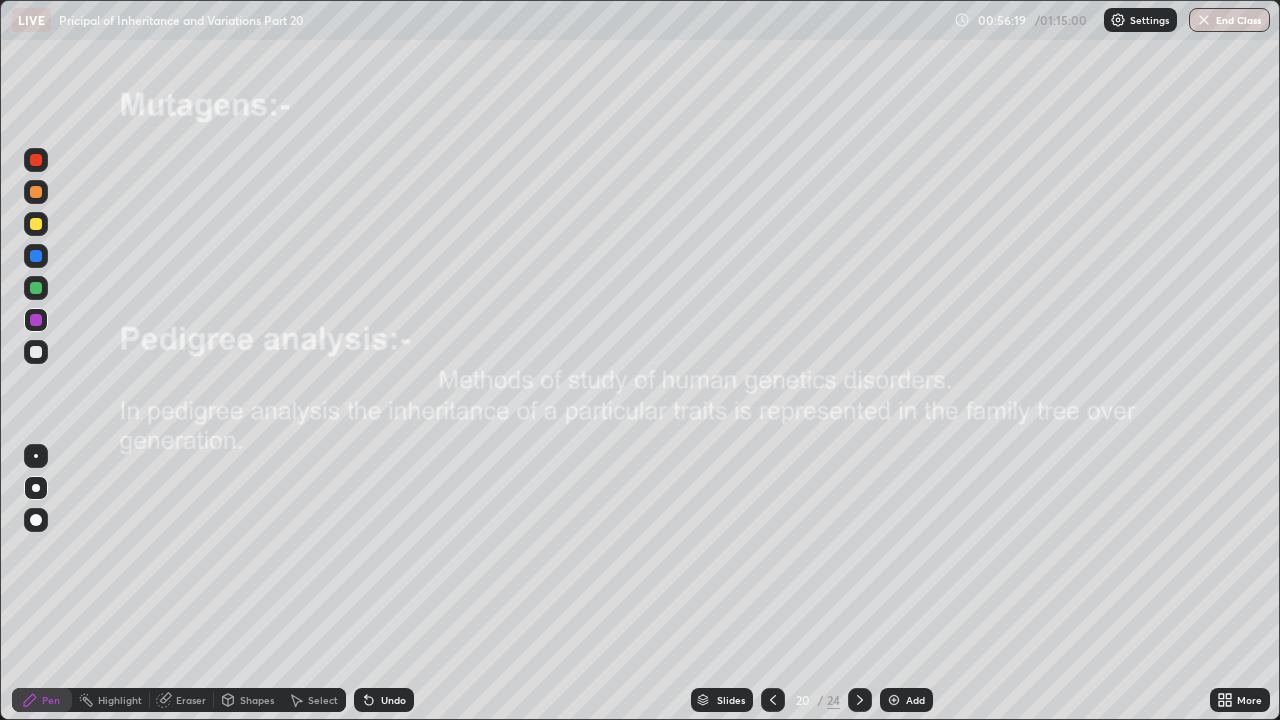 click at bounding box center [36, 352] 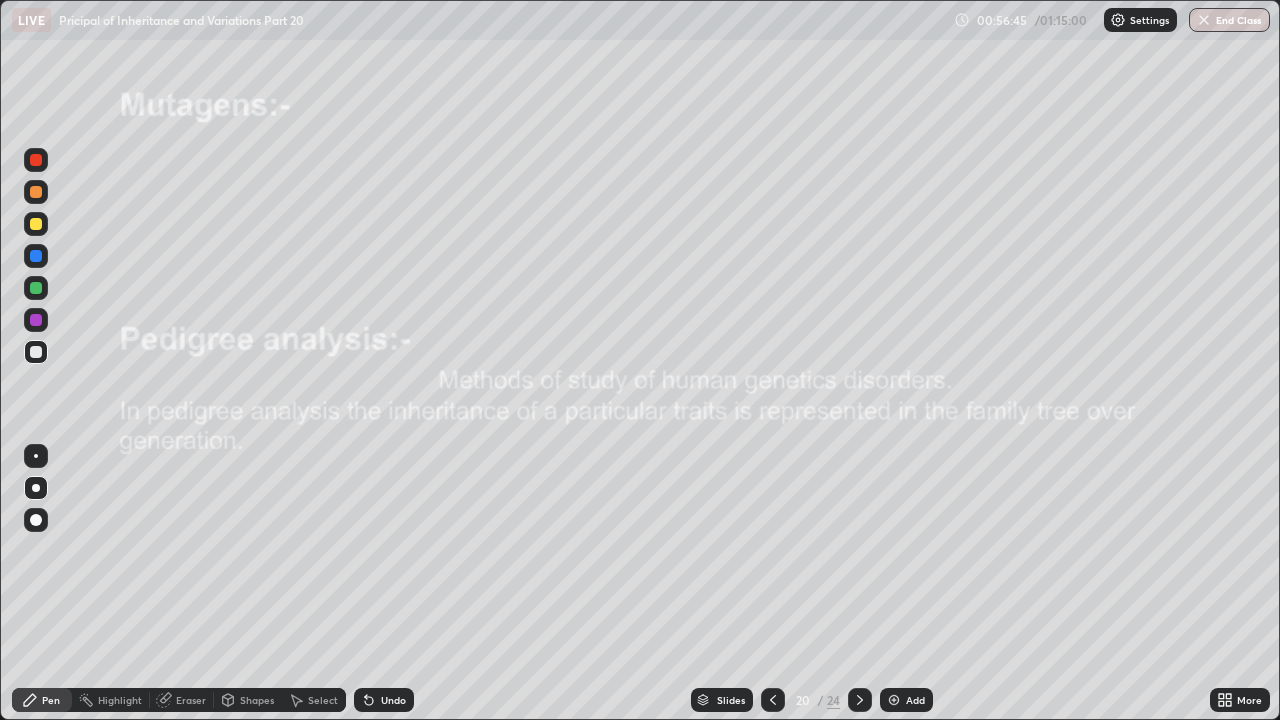click on "Undo" at bounding box center (393, 700) 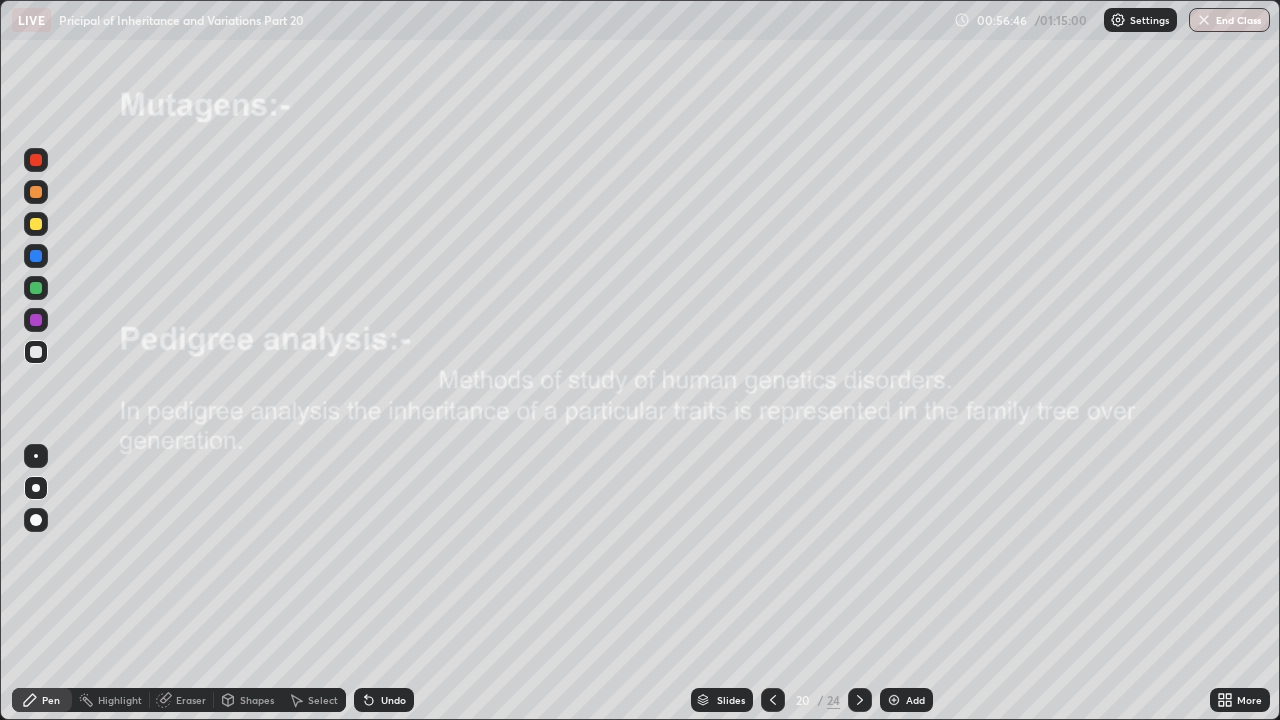 click at bounding box center (36, 320) 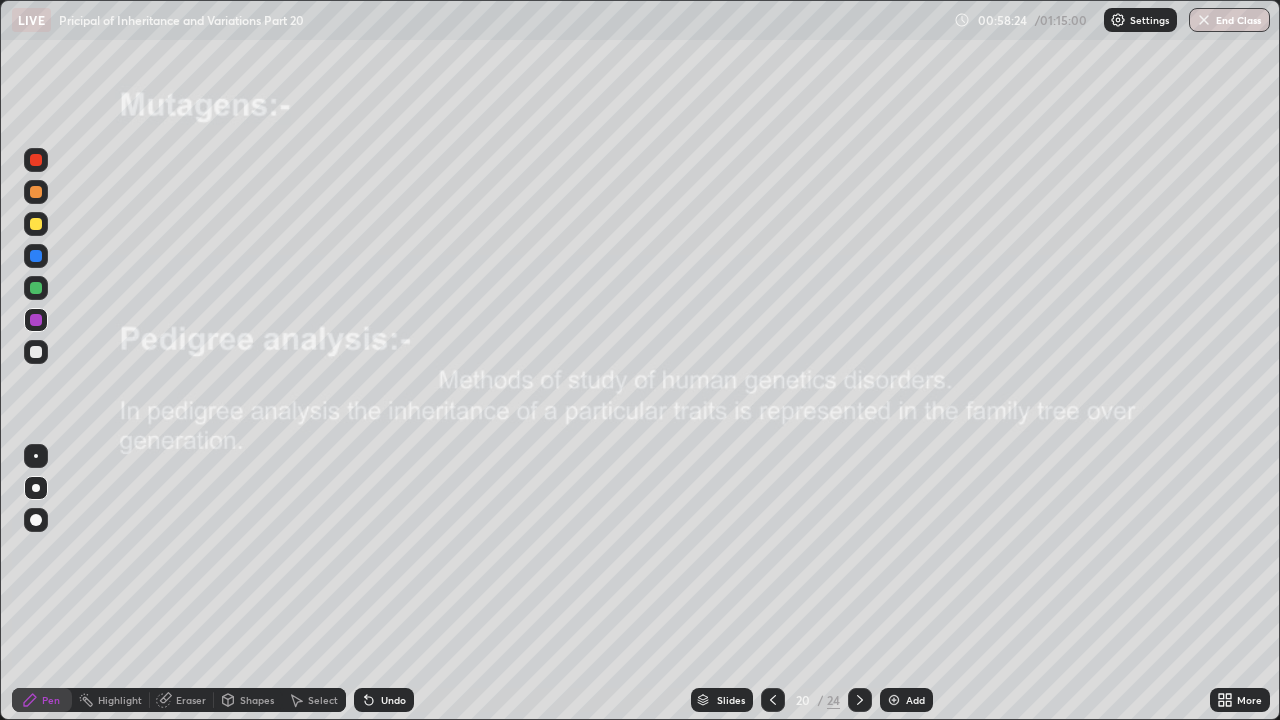 click at bounding box center (36, 256) 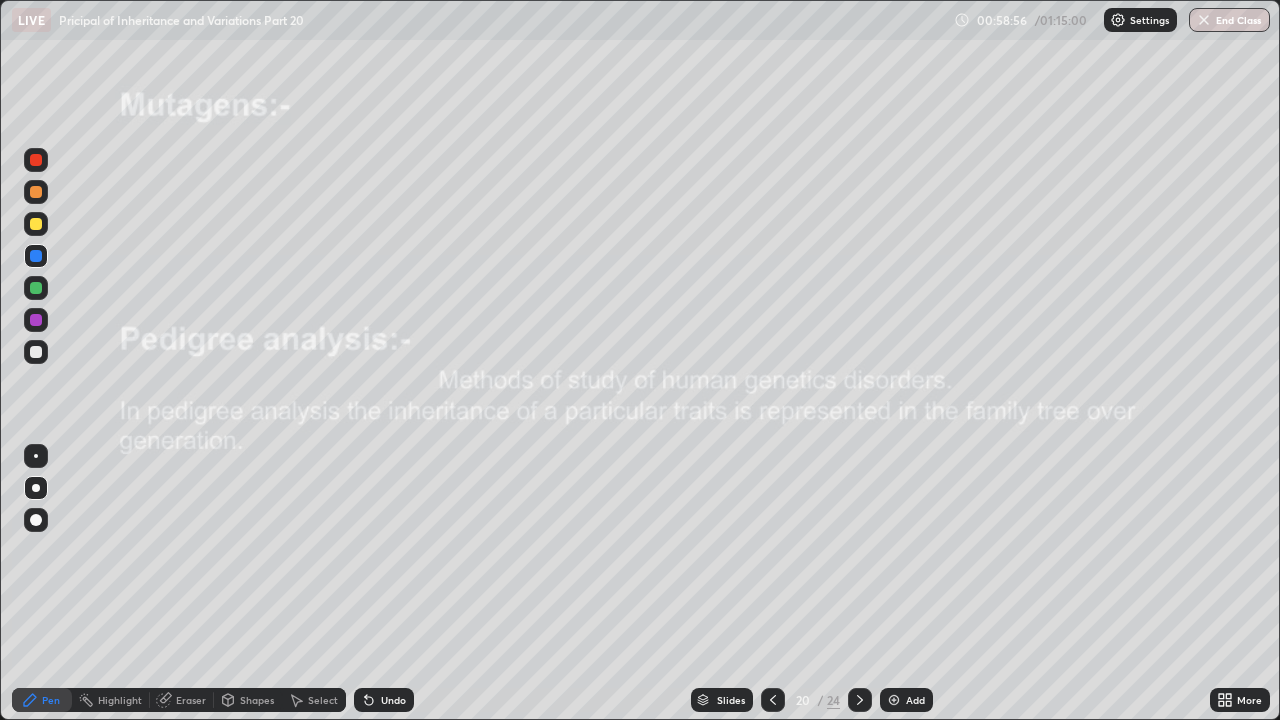 click on "Undo" at bounding box center [393, 700] 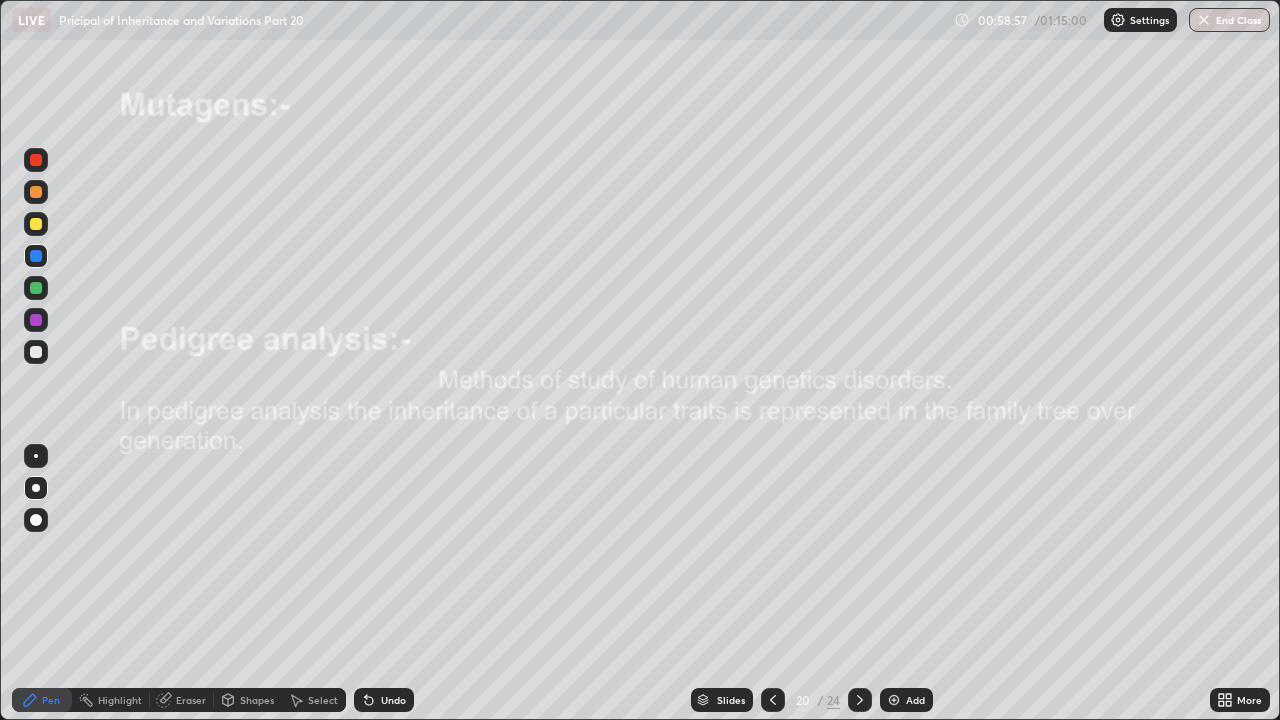click on "Undo" at bounding box center (393, 700) 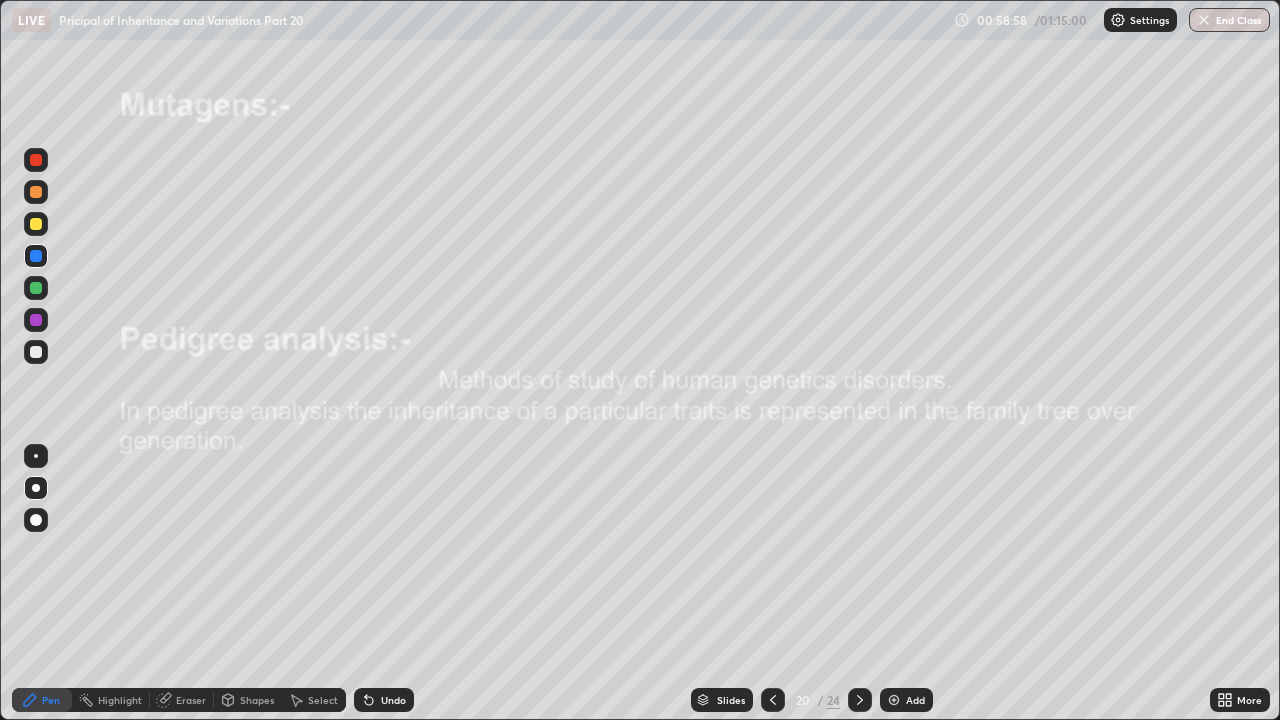 click on "Undo" at bounding box center (393, 700) 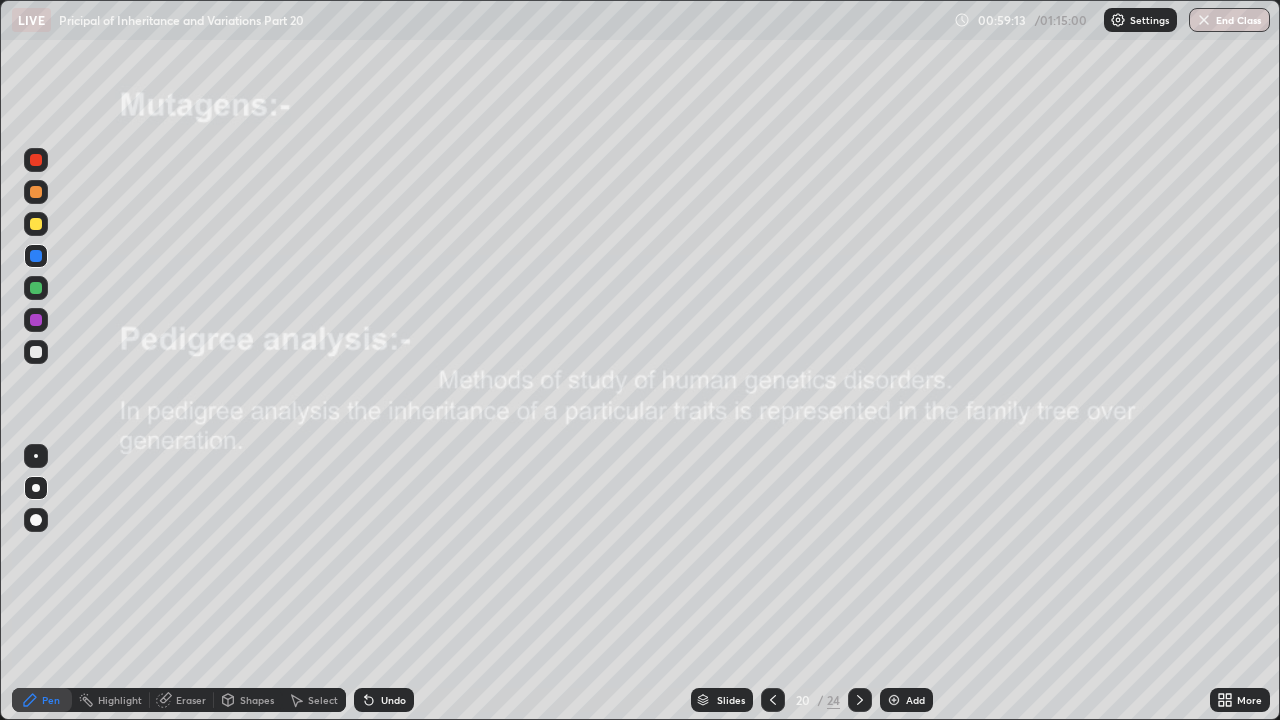 click at bounding box center (36, 352) 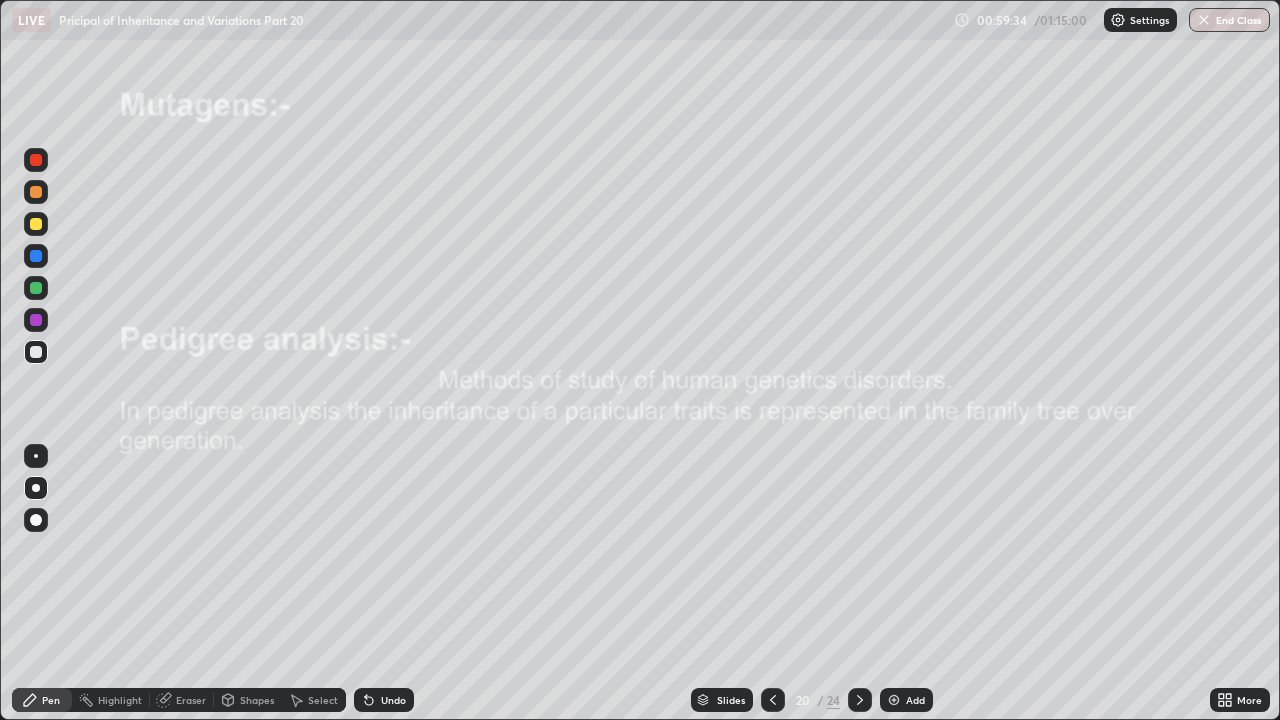 click at bounding box center (36, 288) 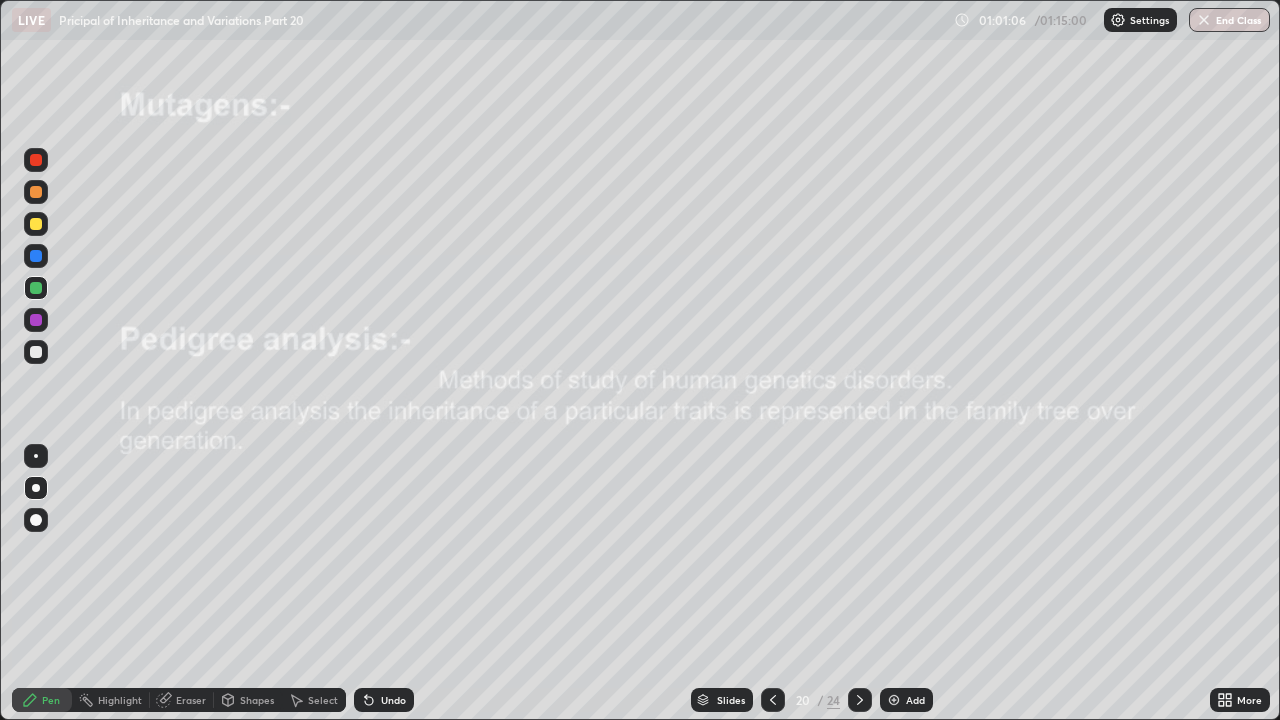 click at bounding box center [36, 352] 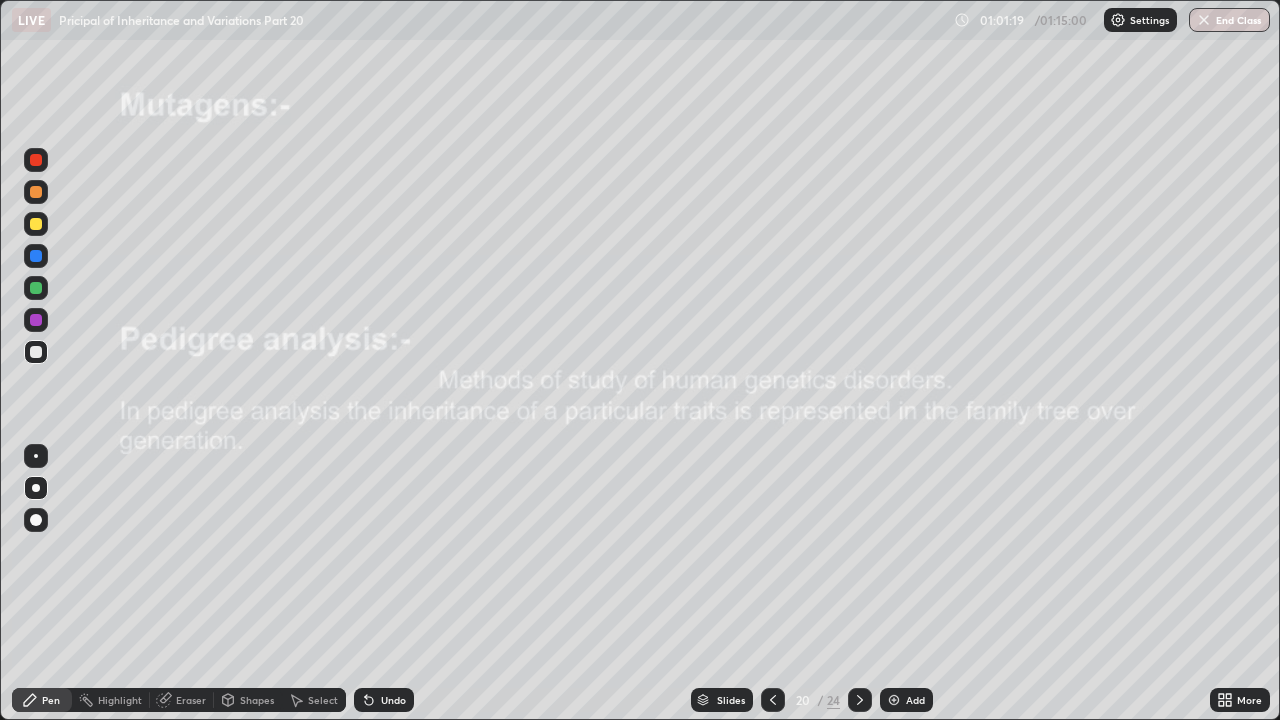 click on "Undo" at bounding box center (393, 700) 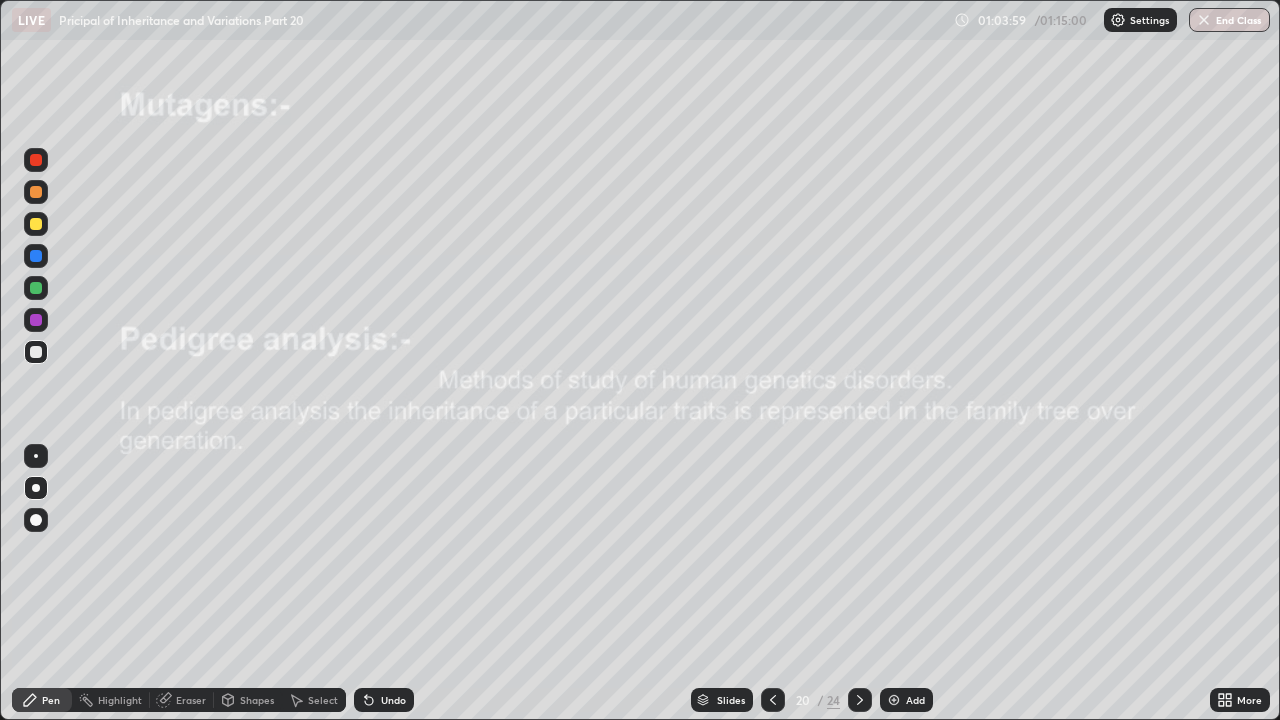 click 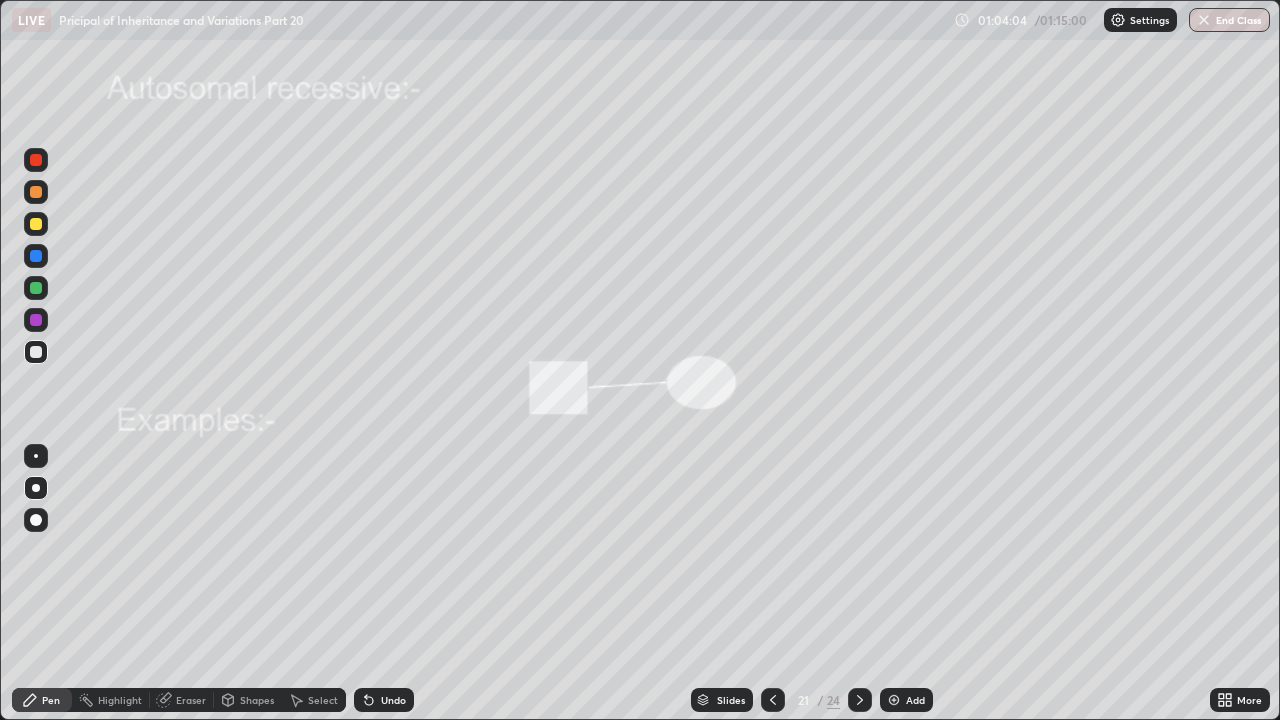 click at bounding box center [36, 160] 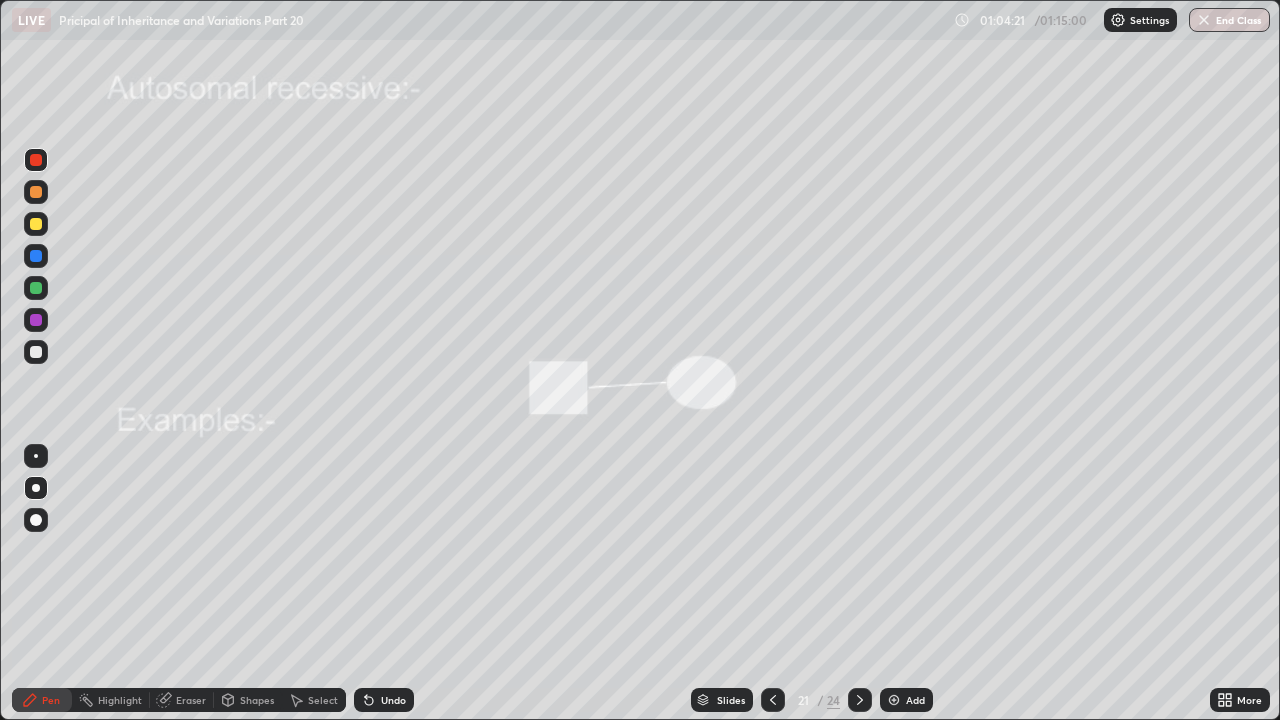 click on "Undo" at bounding box center [393, 700] 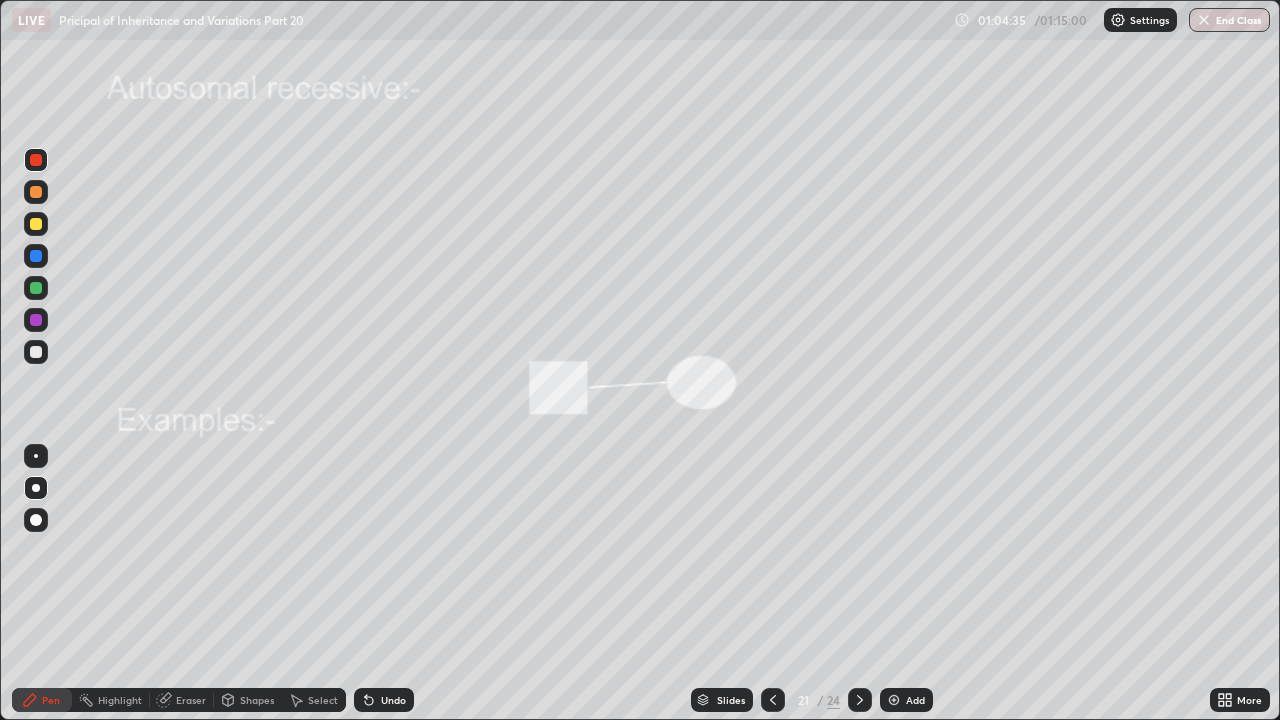 click at bounding box center [36, 352] 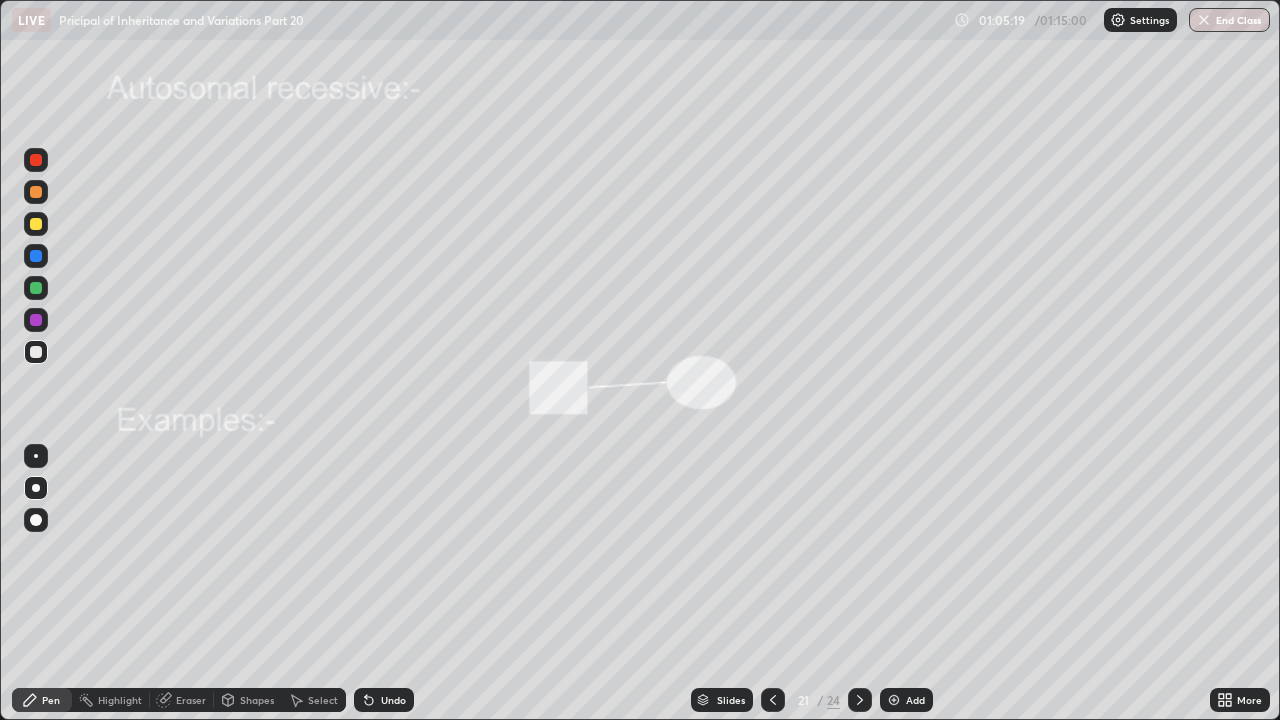 click at bounding box center [36, 352] 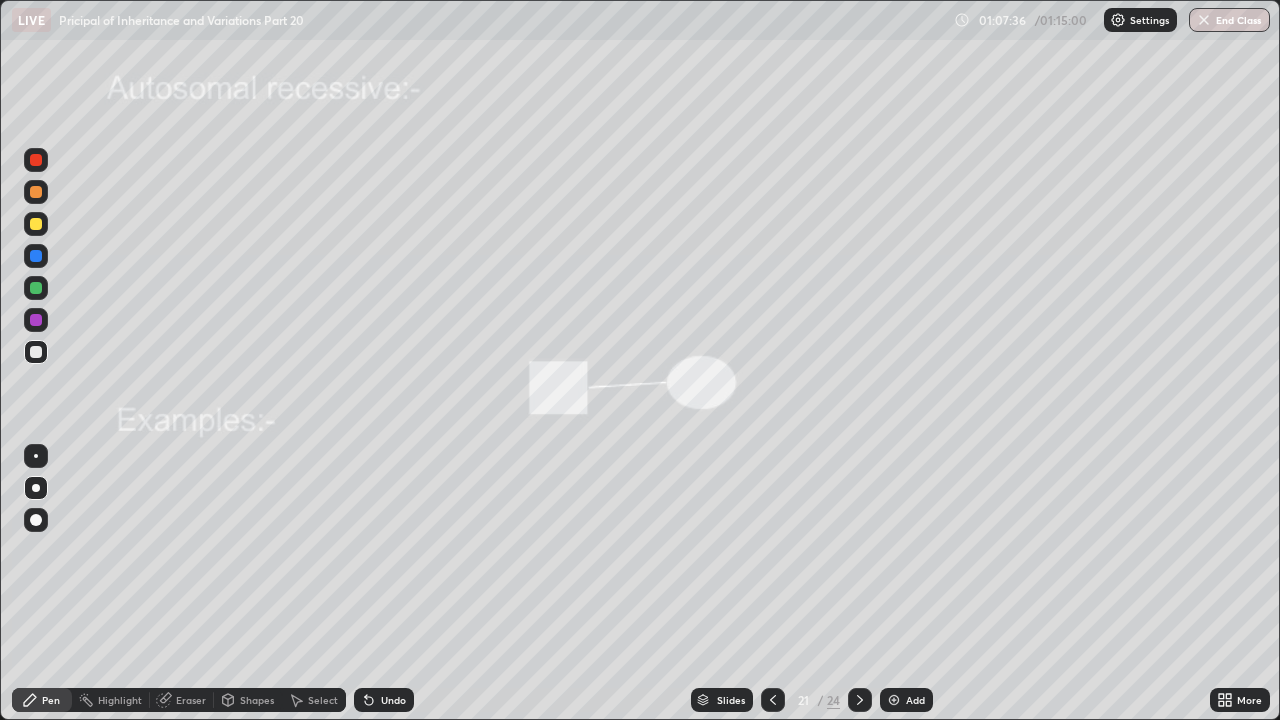 click on "Eraser" at bounding box center (191, 700) 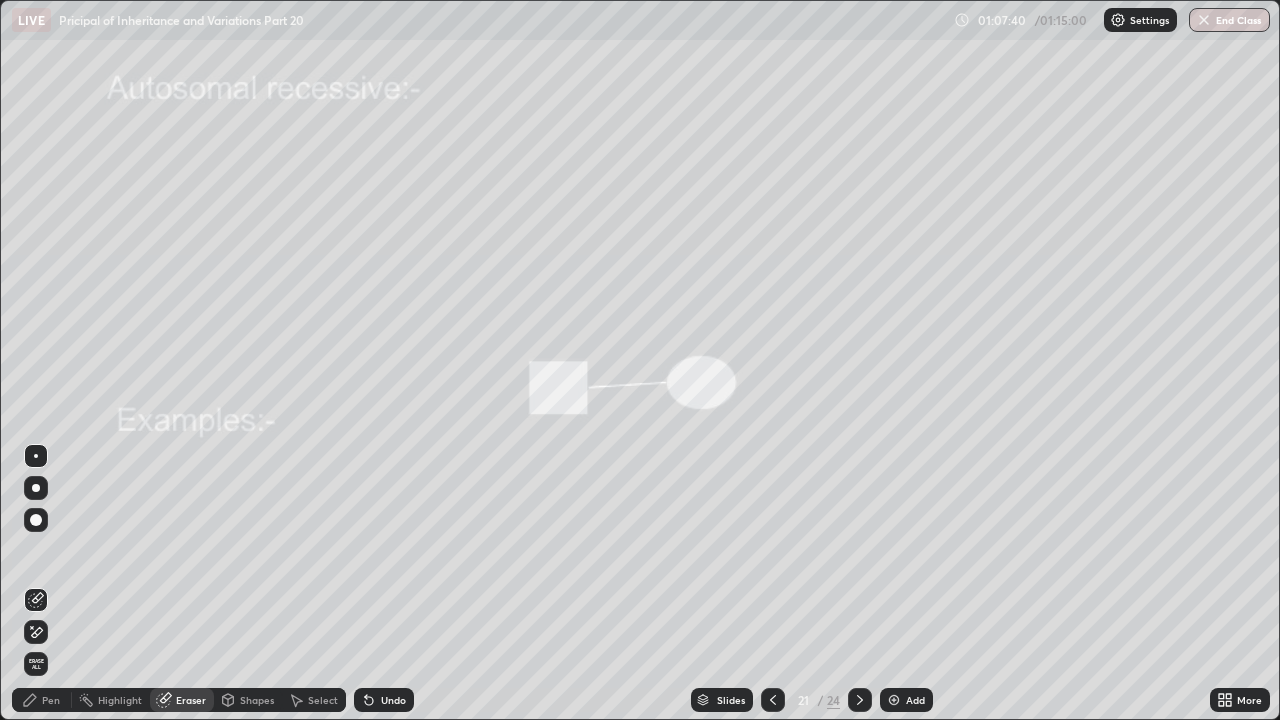 click on "Pen" at bounding box center [51, 700] 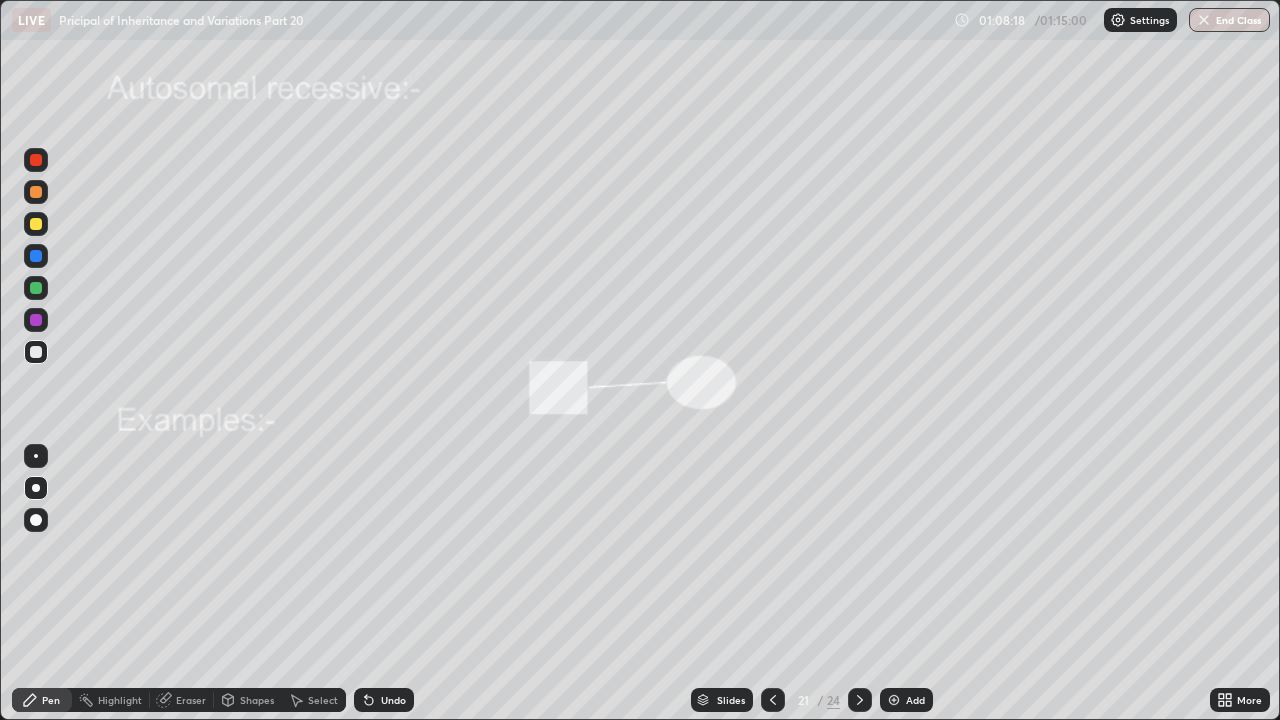 click on "Eraser" at bounding box center (191, 700) 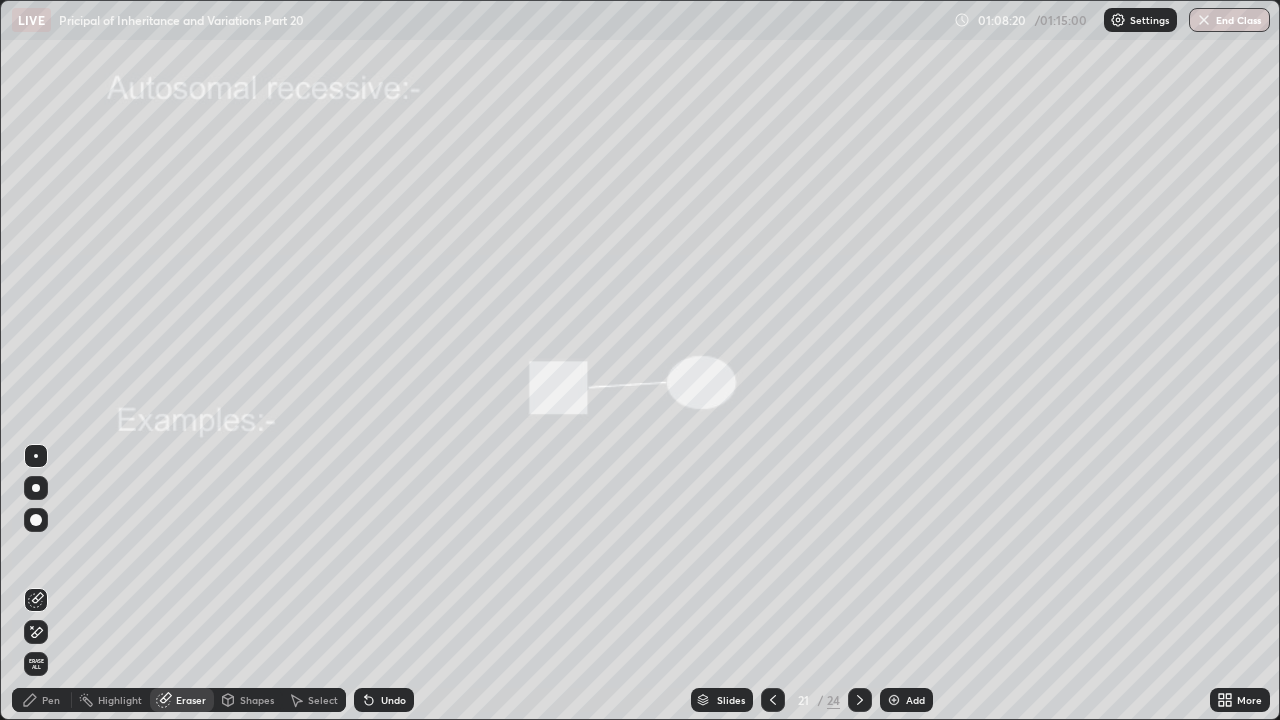 click on "Pen" at bounding box center [51, 700] 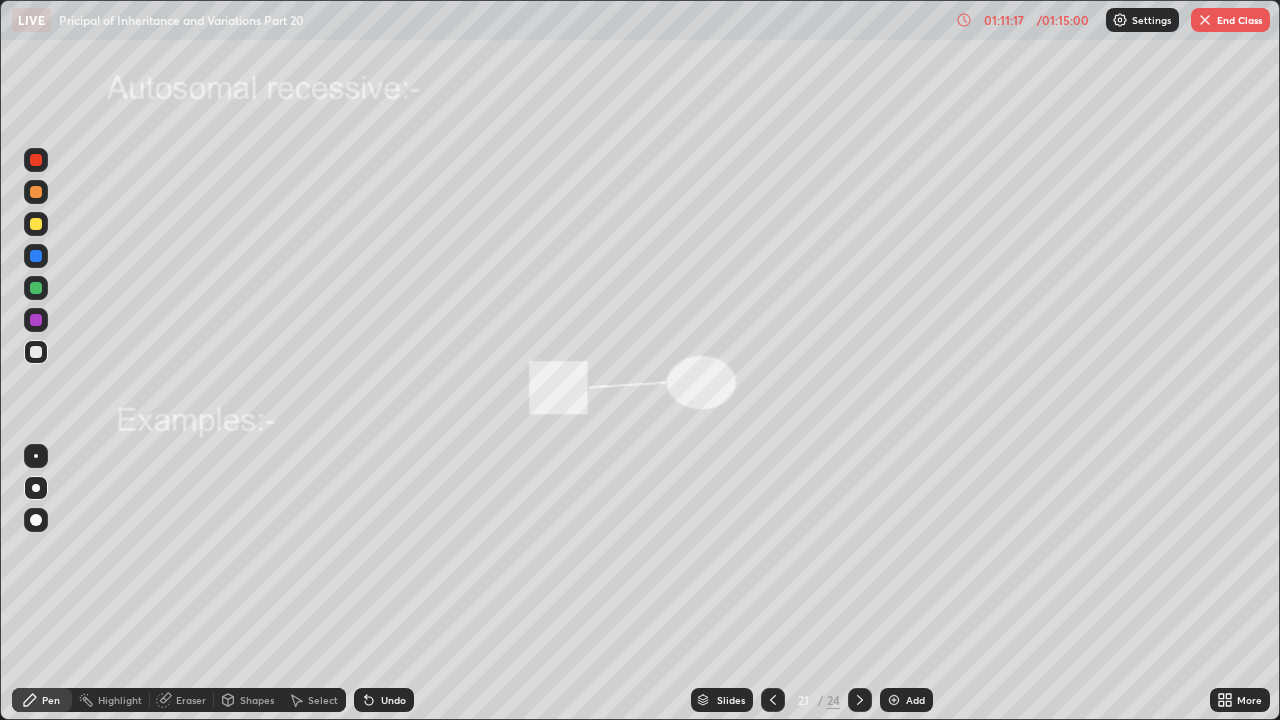 click at bounding box center (36, 320) 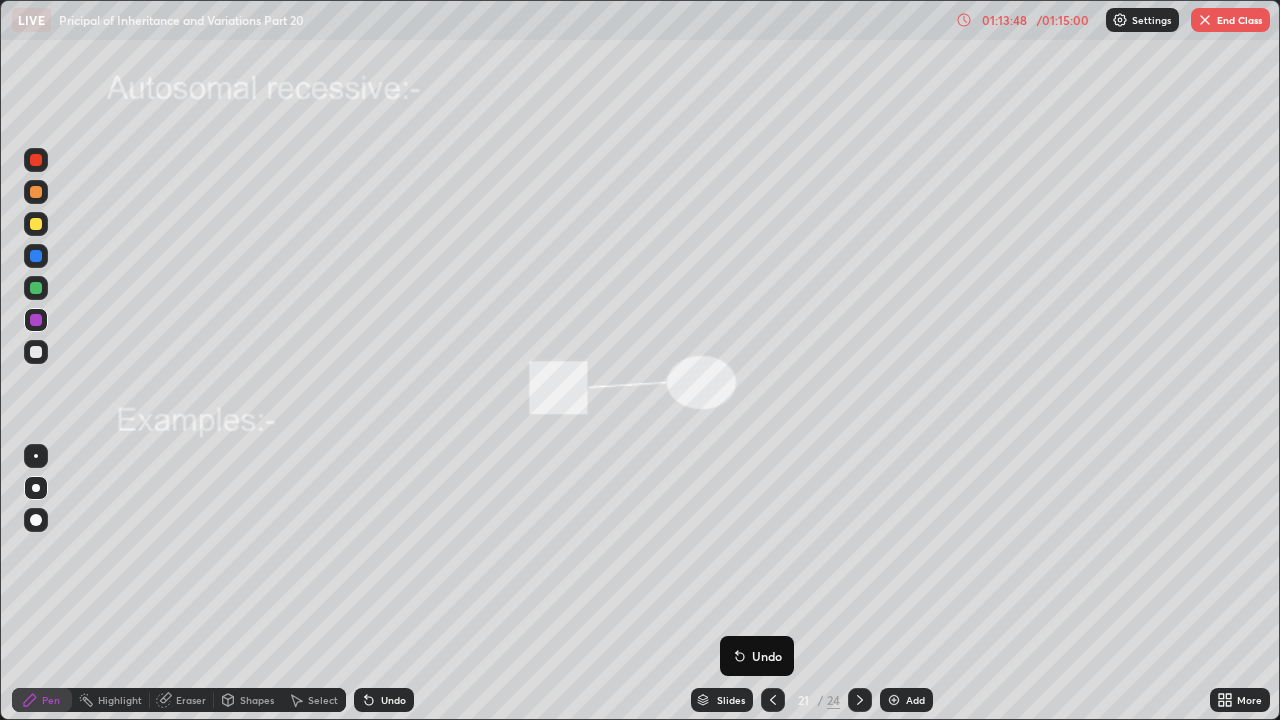 click on "Undo" at bounding box center (757, 656) 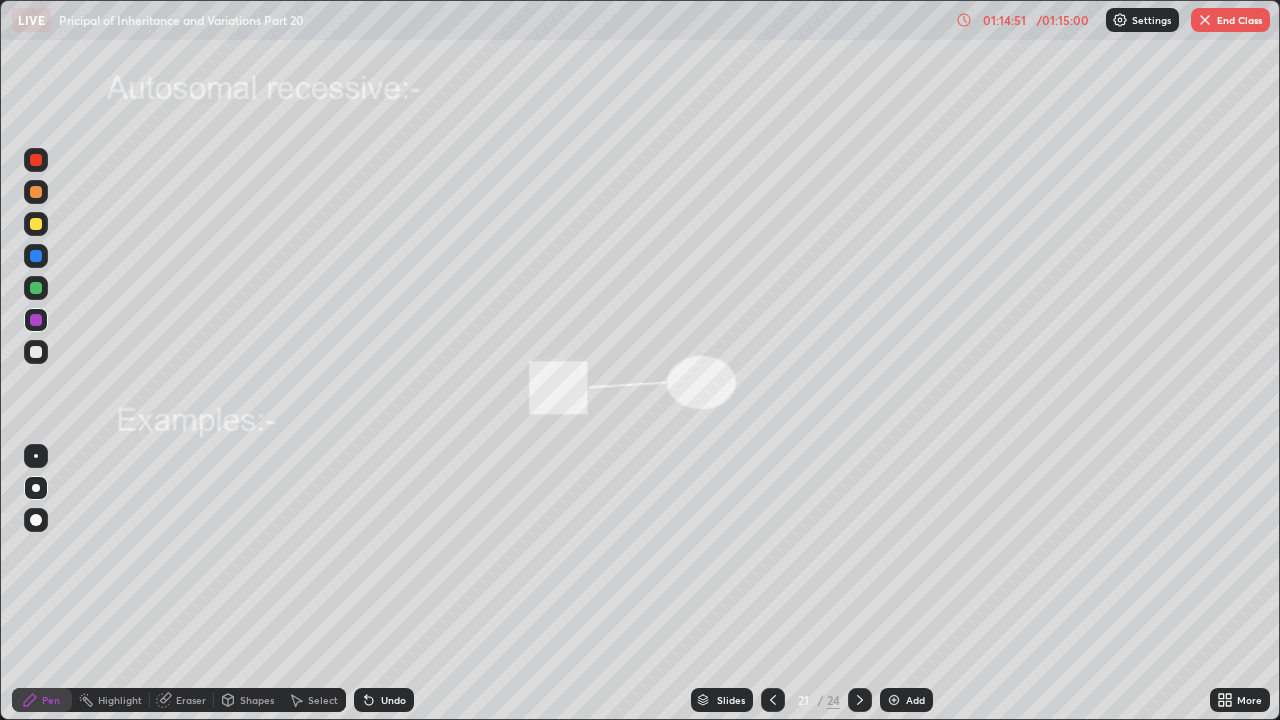 click on "End Class" at bounding box center [1230, 20] 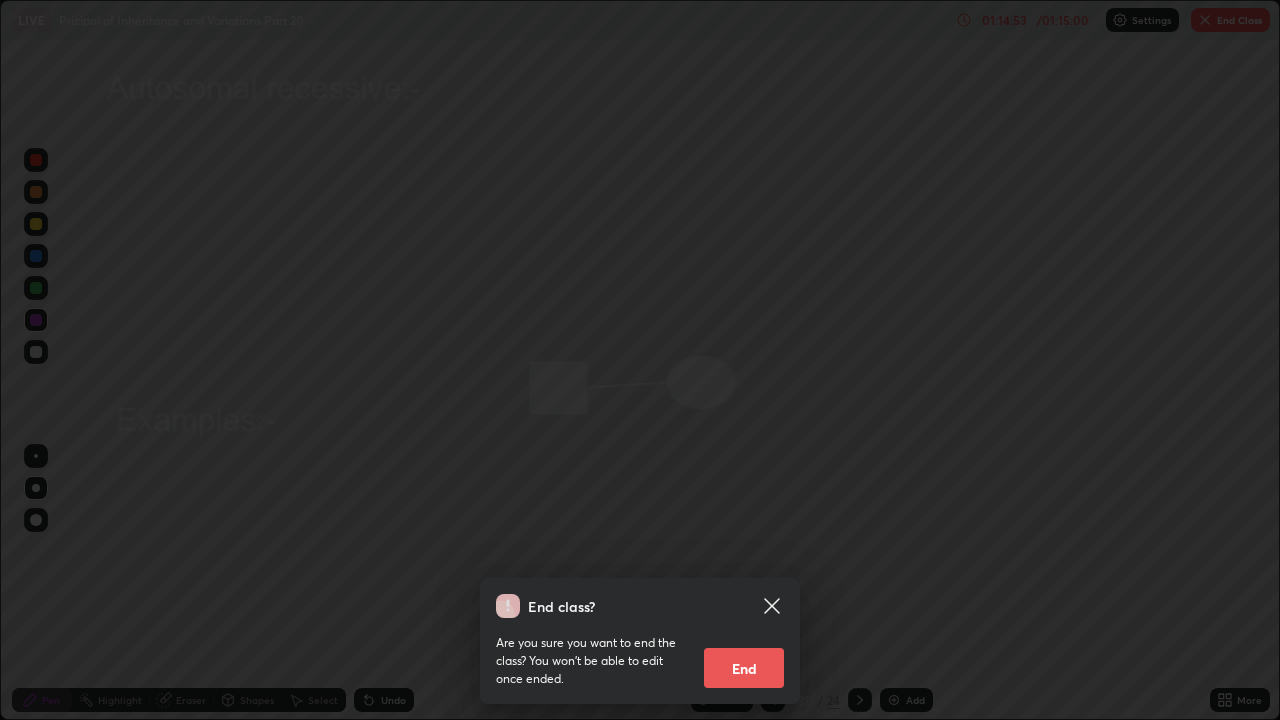 click on "End" at bounding box center [744, 668] 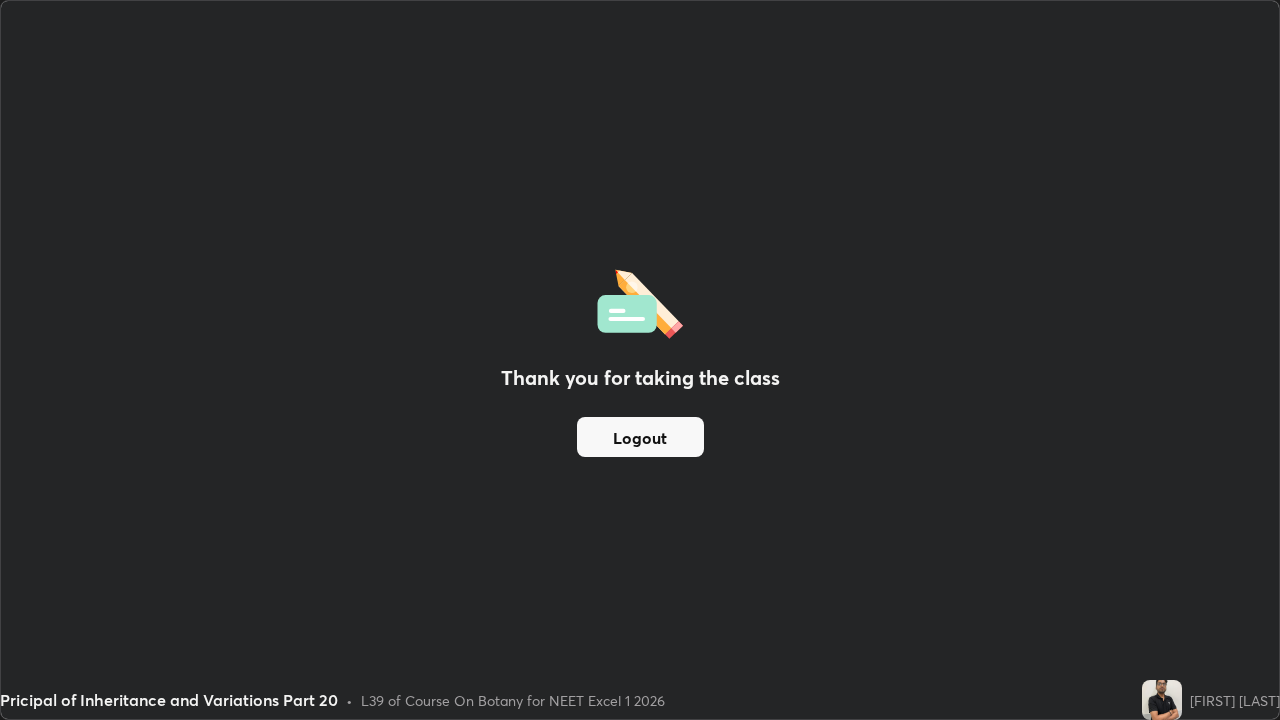 click on "Thank you for taking the class Logout" at bounding box center [640, 360] 